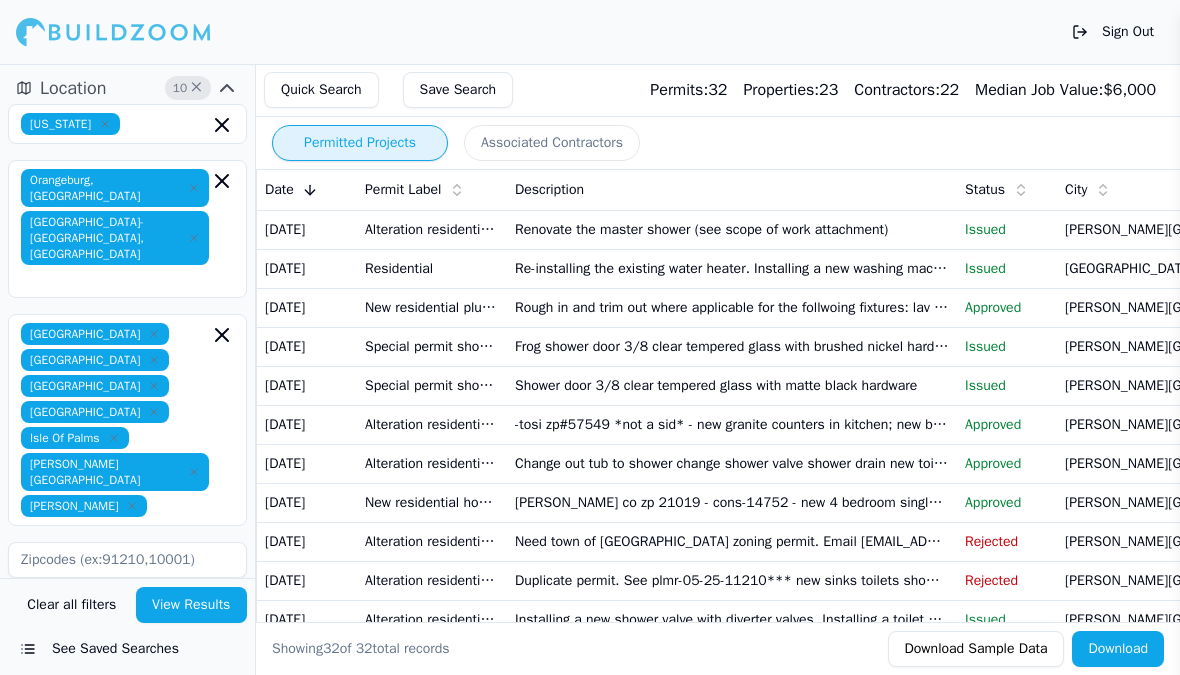 scroll, scrollTop: 0, scrollLeft: 0, axis: both 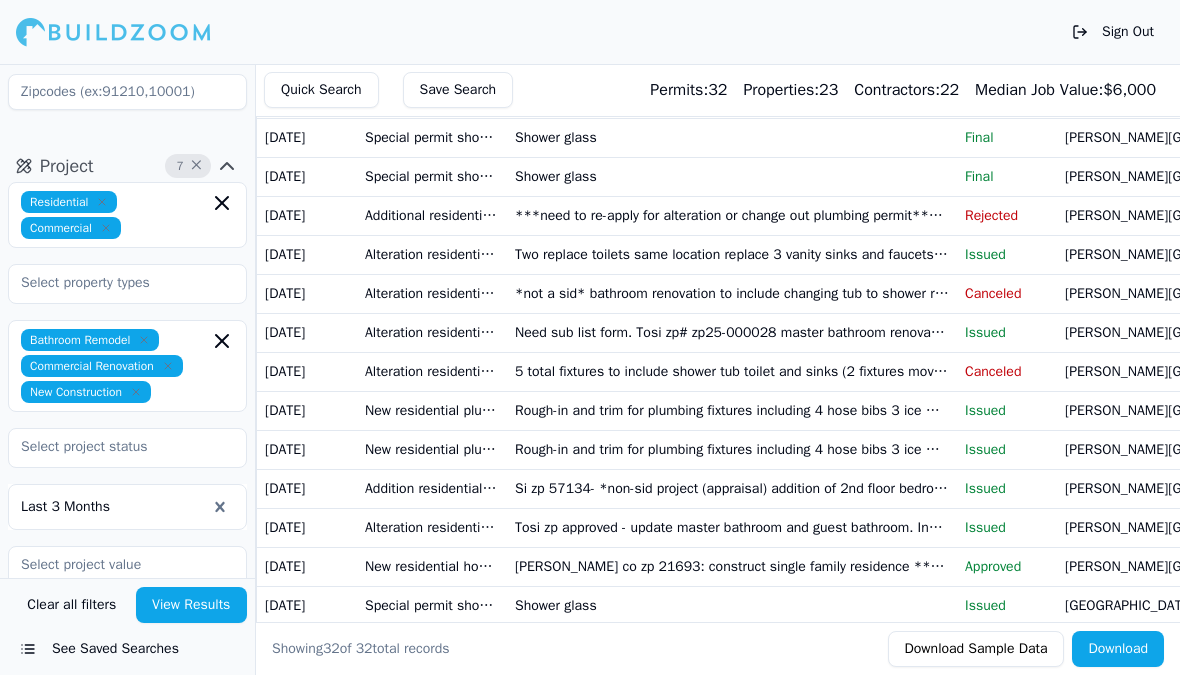 click on "Shower glass" at bounding box center (732, 176) 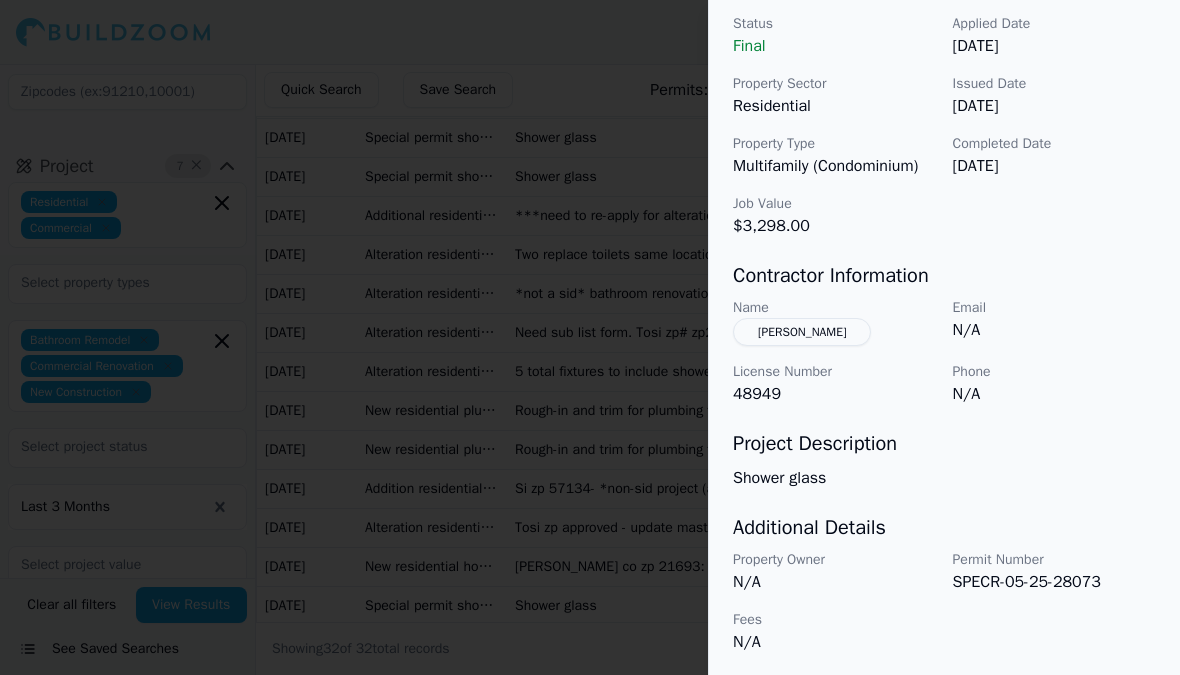 scroll, scrollTop: 684, scrollLeft: 0, axis: vertical 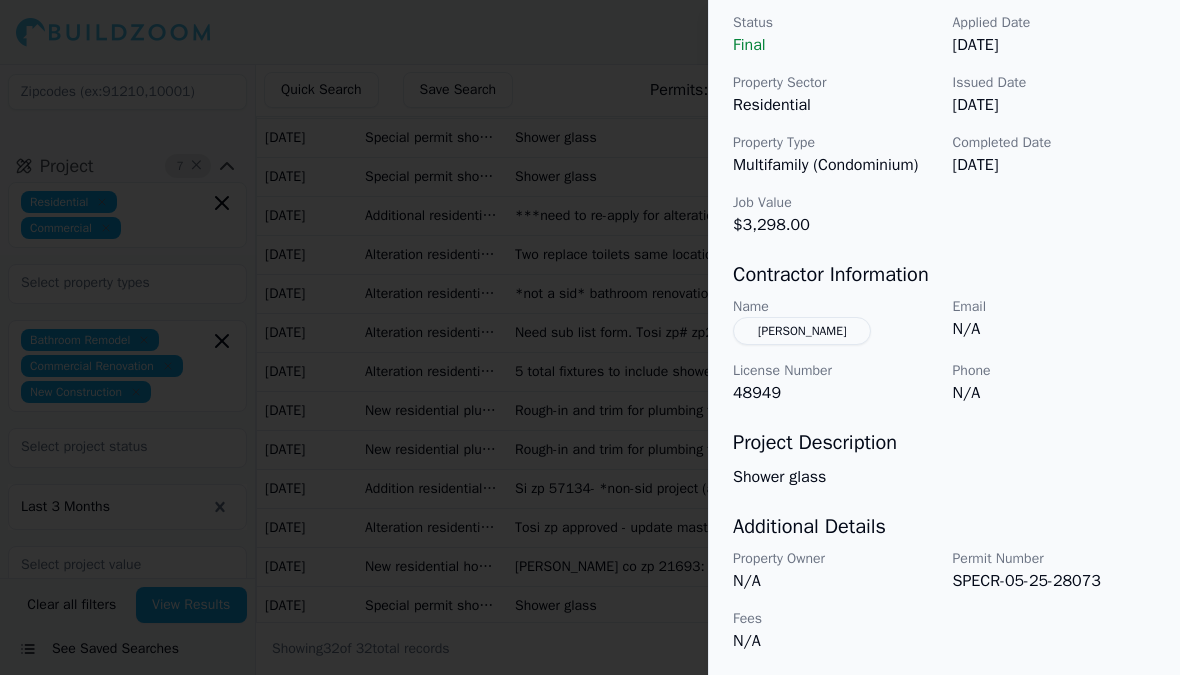click at bounding box center (590, 337) 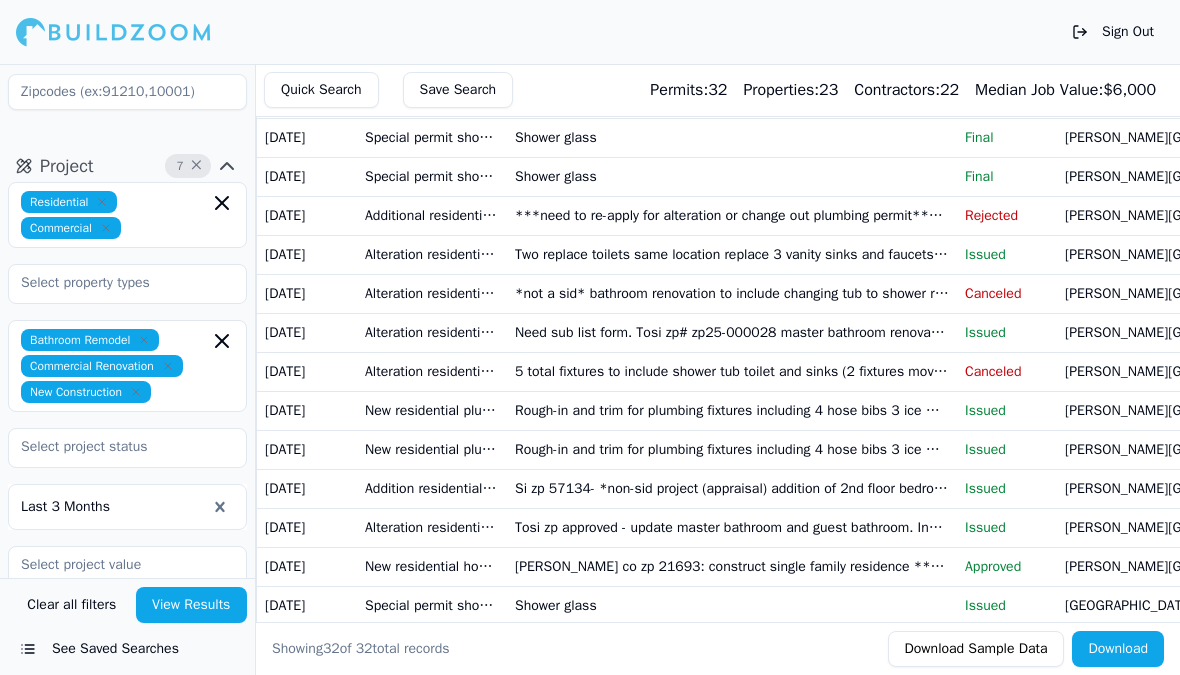 click on "*not a sid* bathroom renovation to include changing tub to shower replacing floor drywall repair change vanity installing free-standing tub" at bounding box center [732, 293] 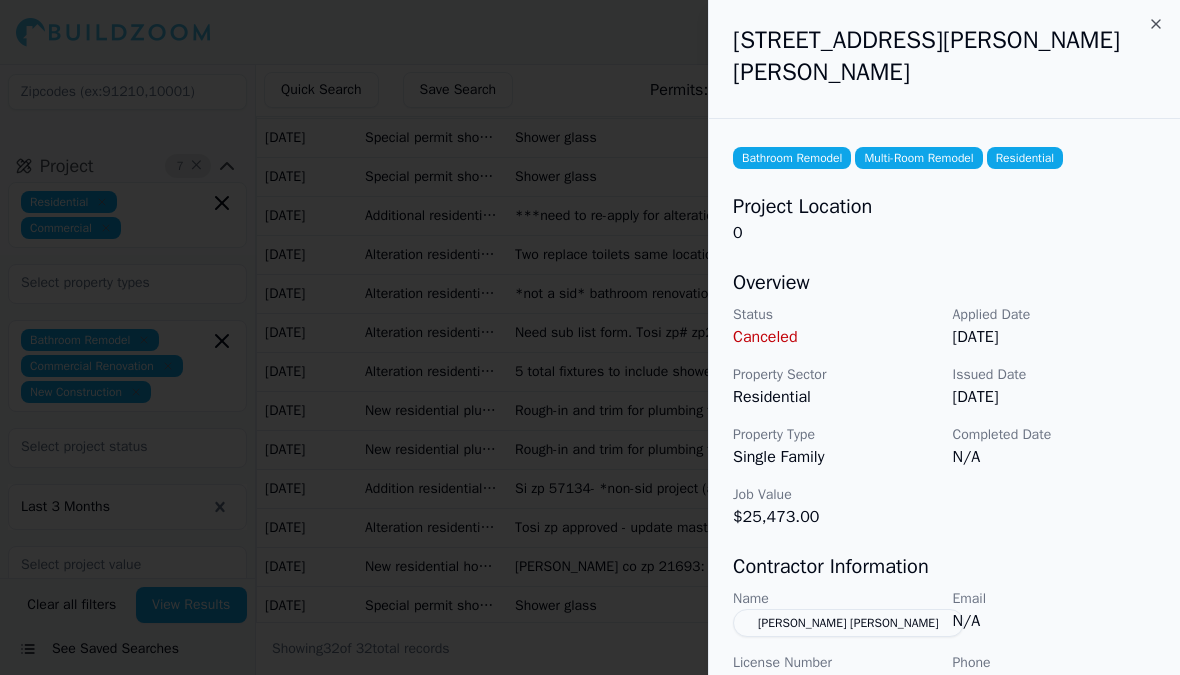 click at bounding box center [590, 337] 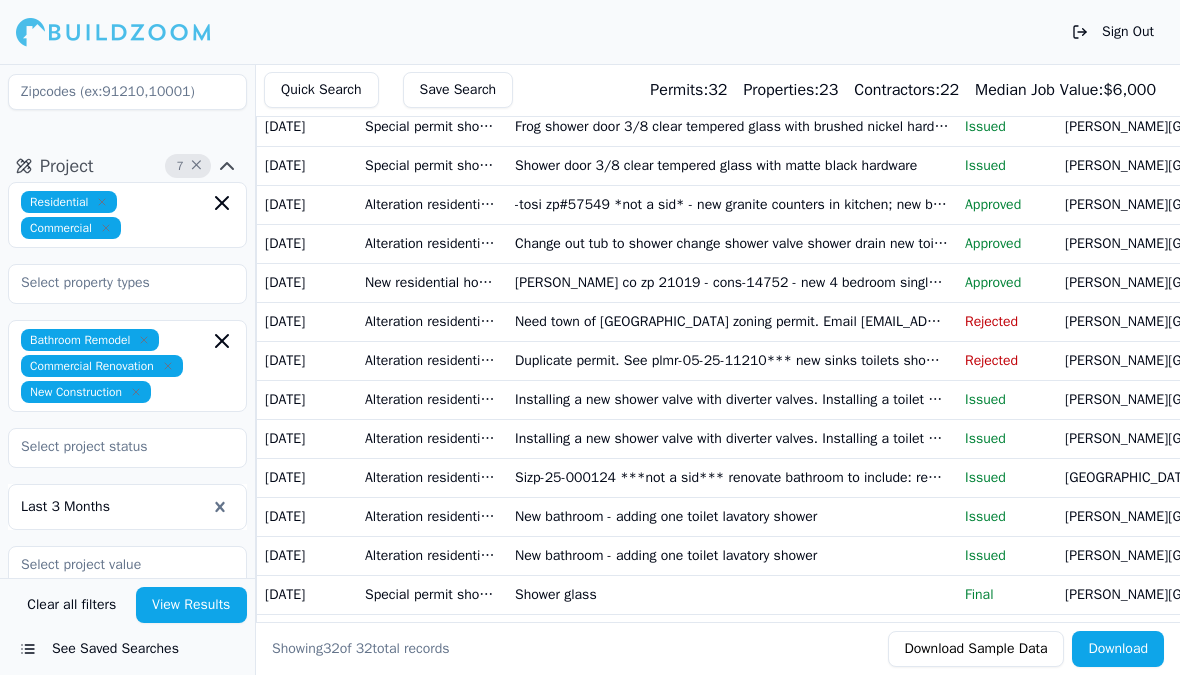 scroll, scrollTop: 219, scrollLeft: 0, axis: vertical 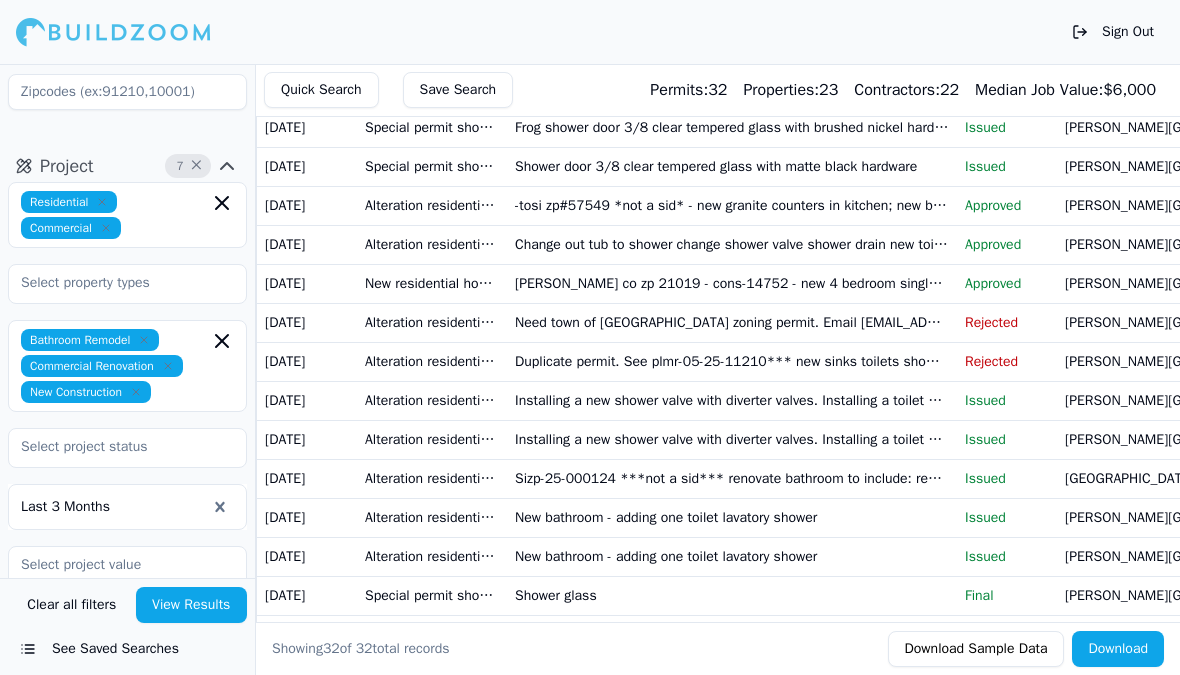 click on "Installing a new shower valve with diverter valves. Installing a toilet and lavatory faucet" at bounding box center (732, 439) 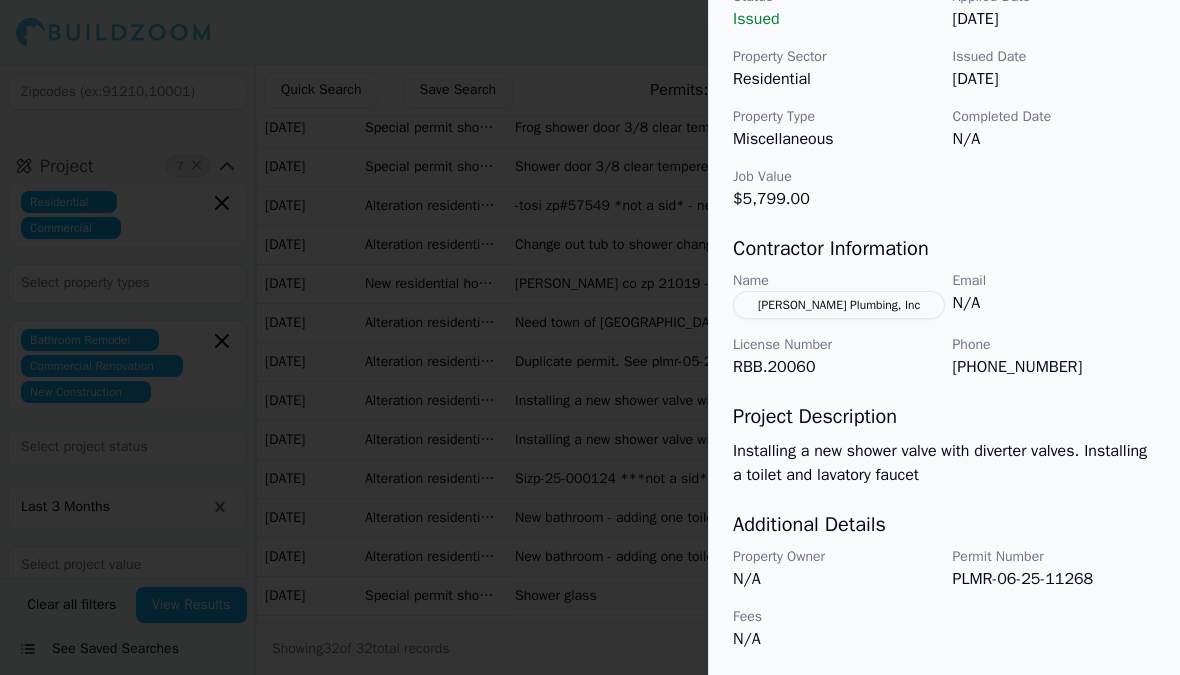 scroll, scrollTop: 678, scrollLeft: 0, axis: vertical 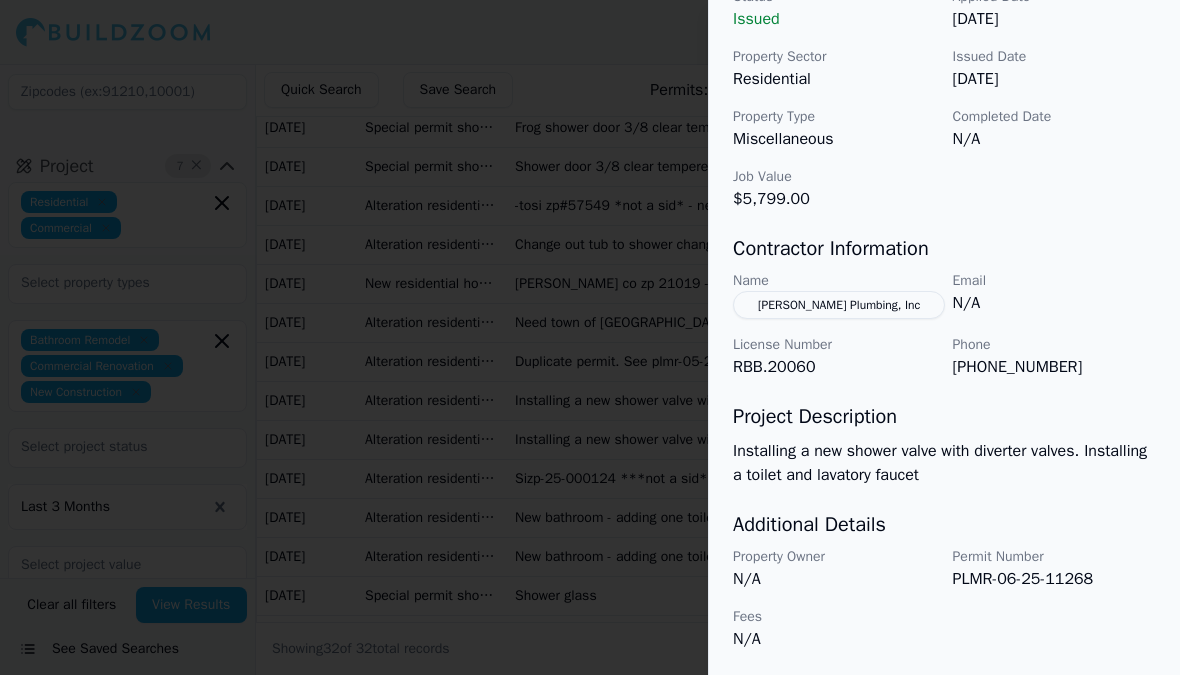 click on "[PERSON_NAME] Plumbing, Inc" at bounding box center (839, 305) 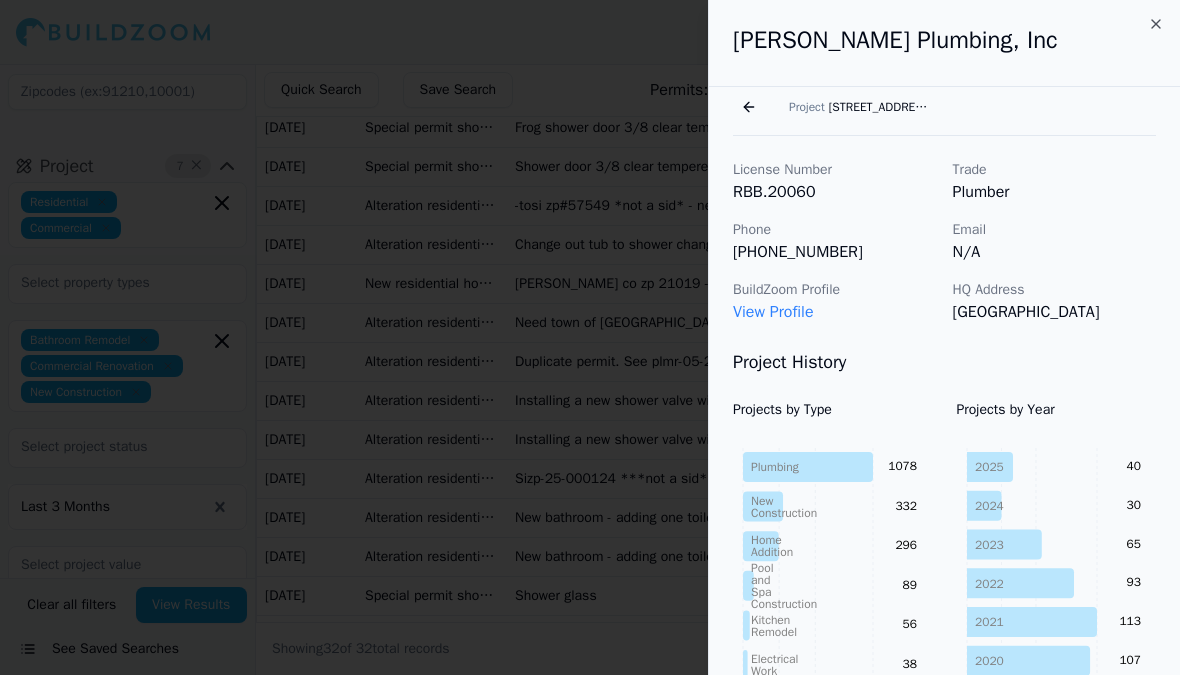 scroll, scrollTop: 0, scrollLeft: 0, axis: both 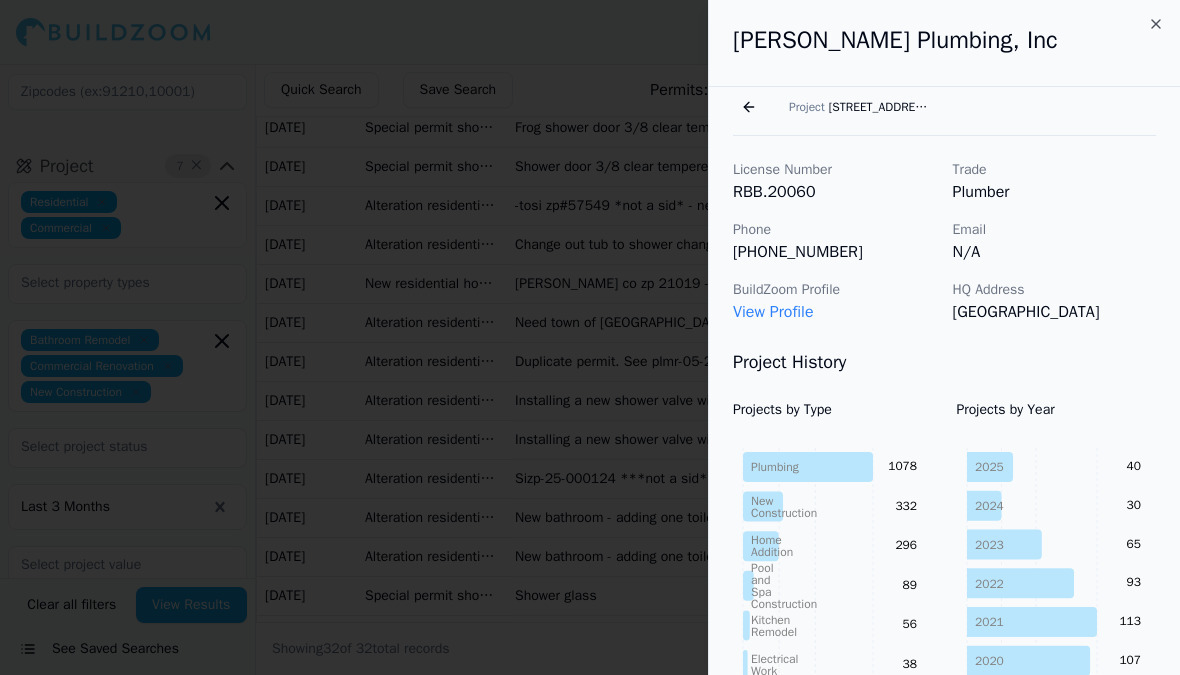 click at bounding box center (590, 337) 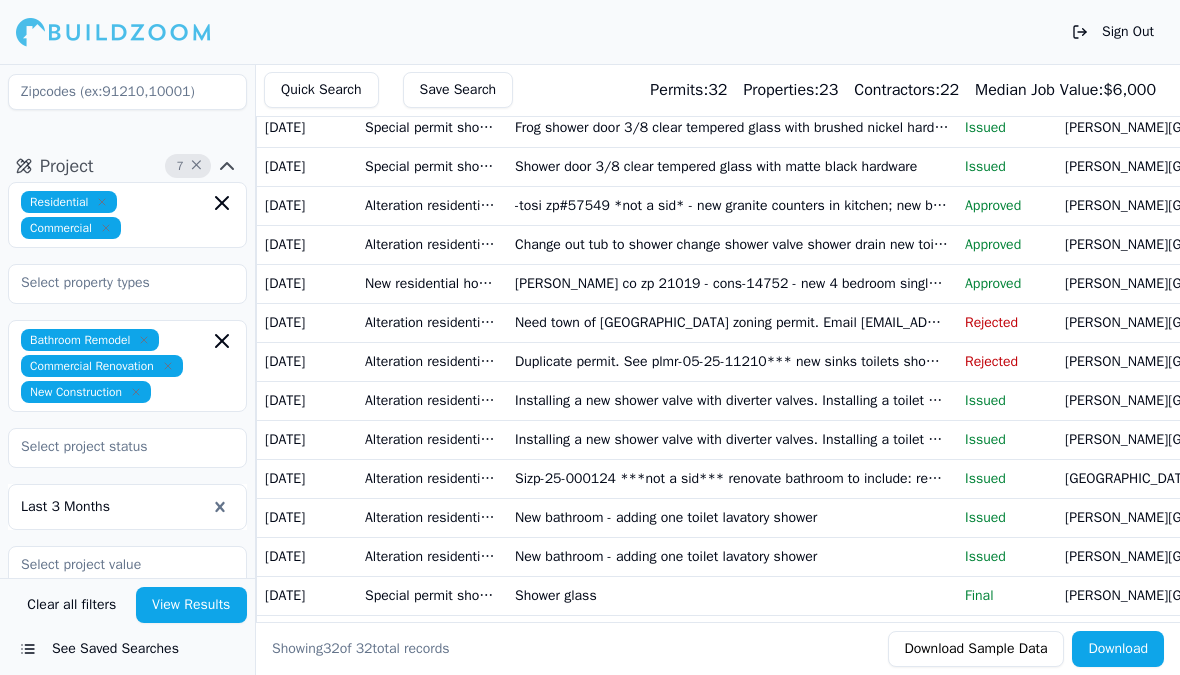 click on "[DATE]" at bounding box center [307, 517] 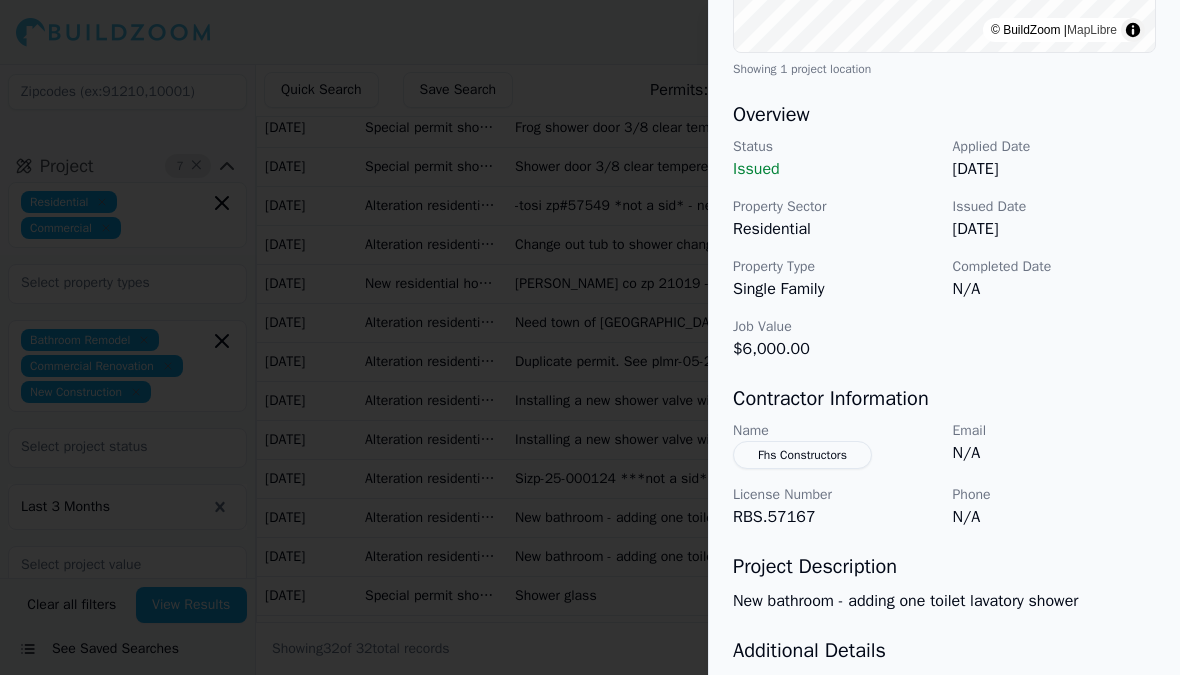 scroll, scrollTop: 527, scrollLeft: 0, axis: vertical 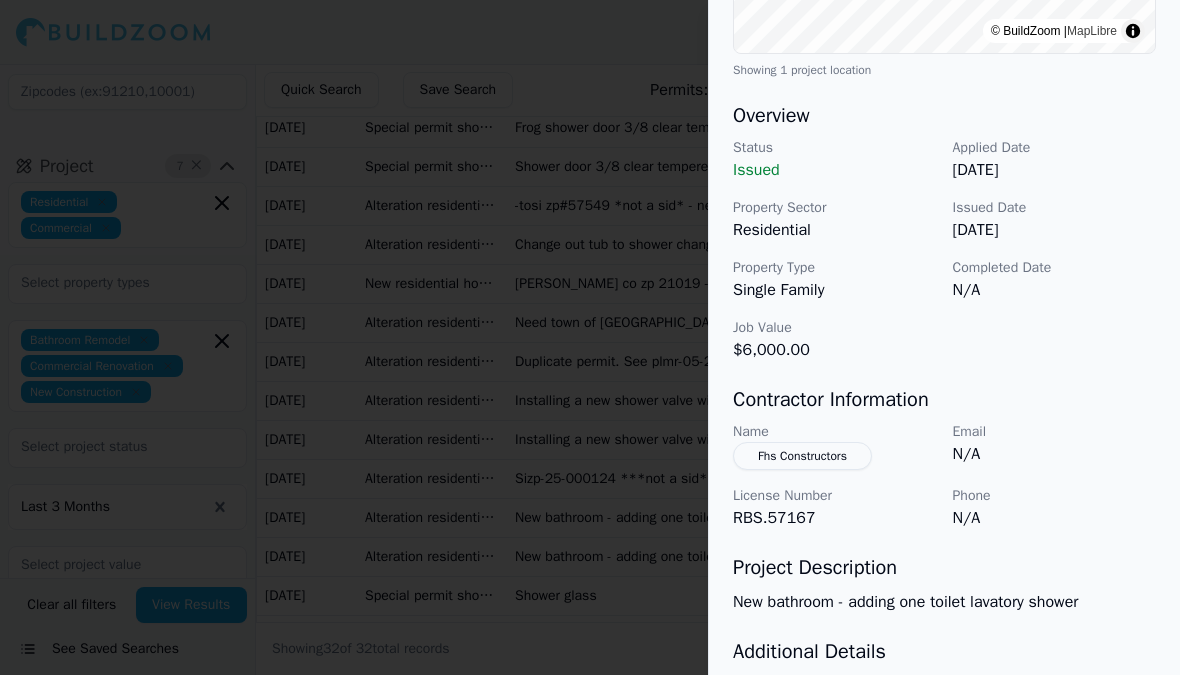 click at bounding box center [590, 337] 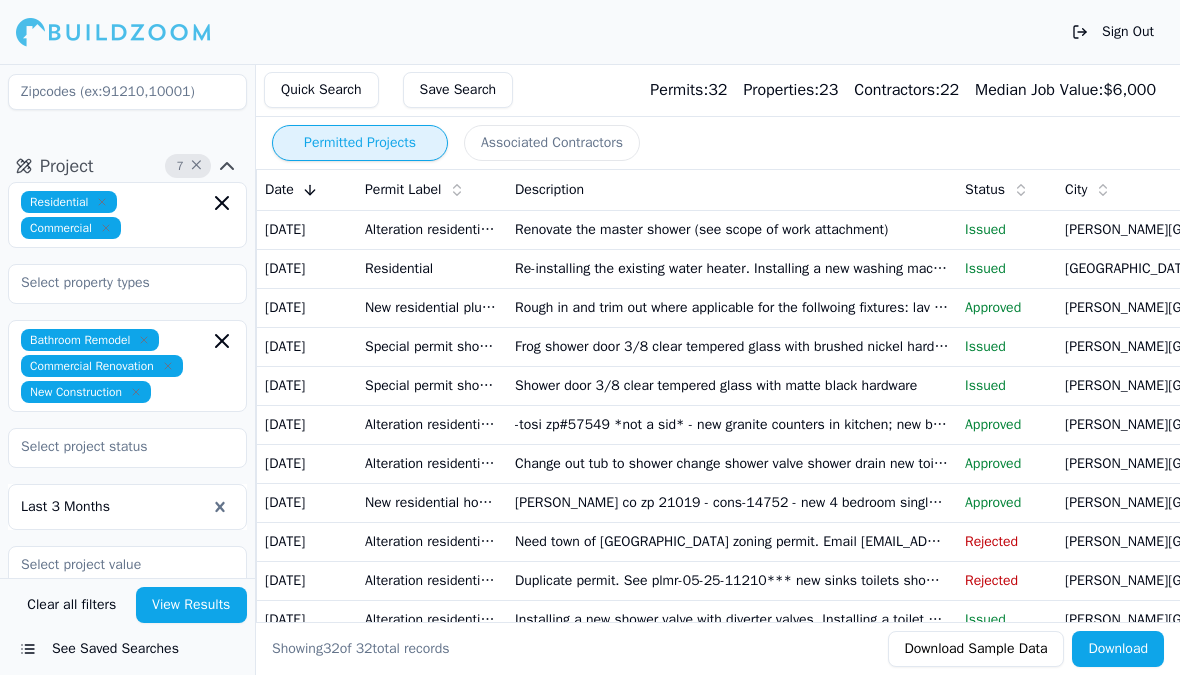 scroll, scrollTop: 0, scrollLeft: 0, axis: both 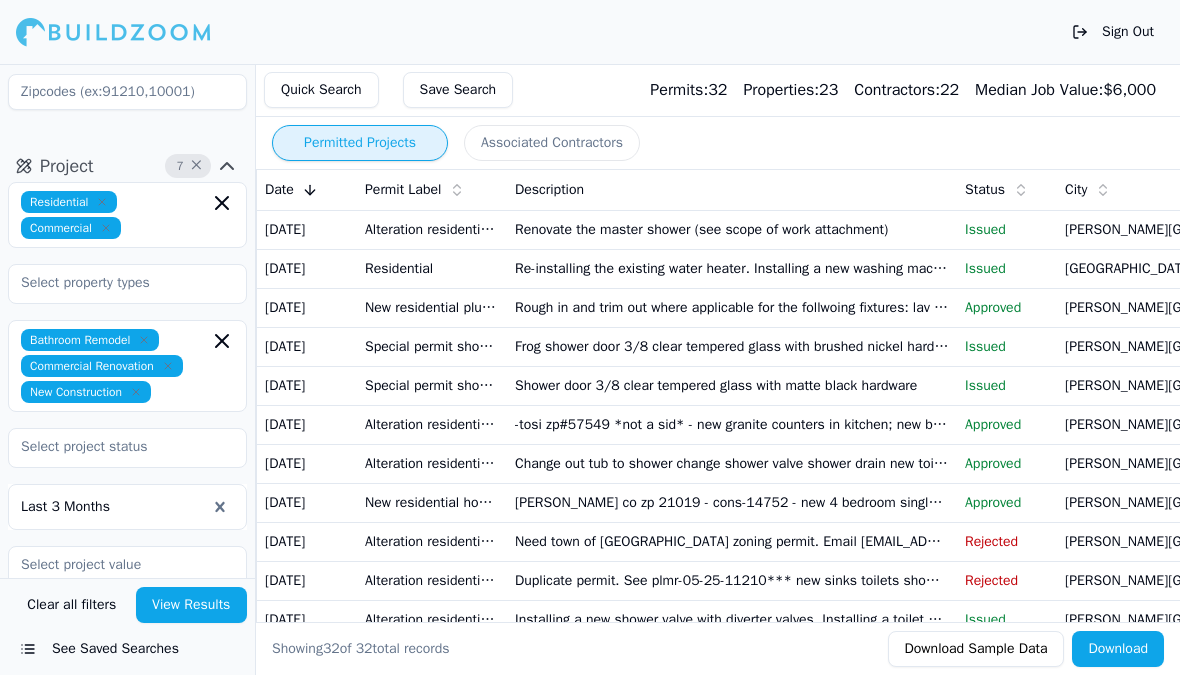 click on "Renovate the master shower (see scope of work attachment)" at bounding box center [732, 229] 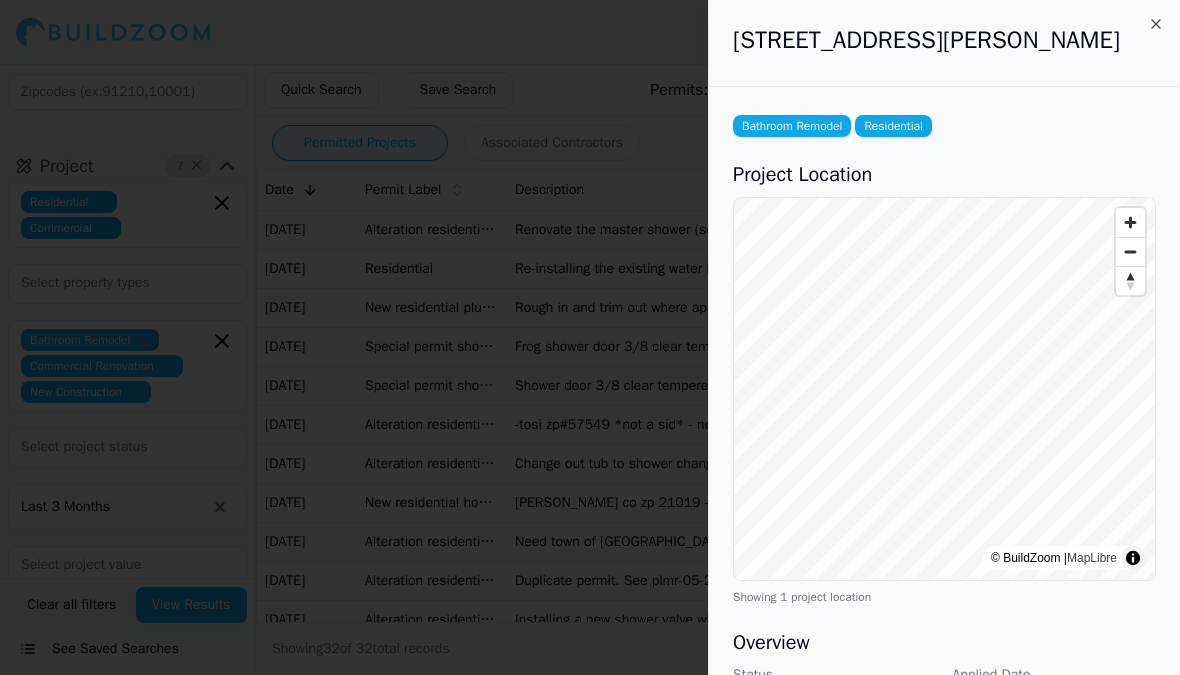 scroll, scrollTop: 0, scrollLeft: 0, axis: both 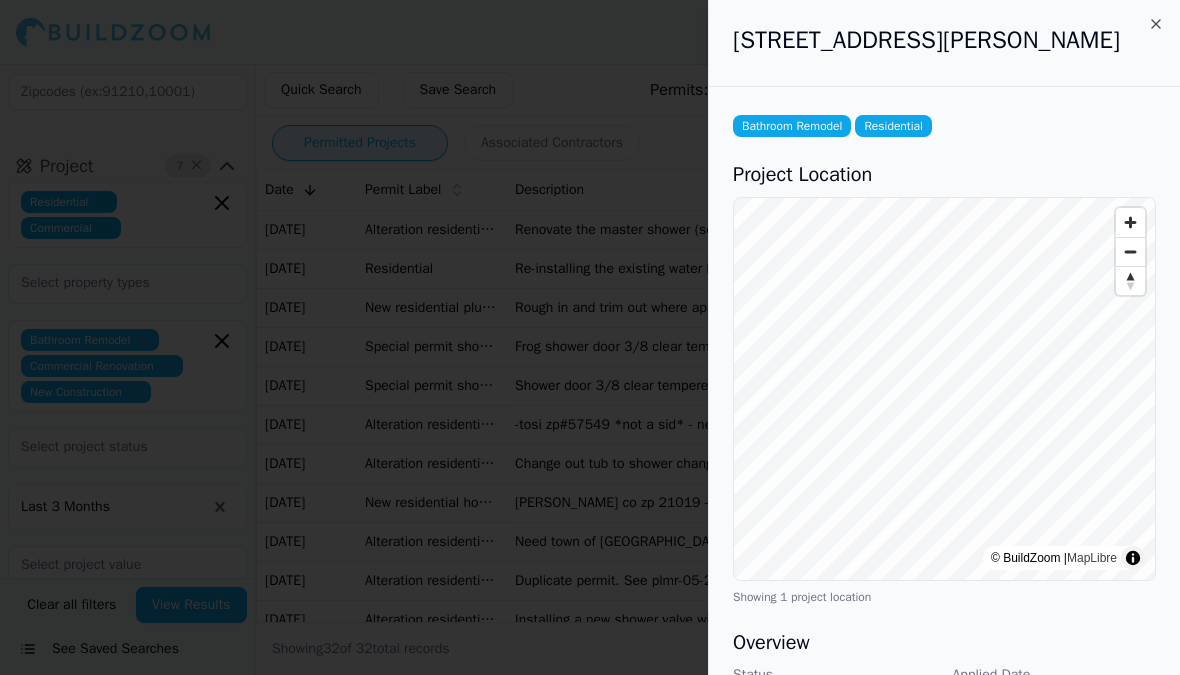 click at bounding box center [590, 337] 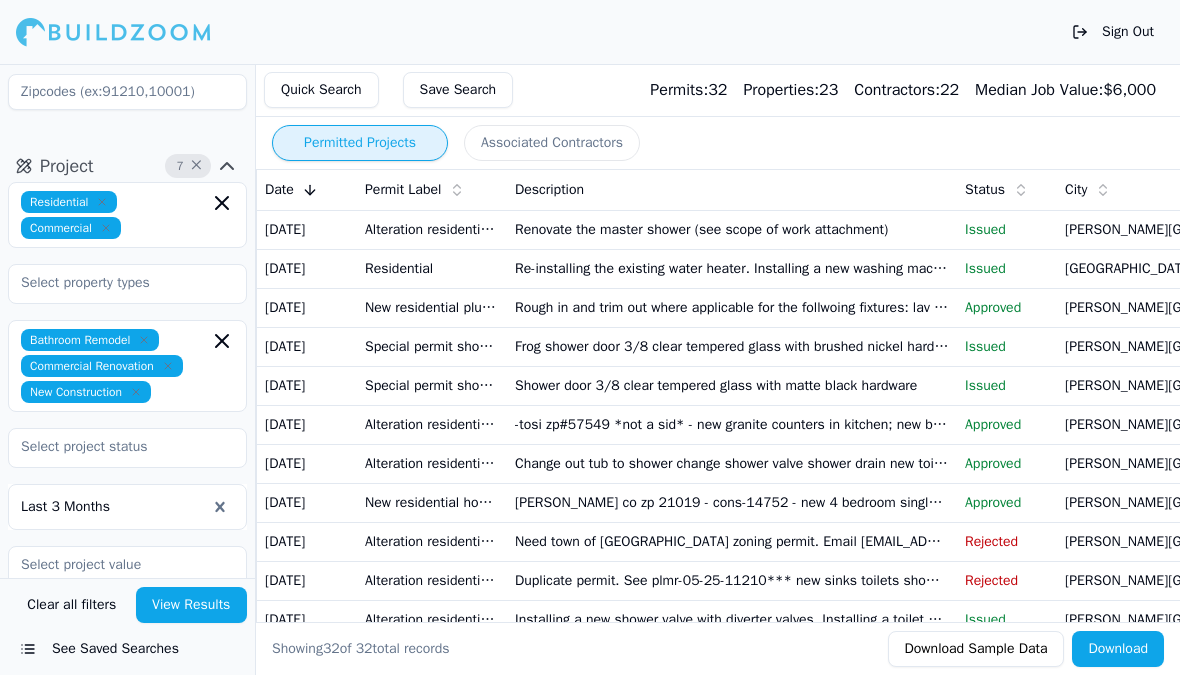 scroll, scrollTop: 0, scrollLeft: 0, axis: both 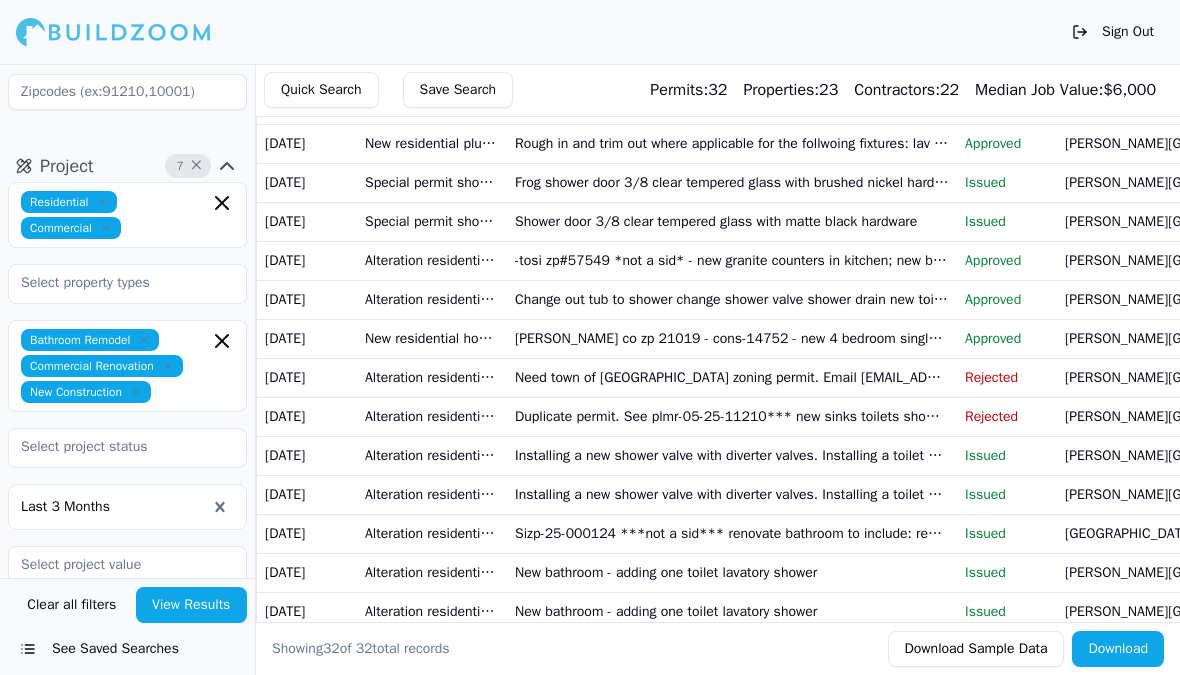 click on "Change out tub to shower change shower valve shower drain new toilet new sink and faucet" at bounding box center [732, 299] 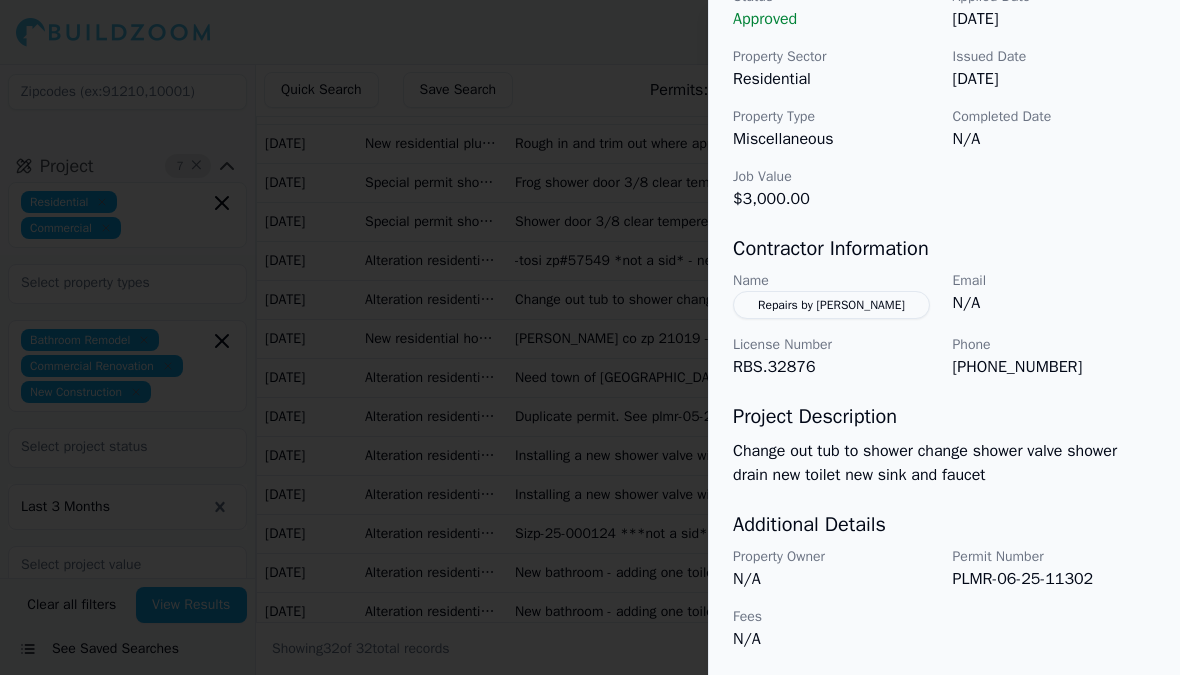 scroll, scrollTop: 318, scrollLeft: 0, axis: vertical 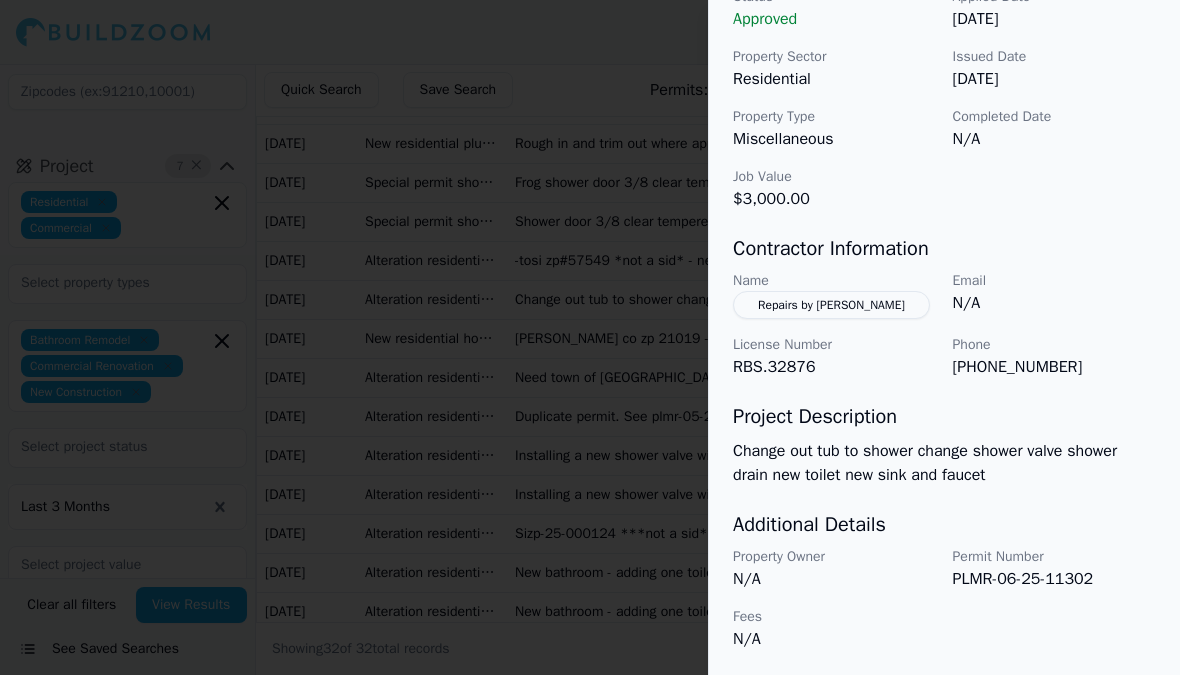 click on "Repairs by [PERSON_NAME]" at bounding box center (831, 305) 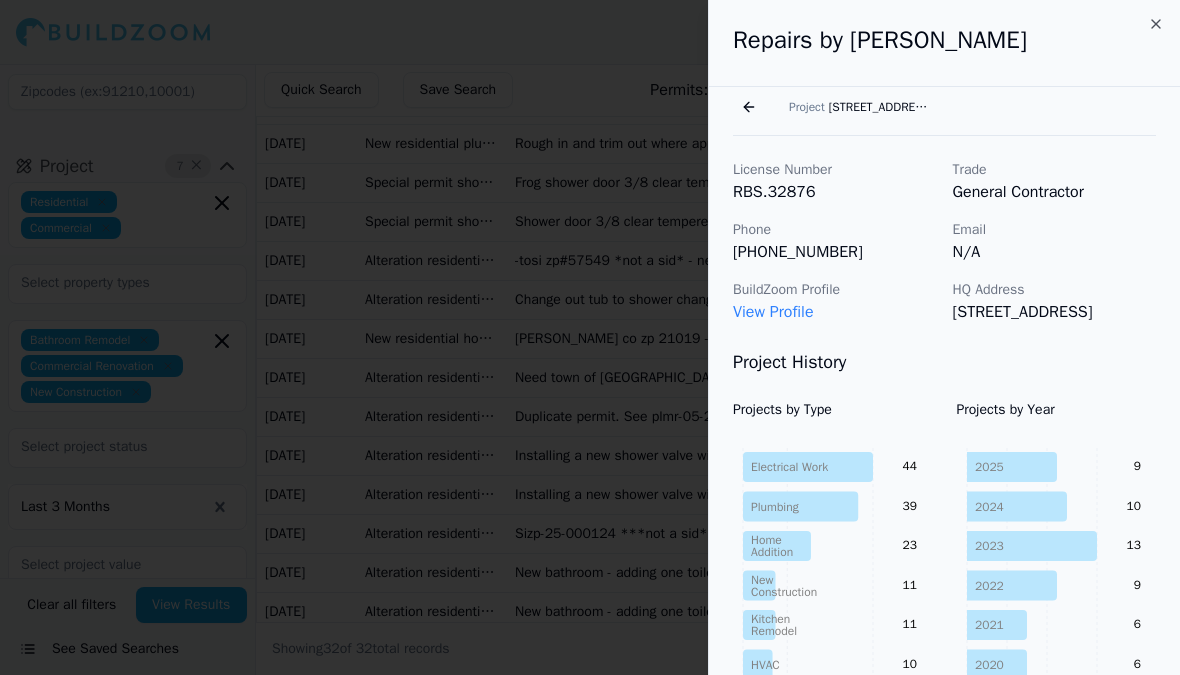 scroll, scrollTop: 0, scrollLeft: 0, axis: both 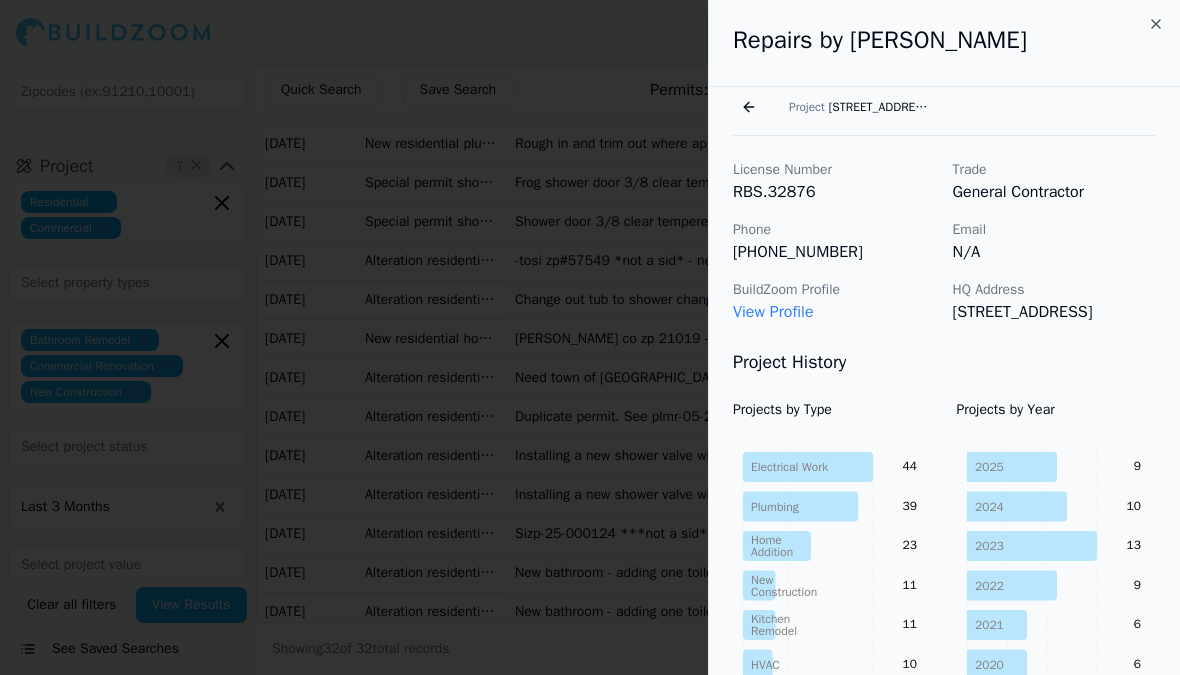 click at bounding box center [590, 337] 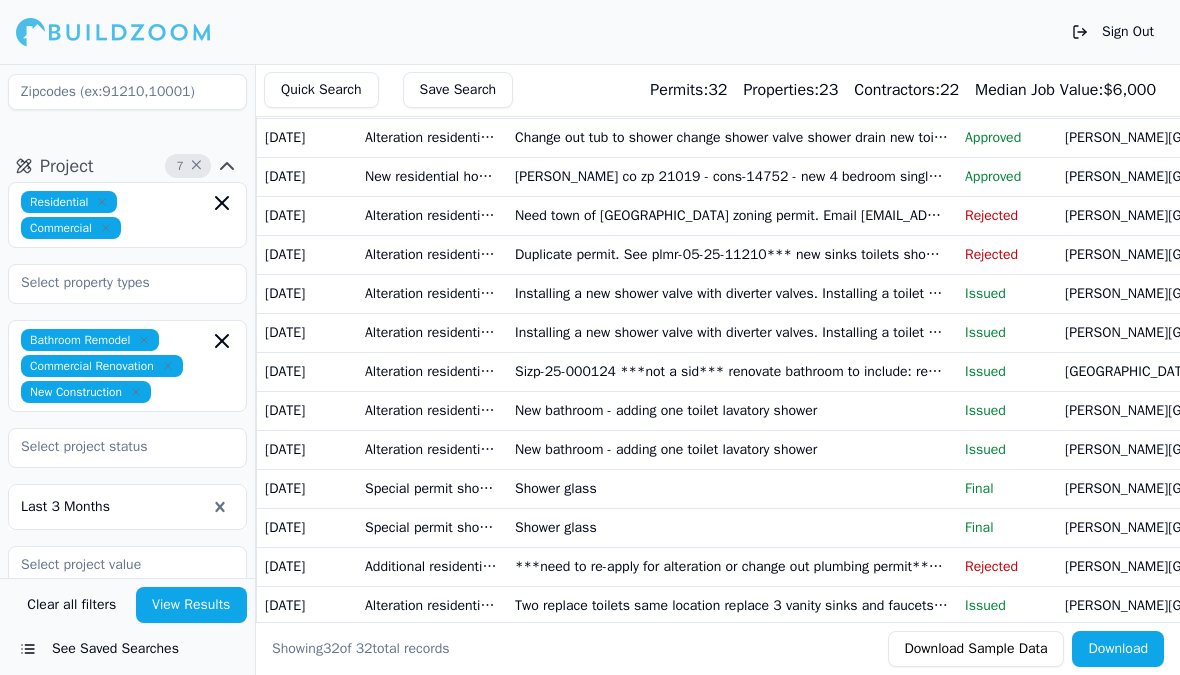 scroll, scrollTop: 327, scrollLeft: 0, axis: vertical 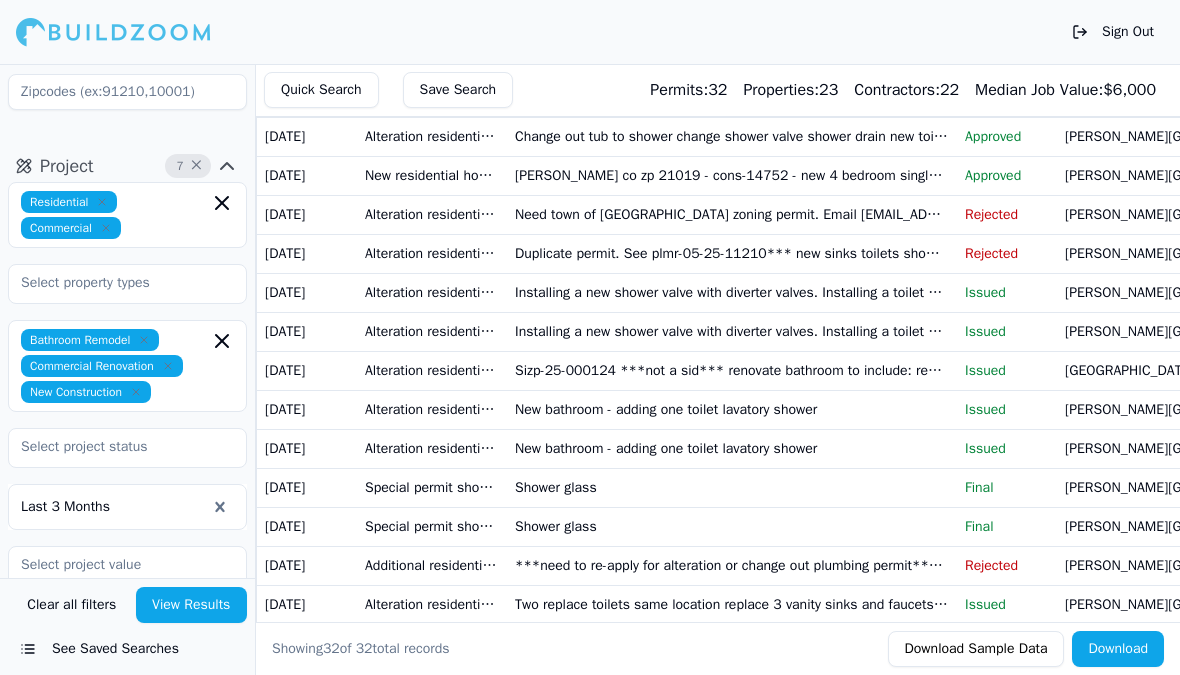 click on "Issued" at bounding box center [1007, 371] 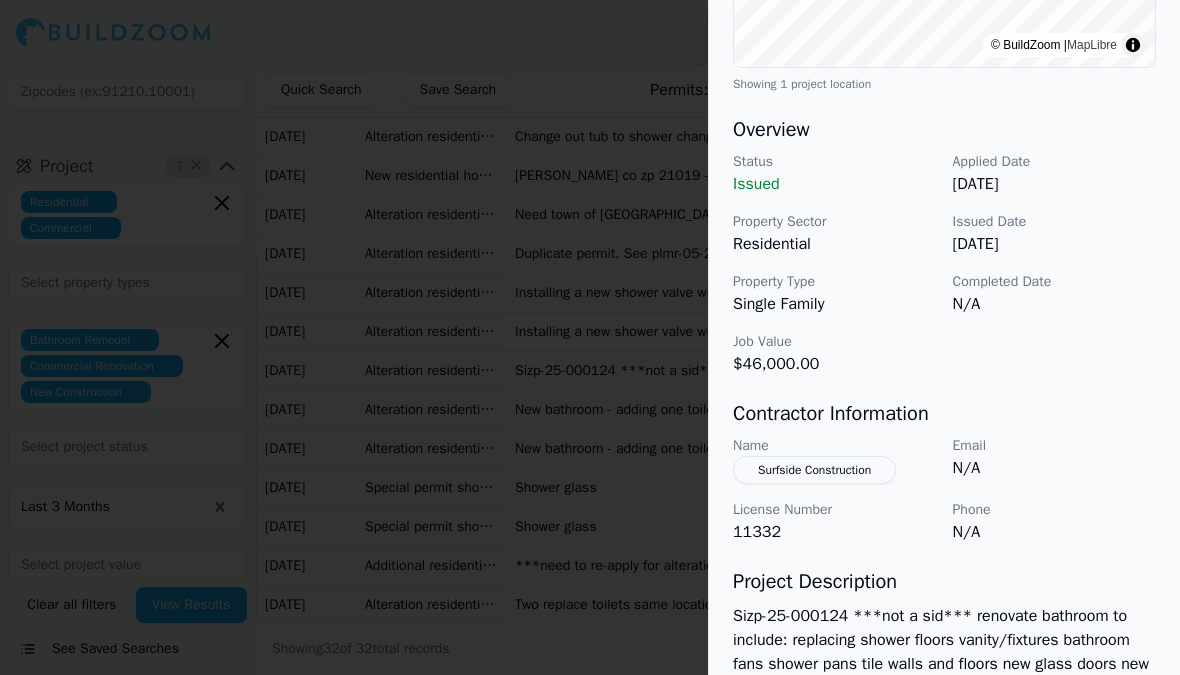scroll, scrollTop: 504, scrollLeft: 0, axis: vertical 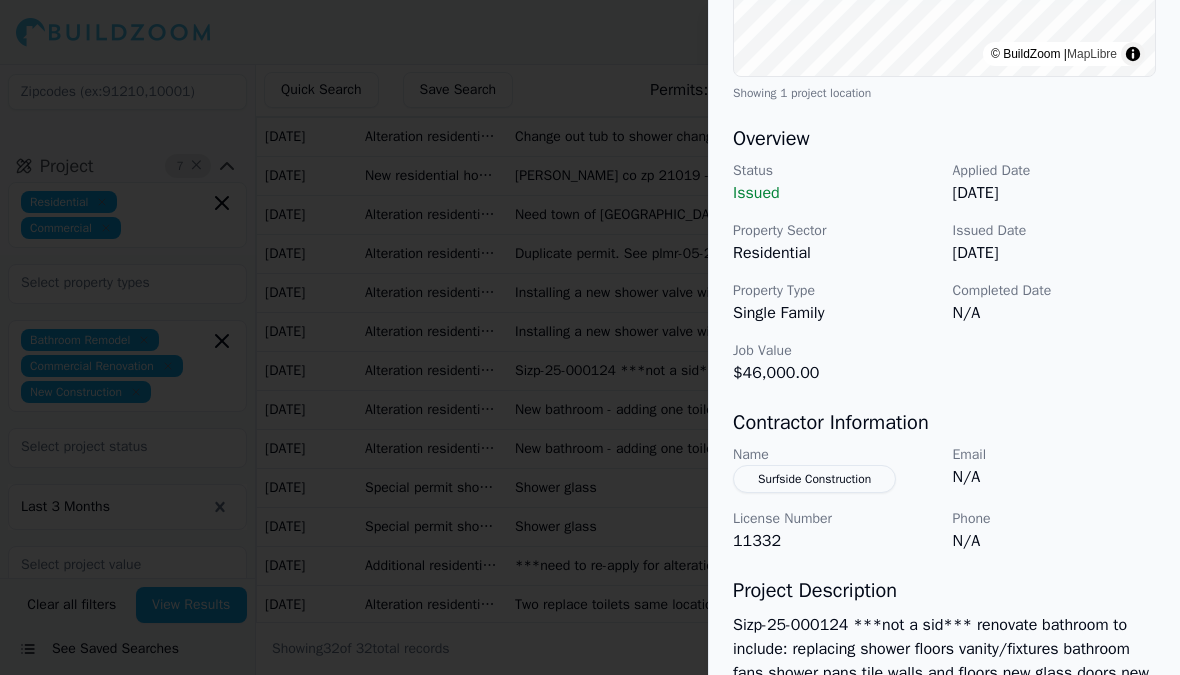 click at bounding box center [590, 337] 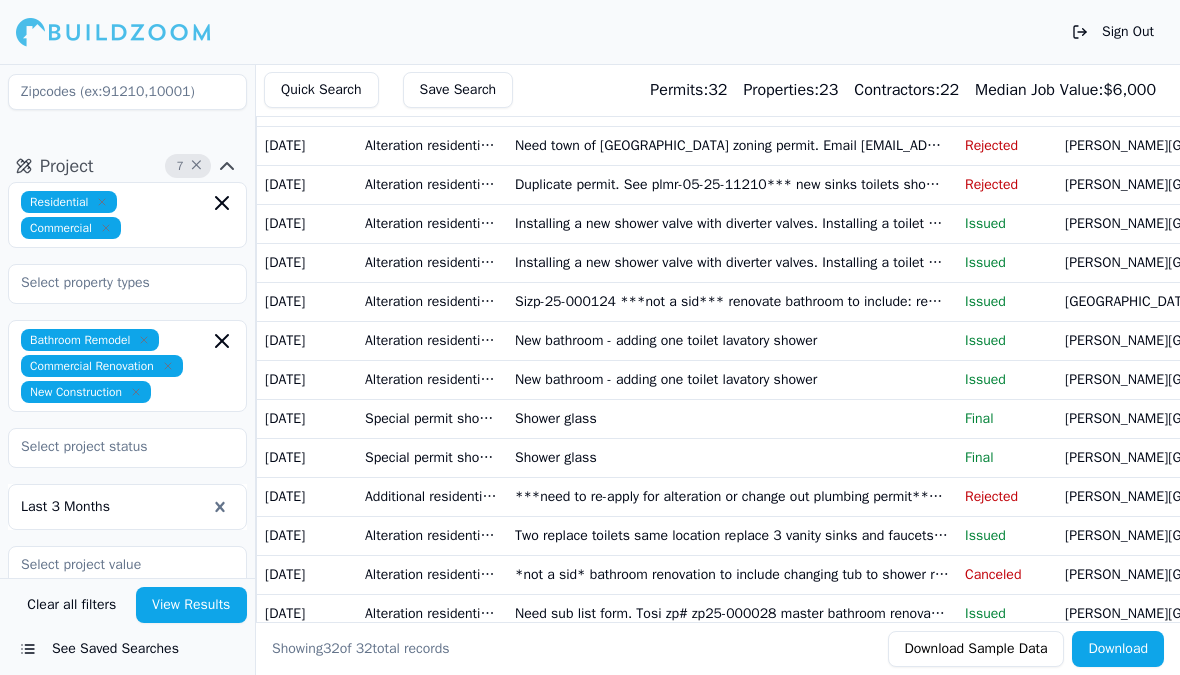 scroll, scrollTop: 401, scrollLeft: 0, axis: vertical 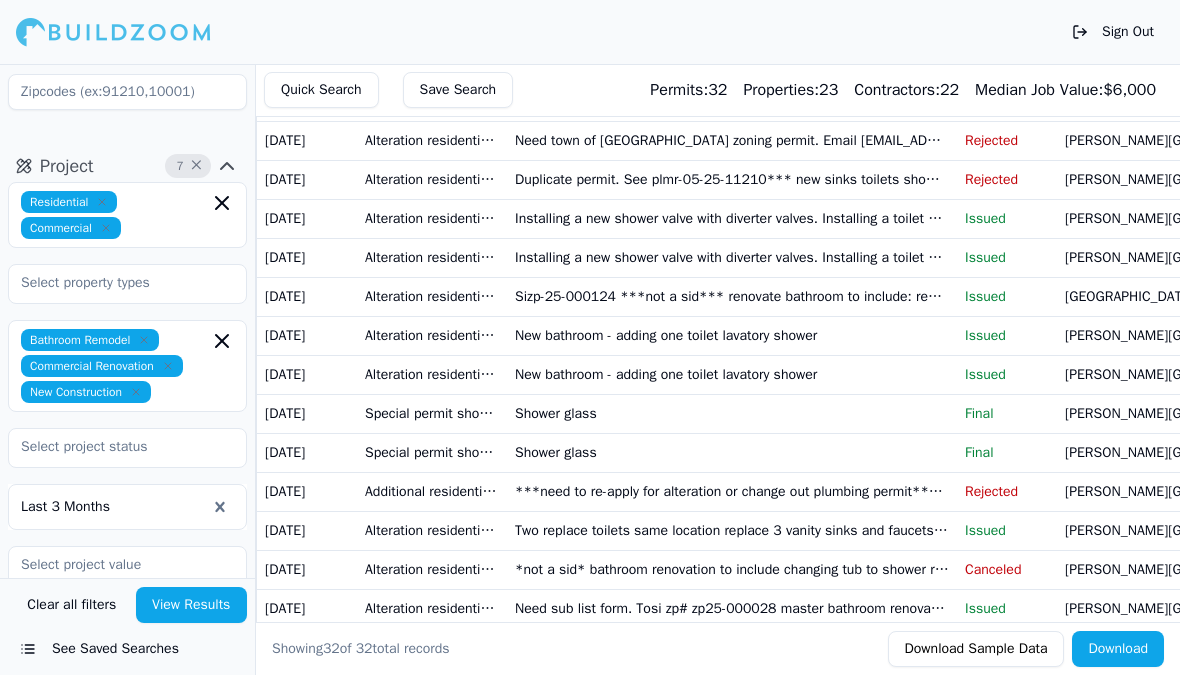 click on "Issued" at bounding box center (1007, 335) 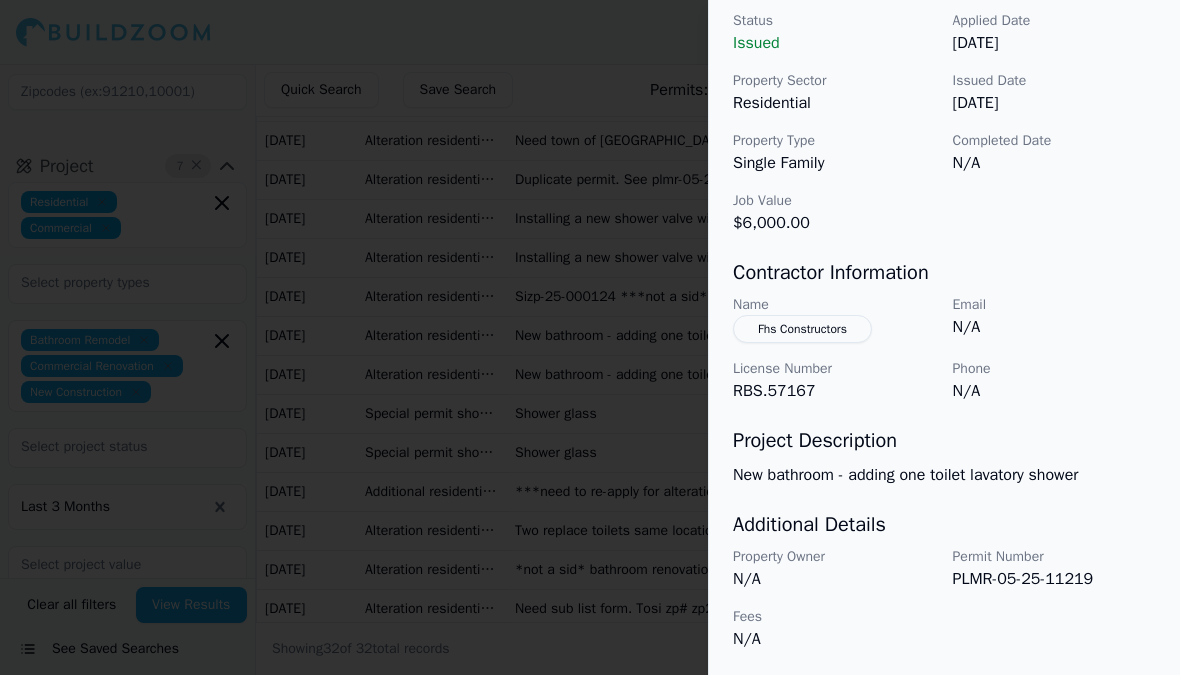 scroll, scrollTop: 686, scrollLeft: 0, axis: vertical 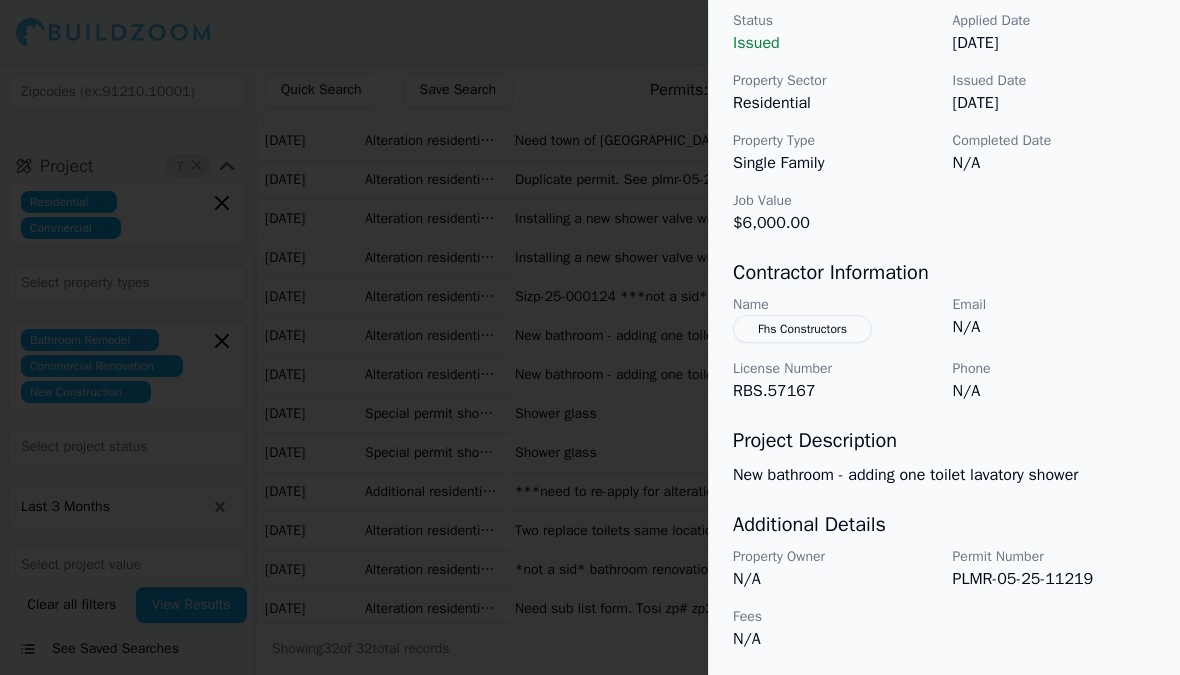 click on "Fhs Constructors" at bounding box center [802, 329] 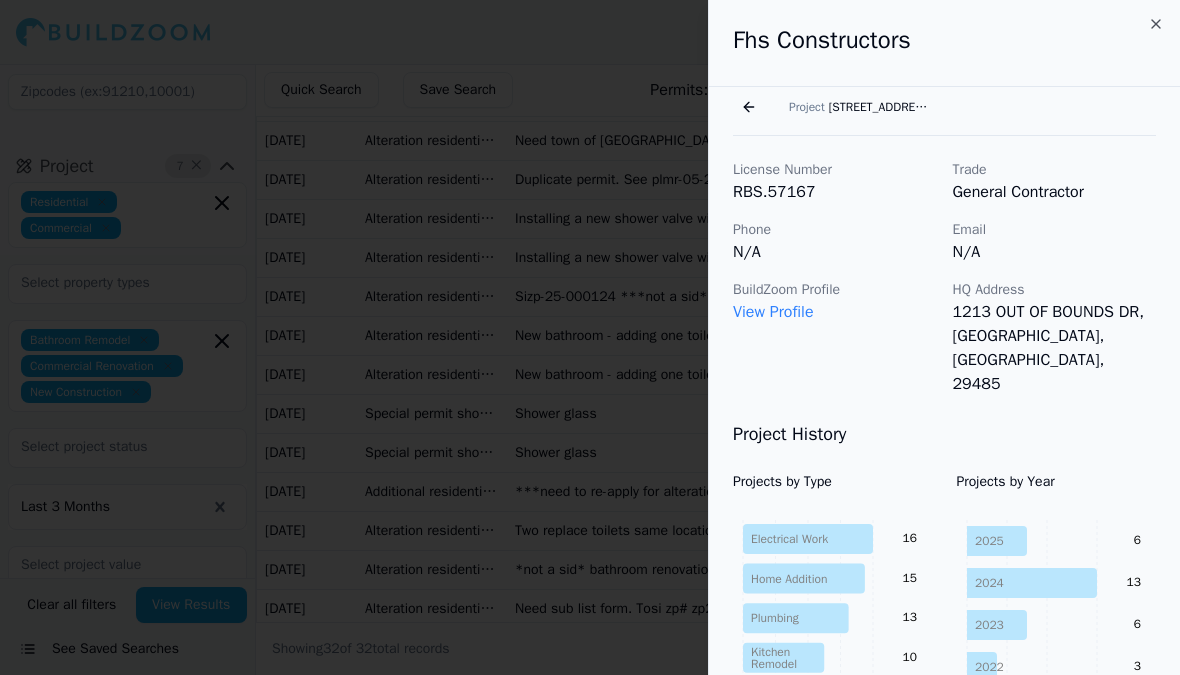 scroll, scrollTop: 0, scrollLeft: 0, axis: both 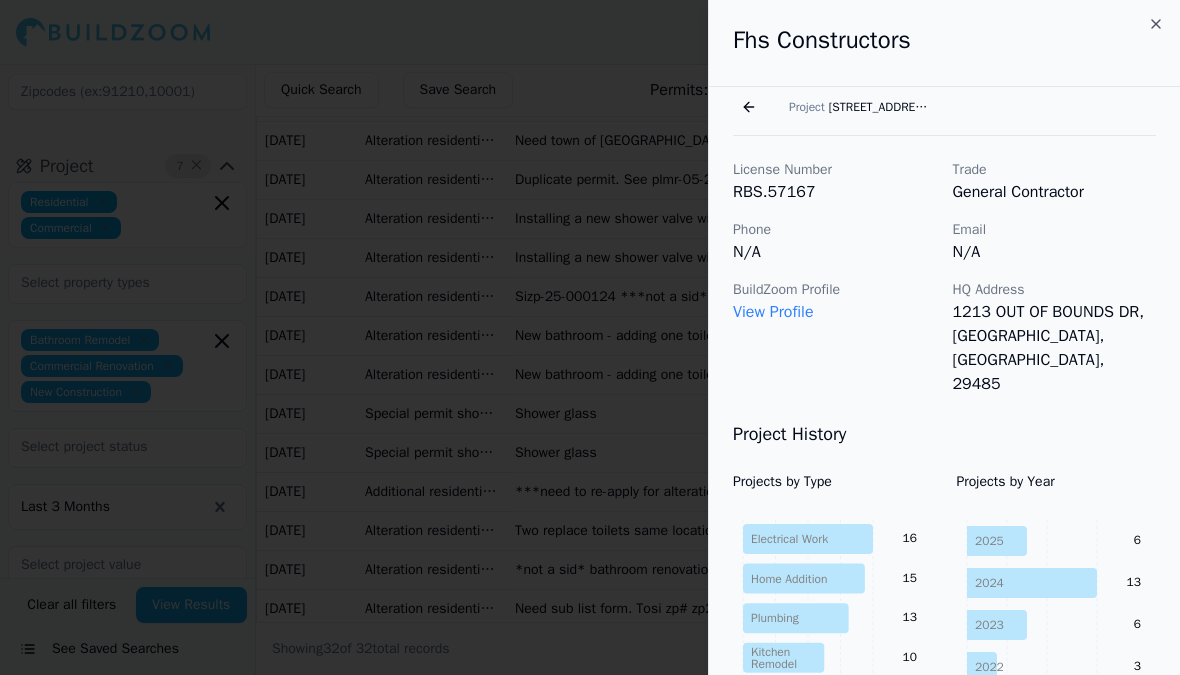 click at bounding box center (590, 337) 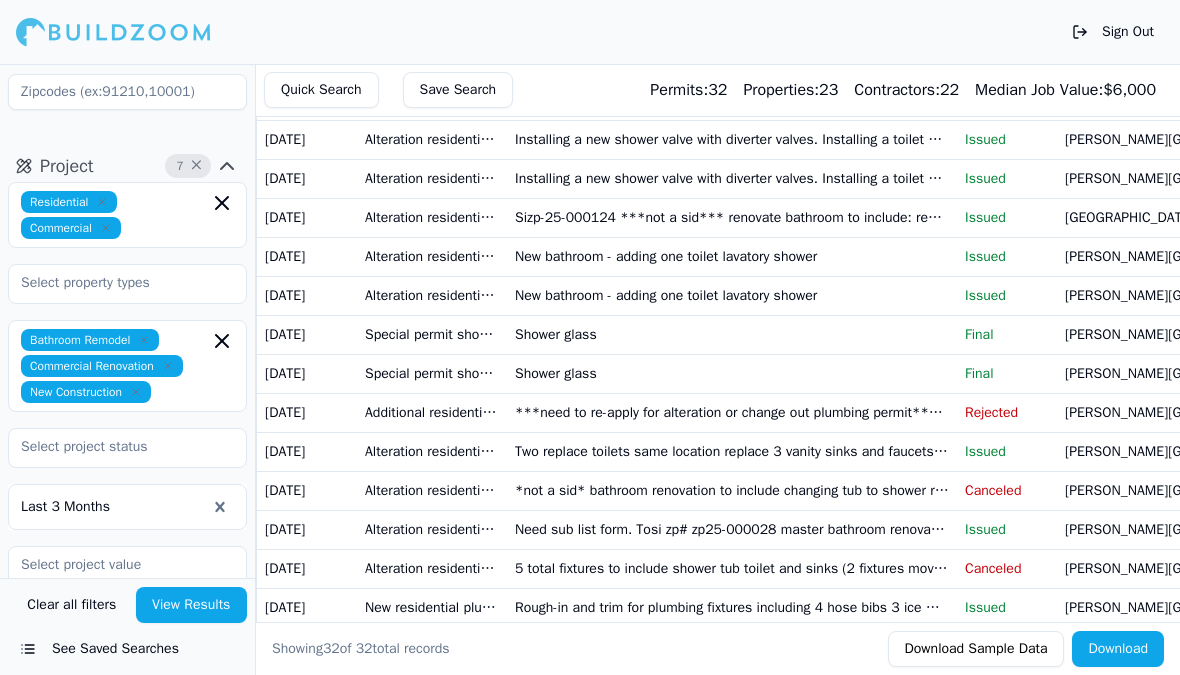 scroll, scrollTop: 485, scrollLeft: 0, axis: vertical 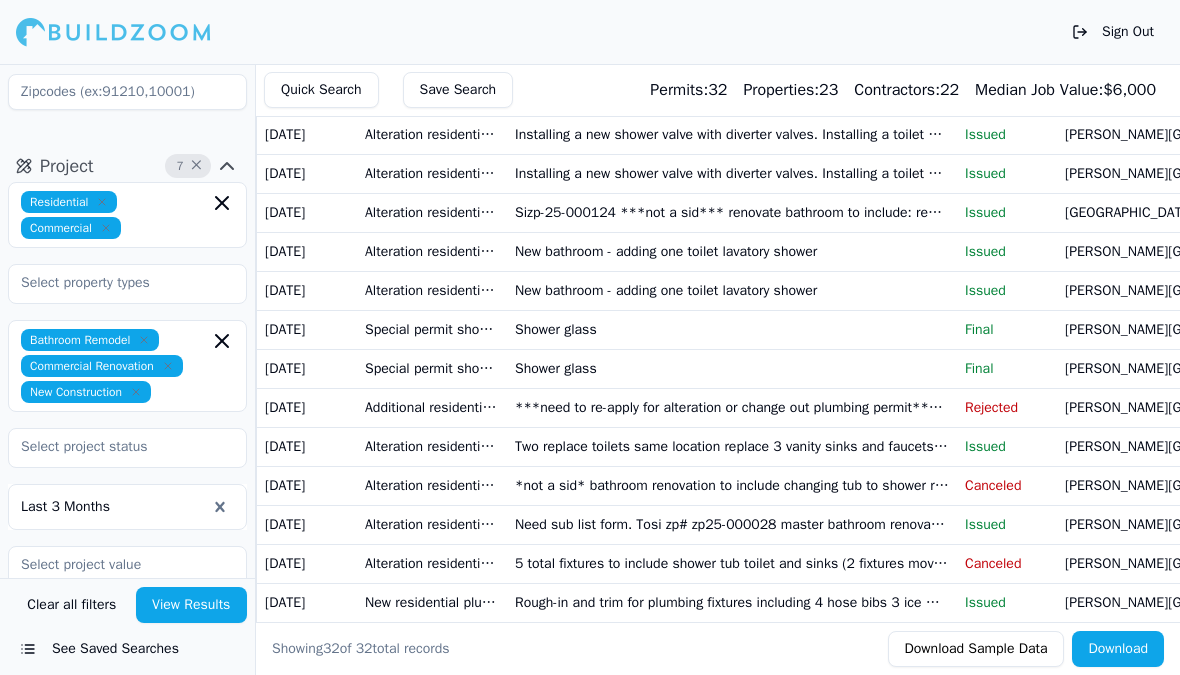 click on "Final" at bounding box center [1007, 369] 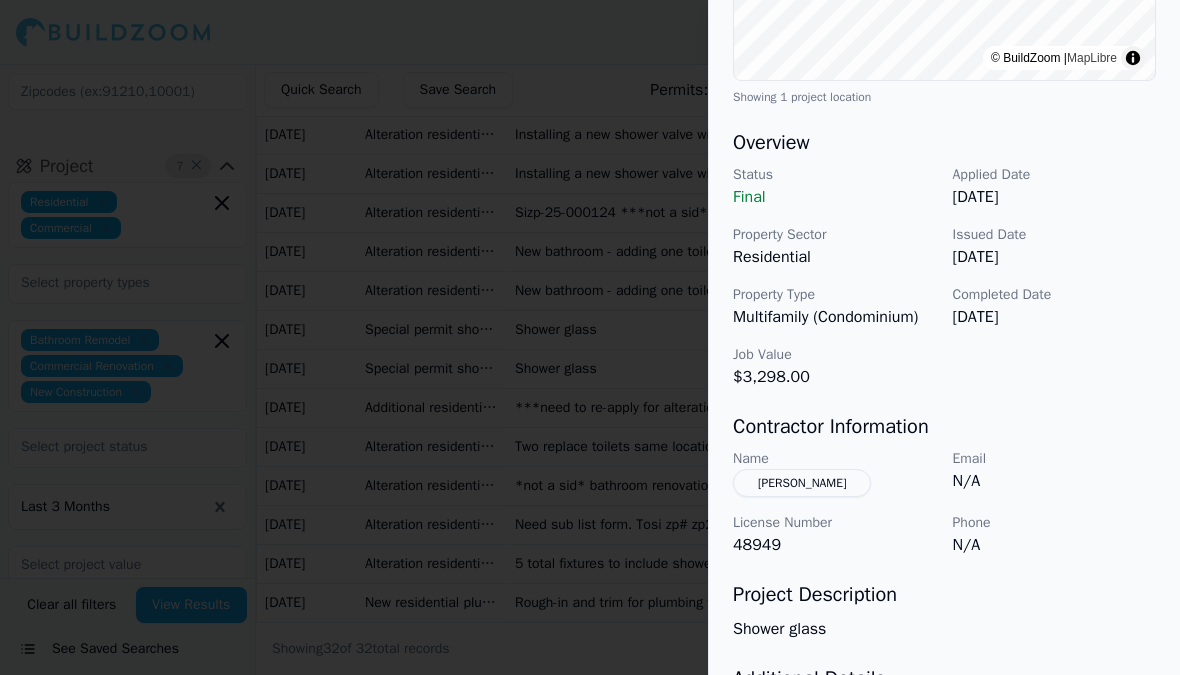 scroll, scrollTop: 535, scrollLeft: 0, axis: vertical 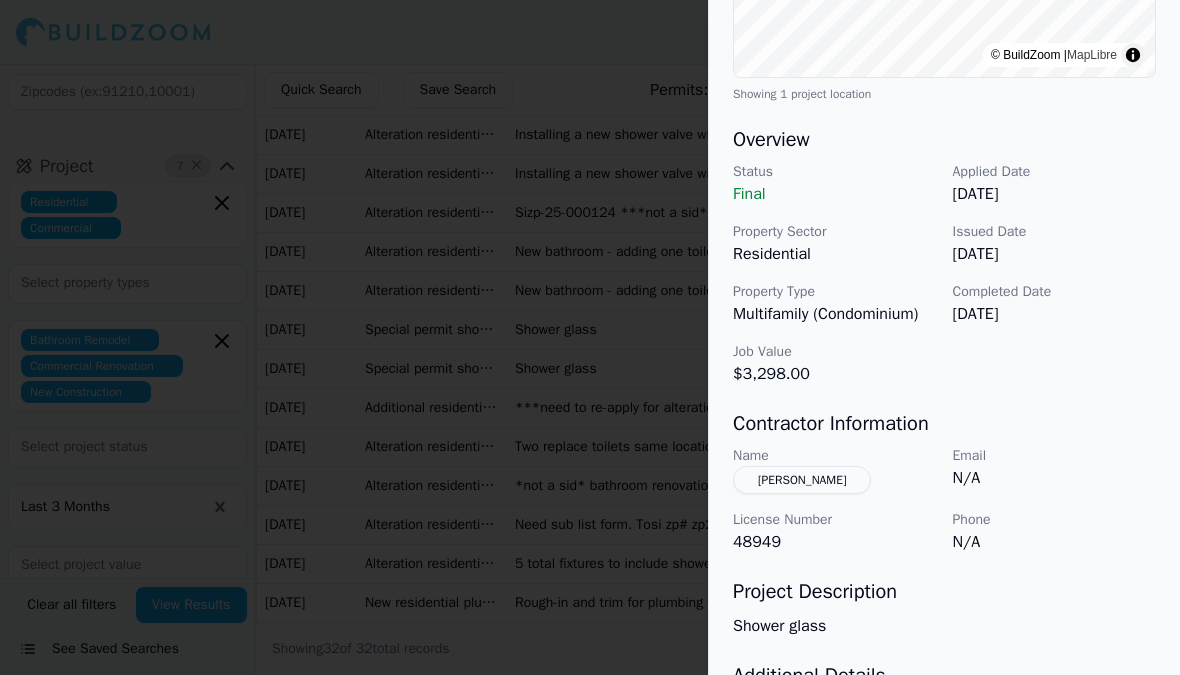 click on "[PERSON_NAME]" at bounding box center (802, 480) 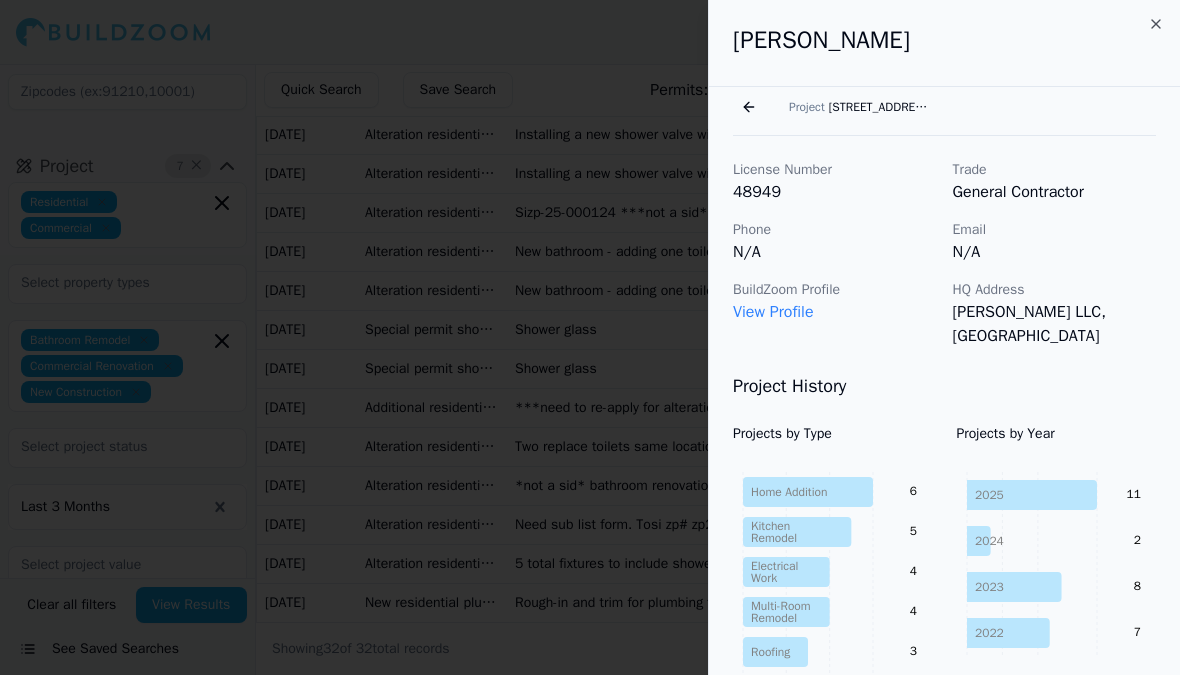 scroll, scrollTop: 0, scrollLeft: 0, axis: both 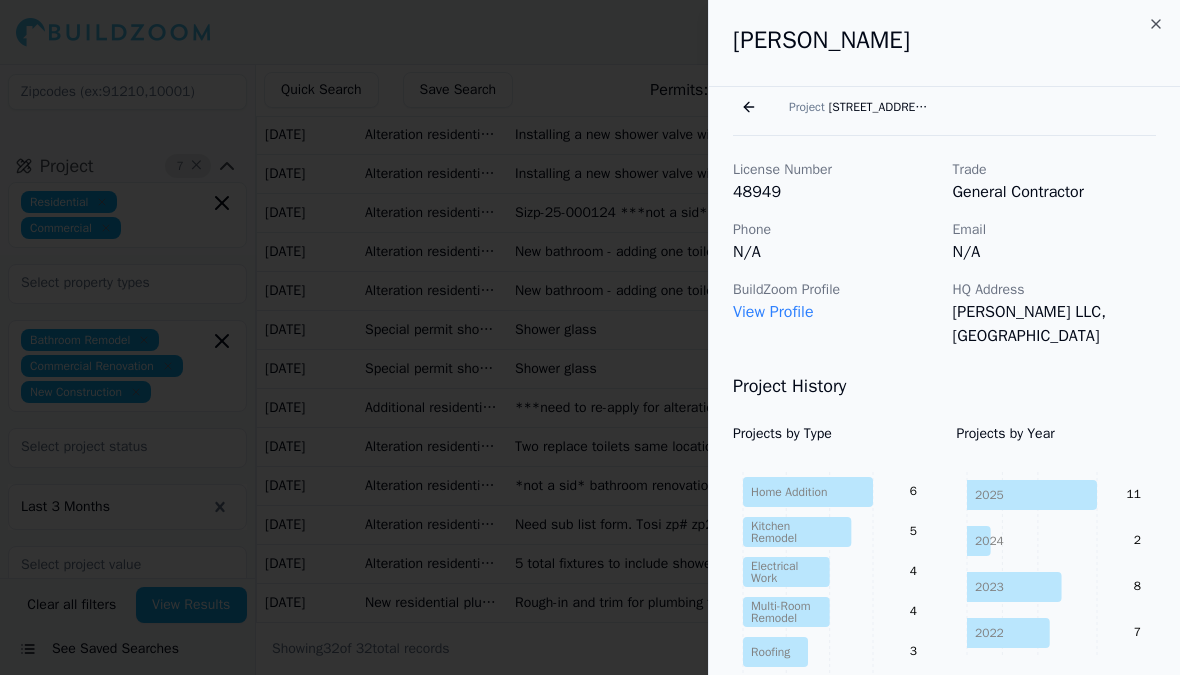 click at bounding box center (590, 337) 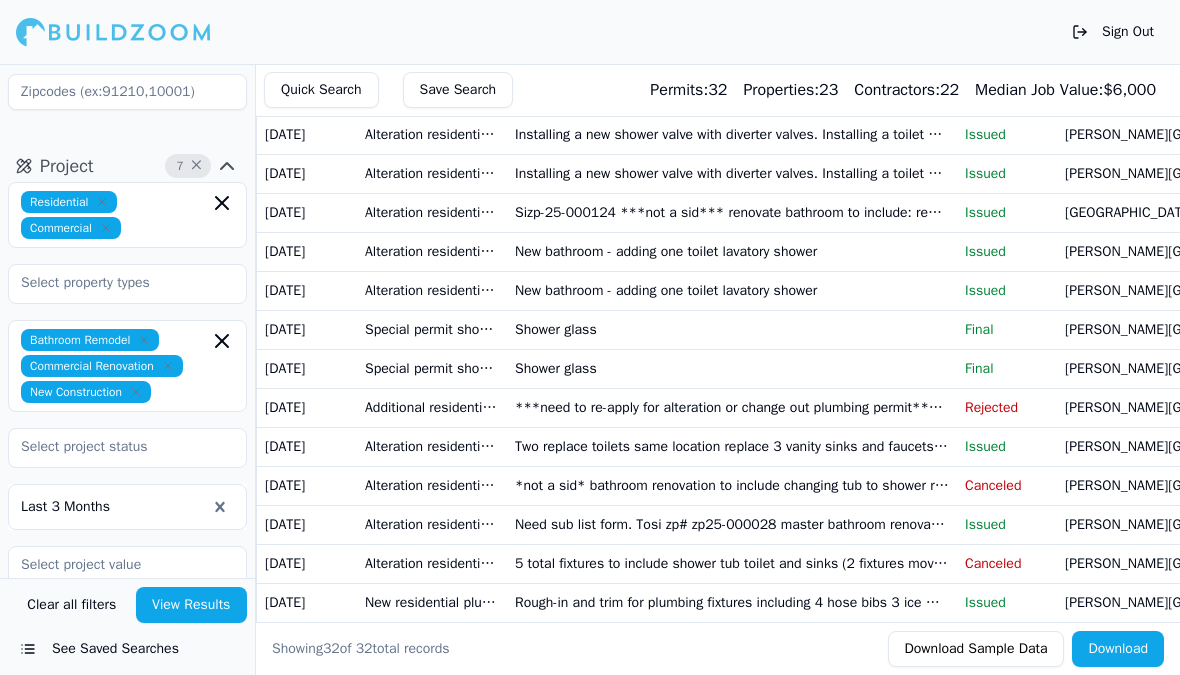 click on "Shower glass" at bounding box center [732, 368] 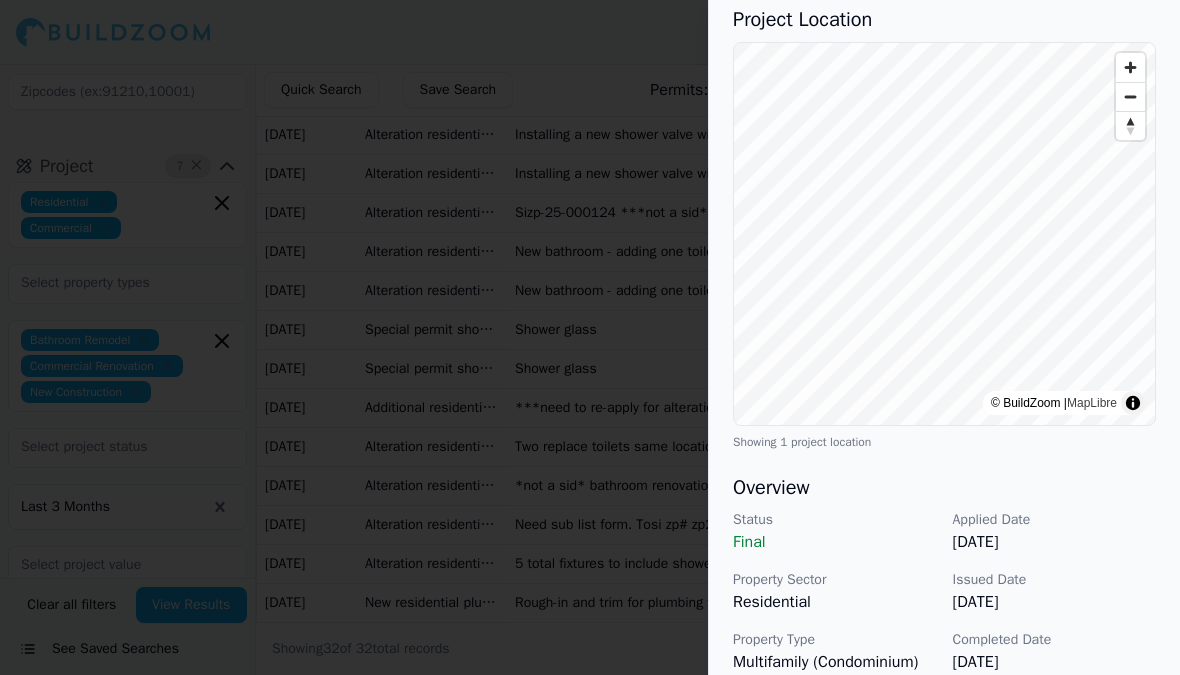 scroll, scrollTop: 186, scrollLeft: 0, axis: vertical 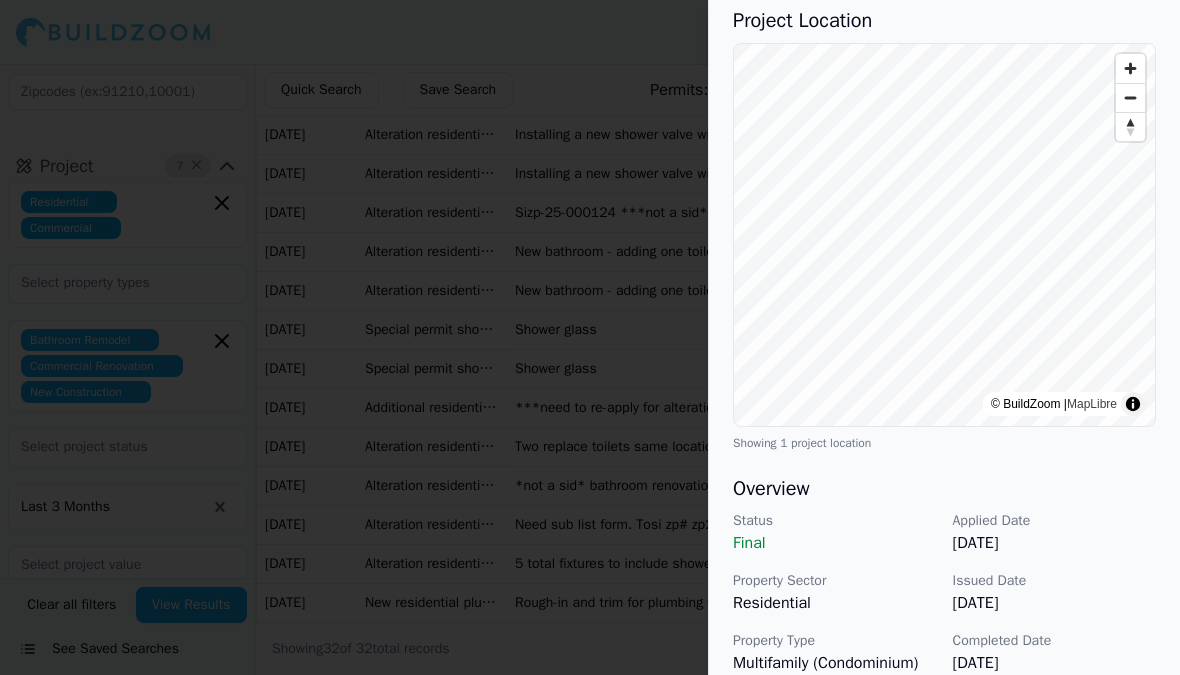click at bounding box center [590, 337] 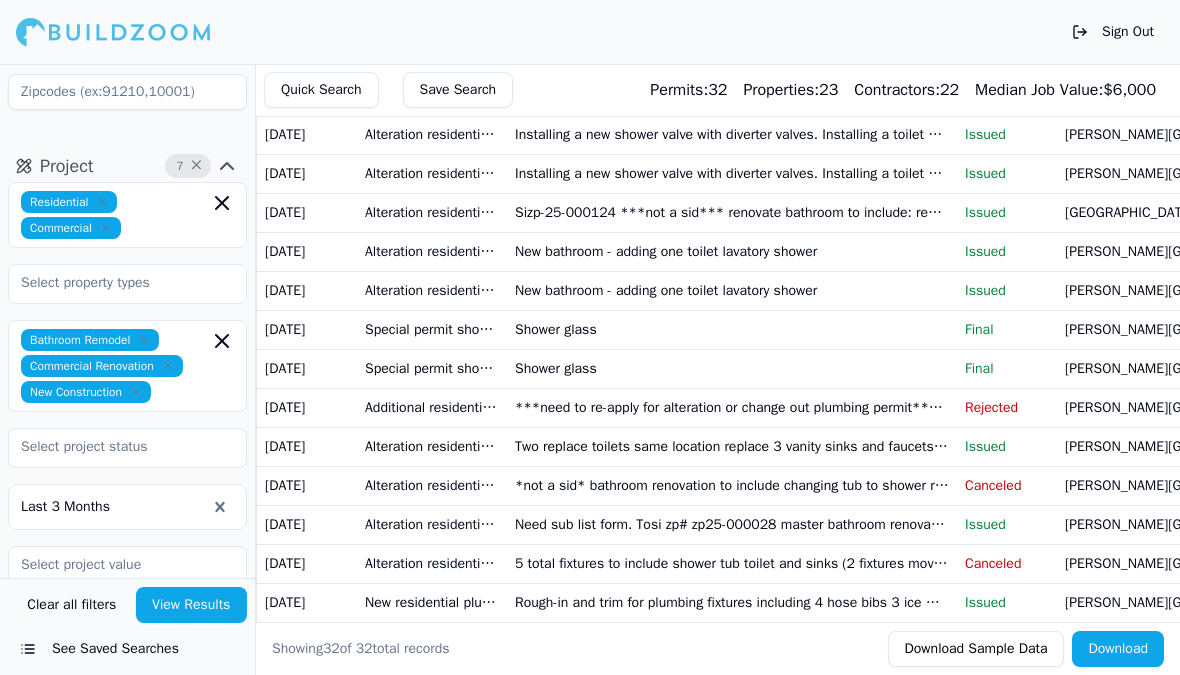 click on "Two replace toilets same location replace 3 vanity sinks and faucets same location replace two shower valves 1 new tub same location" at bounding box center [732, 446] 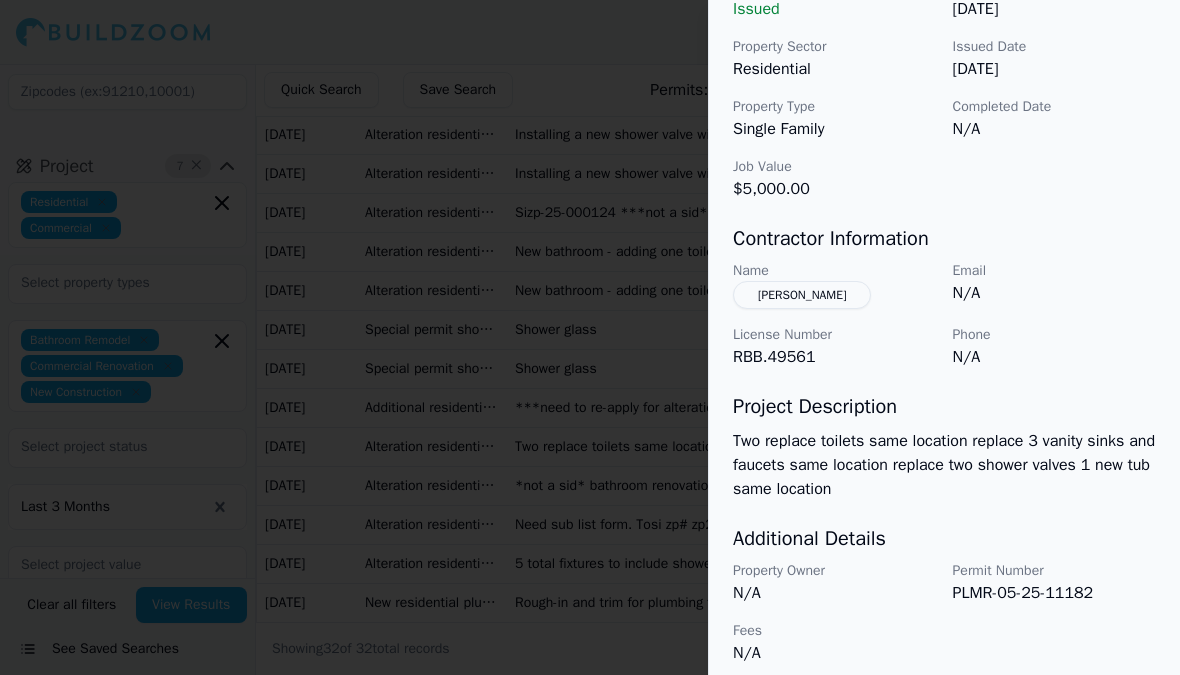 scroll, scrollTop: 691, scrollLeft: 0, axis: vertical 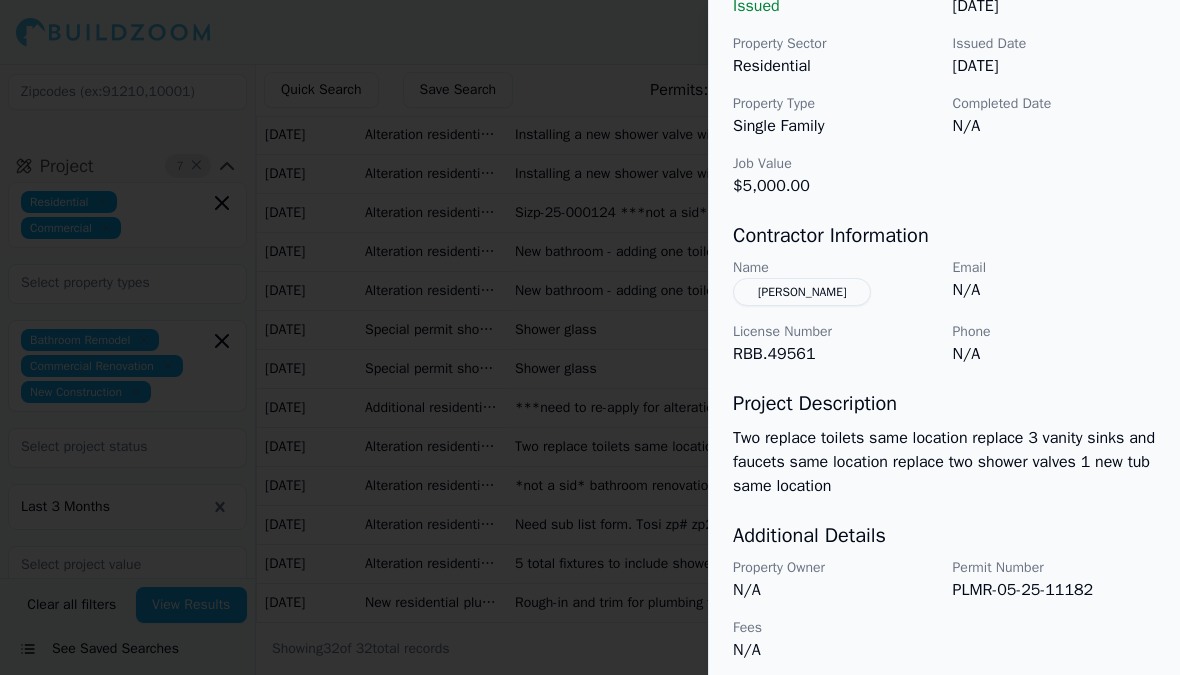 click on "[PERSON_NAME]" at bounding box center (802, 292) 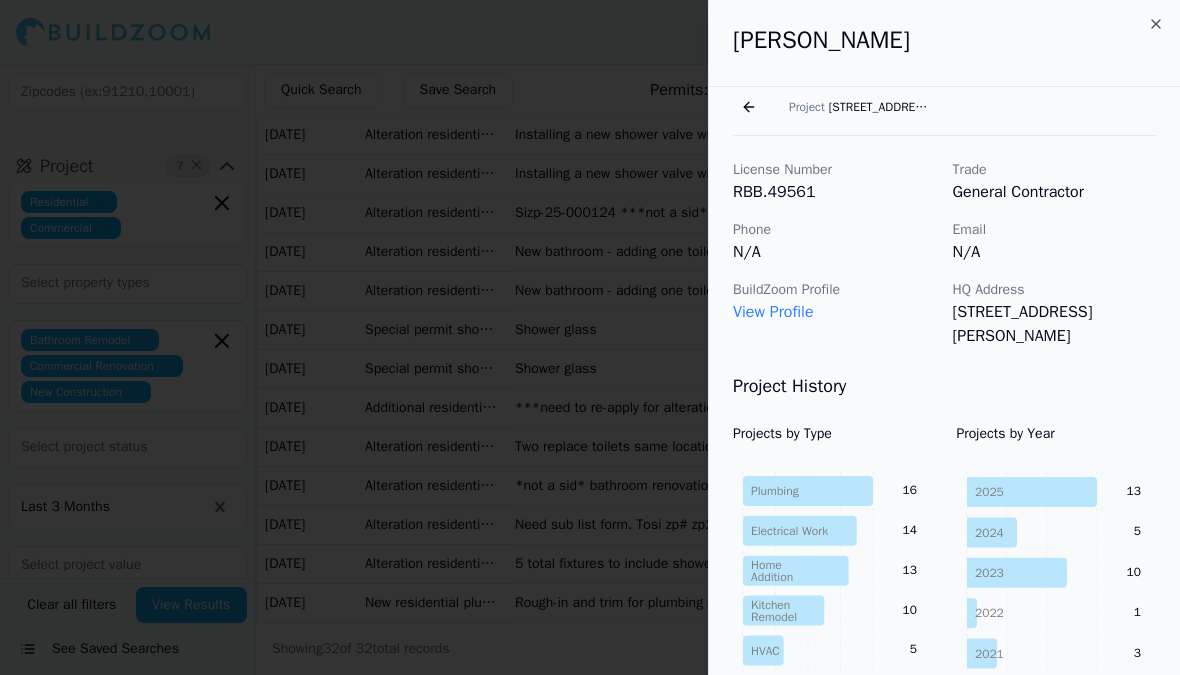 scroll, scrollTop: 0, scrollLeft: 0, axis: both 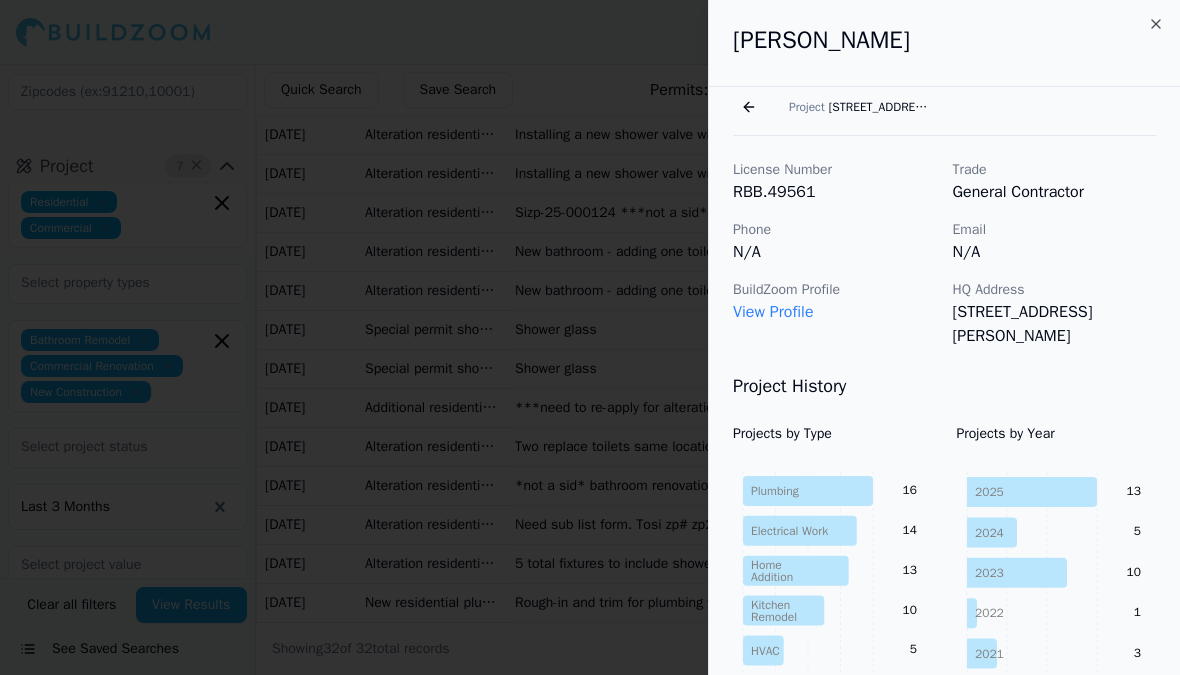 click at bounding box center (590, 337) 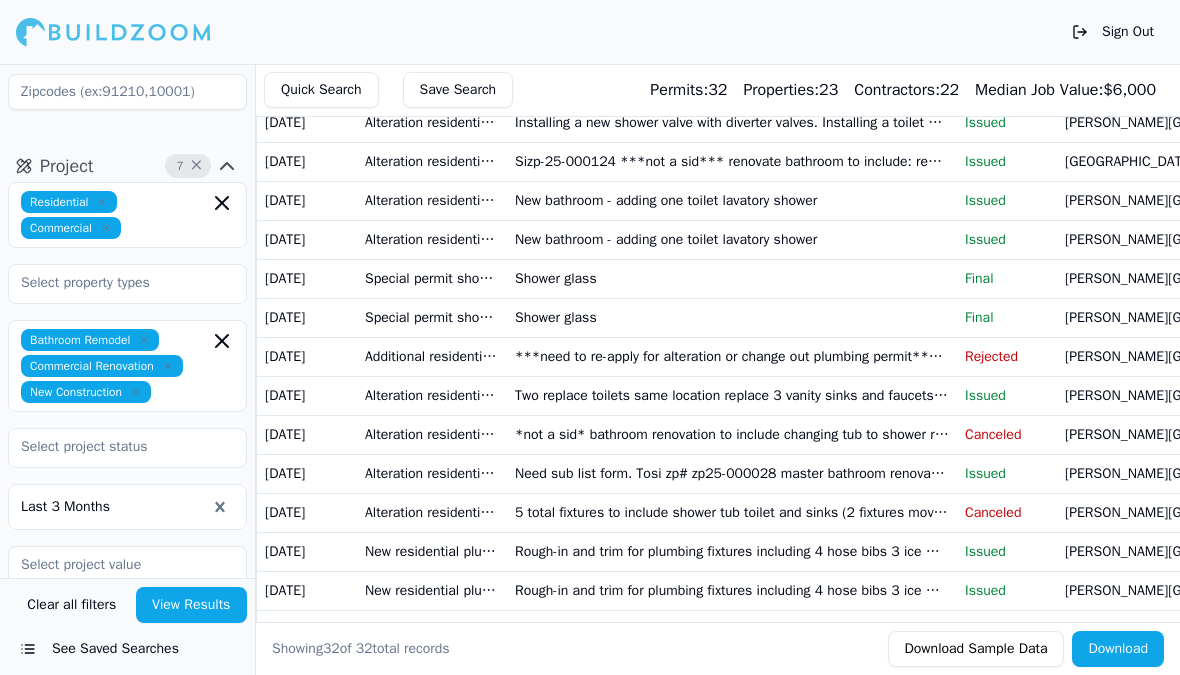 scroll, scrollTop: 537, scrollLeft: 0, axis: vertical 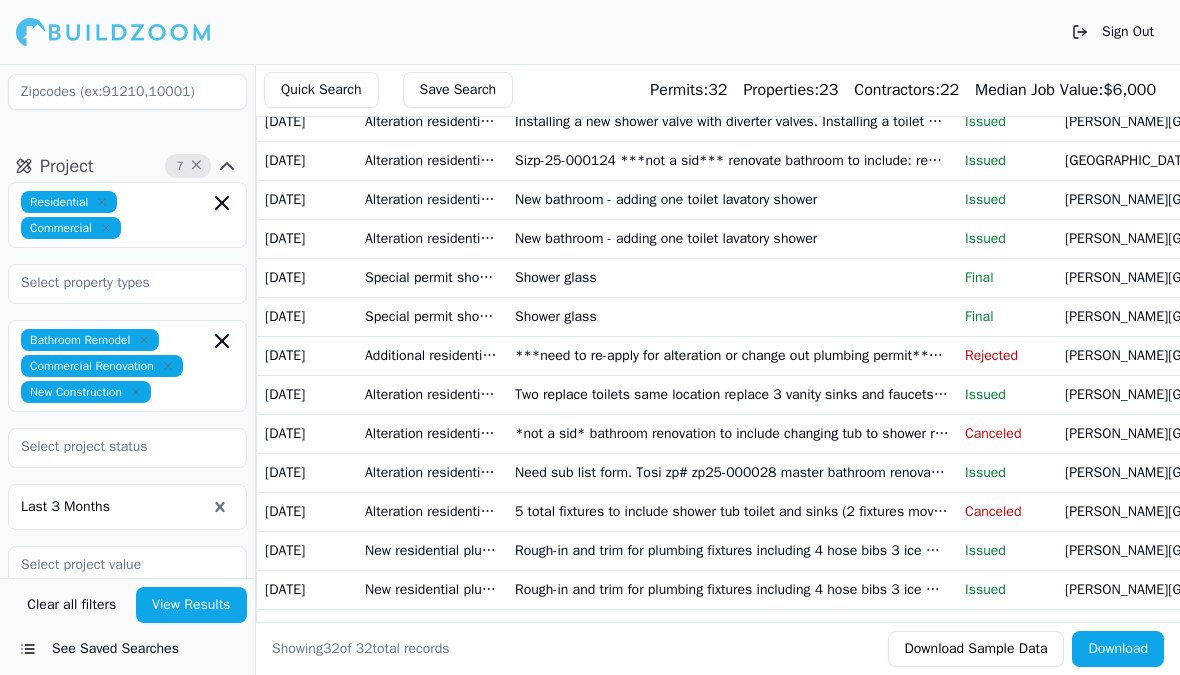 click on "Need sub list form. Tosi zp# zp25-000028 master bathroom renovation: remove/replace tile floor and tile shower stall. Replace exterior rot for deck/siding as needed" at bounding box center [732, 472] 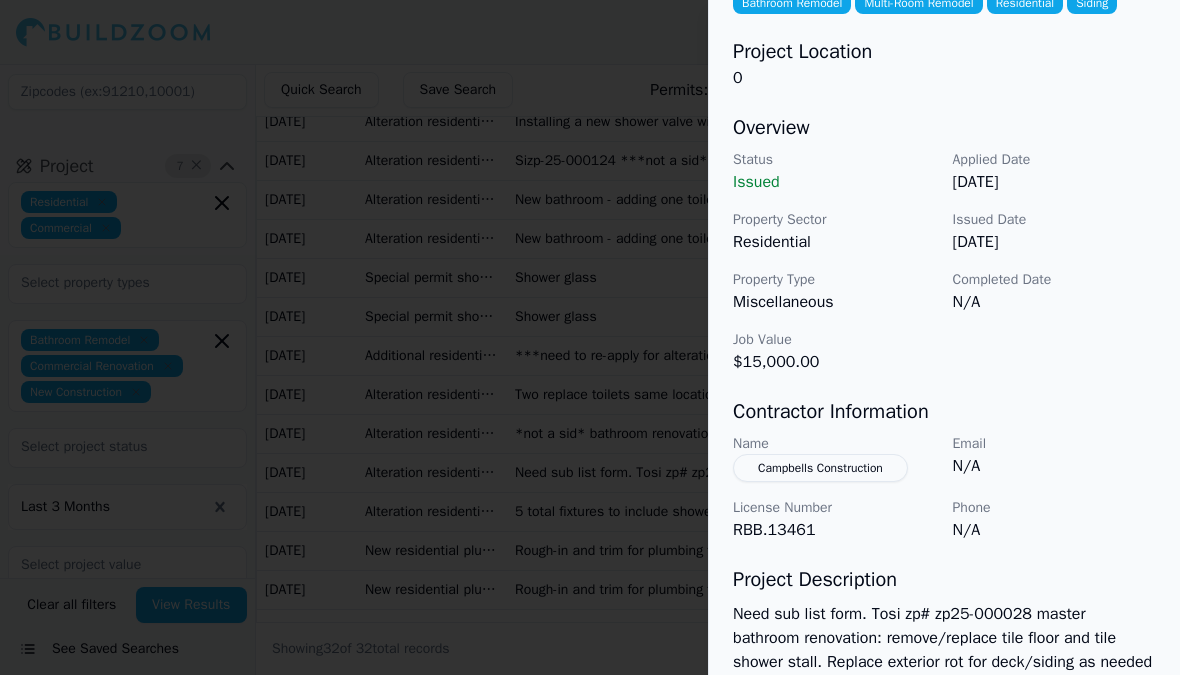 scroll, scrollTop: 121, scrollLeft: 0, axis: vertical 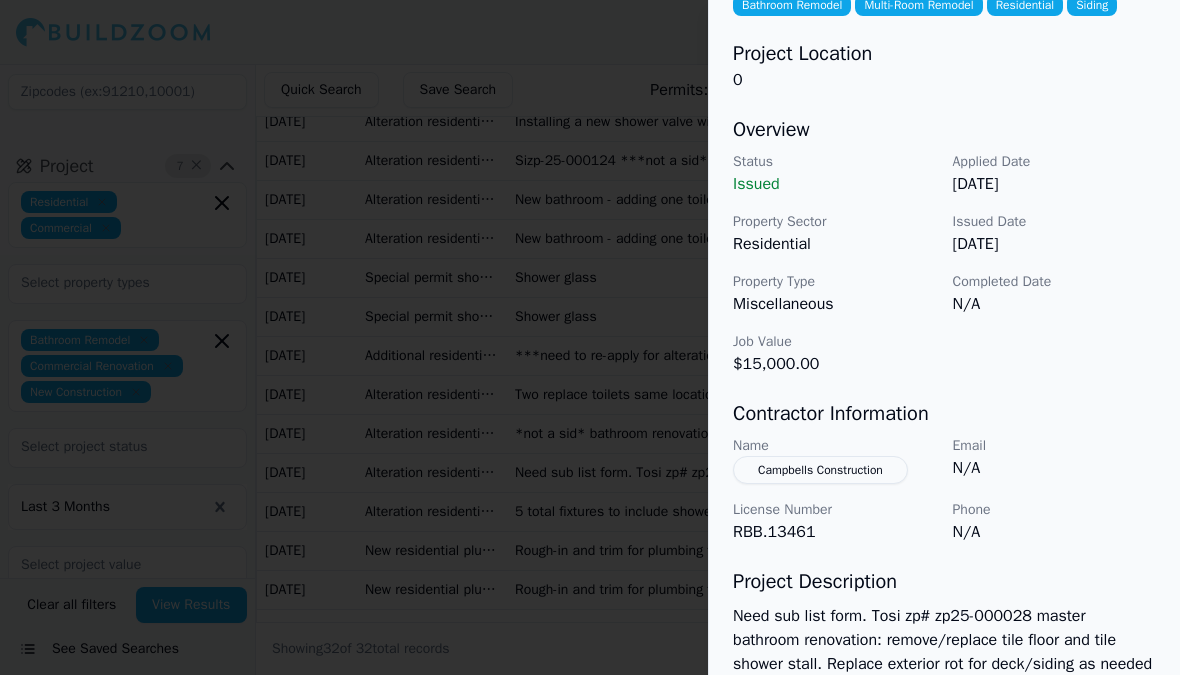 click at bounding box center (590, 337) 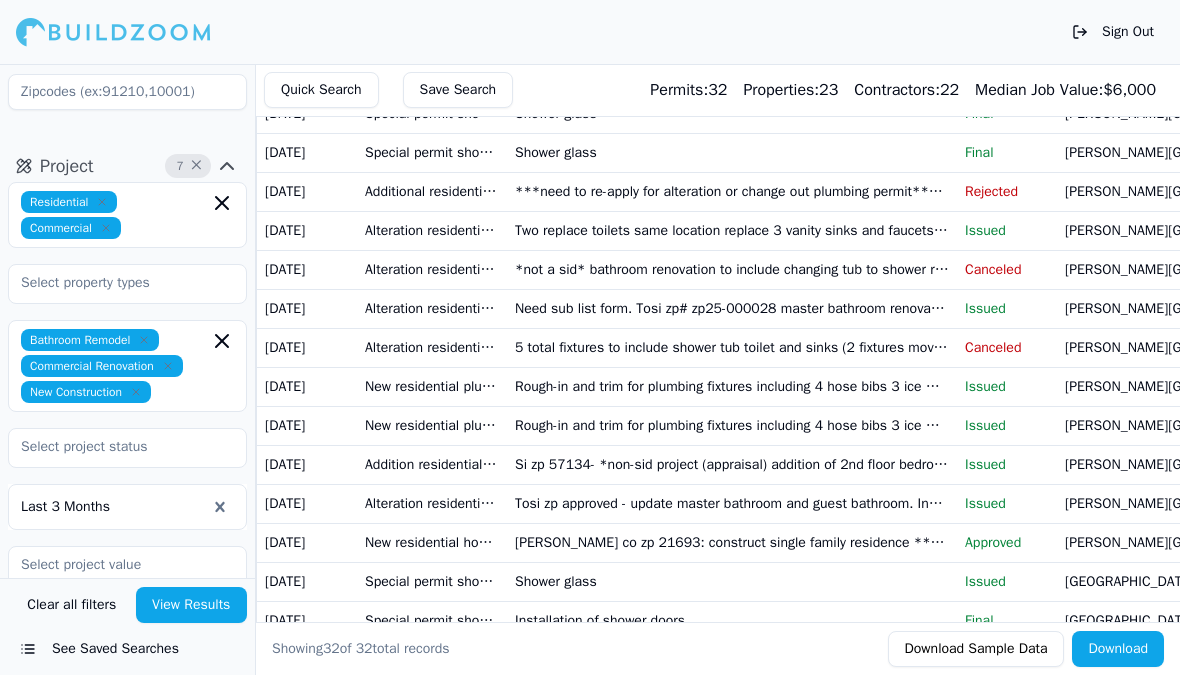 scroll, scrollTop: 714, scrollLeft: 0, axis: vertical 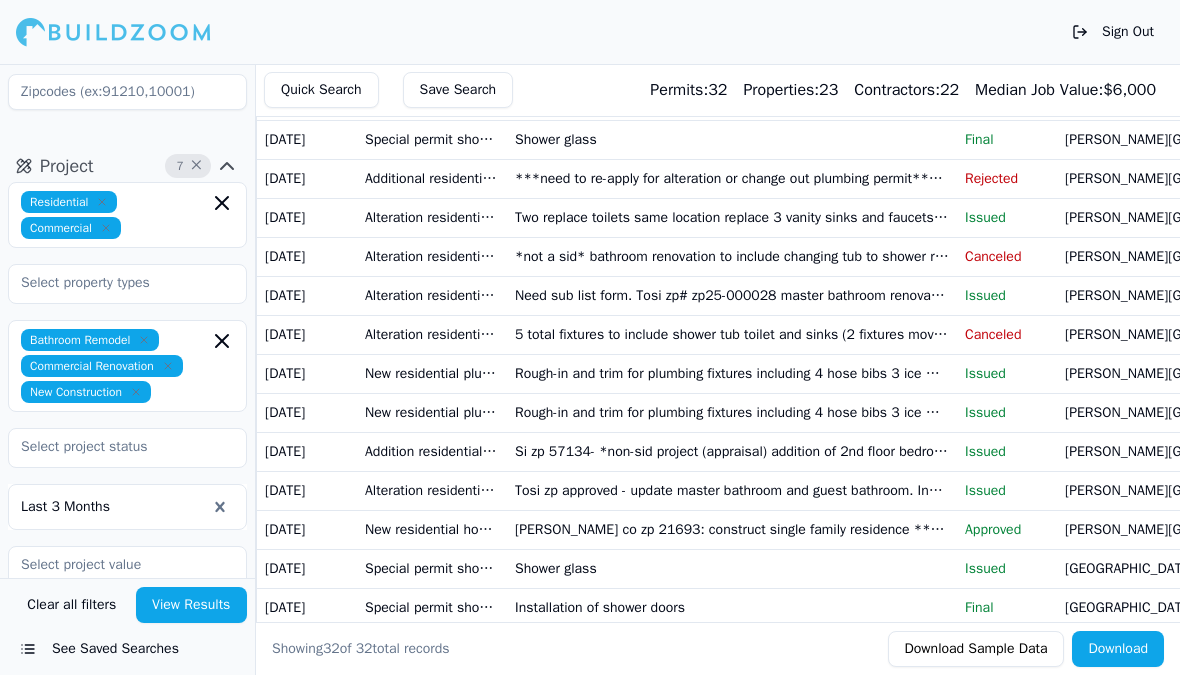 click on "Si zp 57134- *non-sid project (appraisal) addition of 2nd floor bedroom office & bathroom above garage area expansion of front entry roof; addition of a one car garage bay. Relocation of meter & HVAC stand. Contractor self performing trim cabinets closet systems counter tops painting shower glass and tile. Subbing out masonry framing roofing carpentry insualtion drywall floor covering garage doors plumbing mechanical and electrical" at bounding box center [732, 451] 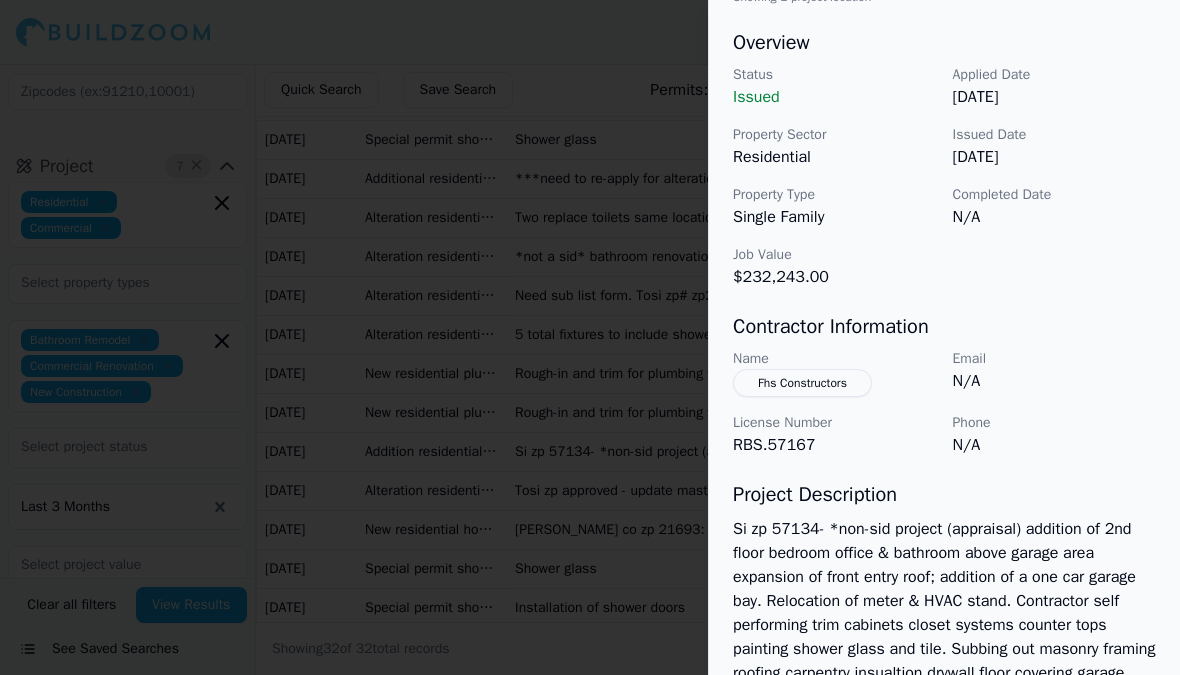 scroll, scrollTop: 628, scrollLeft: 0, axis: vertical 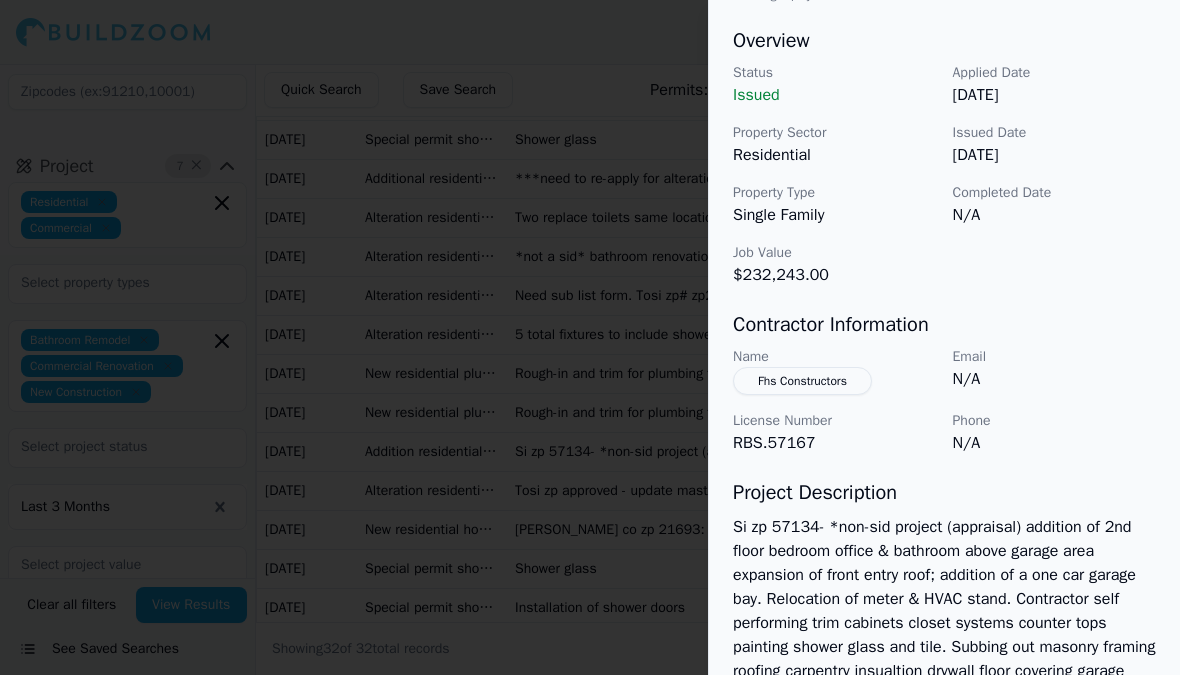 click at bounding box center [590, 337] 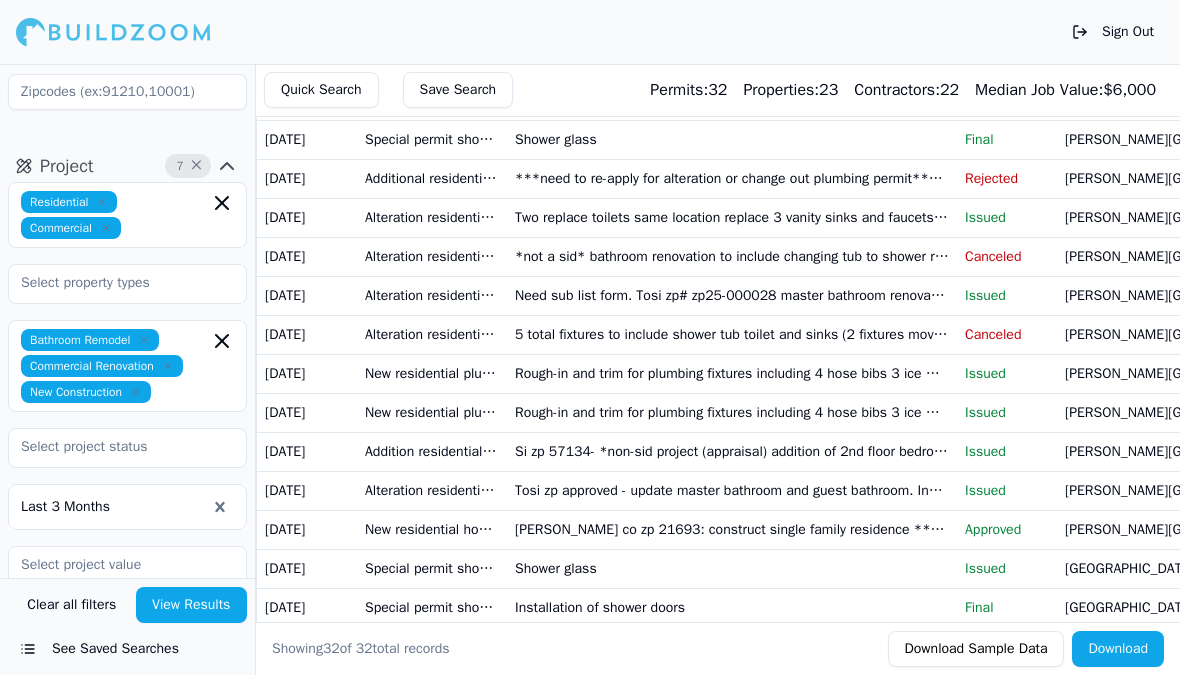 click on "Rough-in and trim for plumbing fixtures including 4 hose bibs 3 ice maker boxes 11 lav sinks 9 toilets 2 free-standing tubs with fillers 1 multi-valve shower 6 single-valve showers 1 kitchen sink 2 additional sinks 3 water heaters and 1 washing machine box" at bounding box center [732, 373] 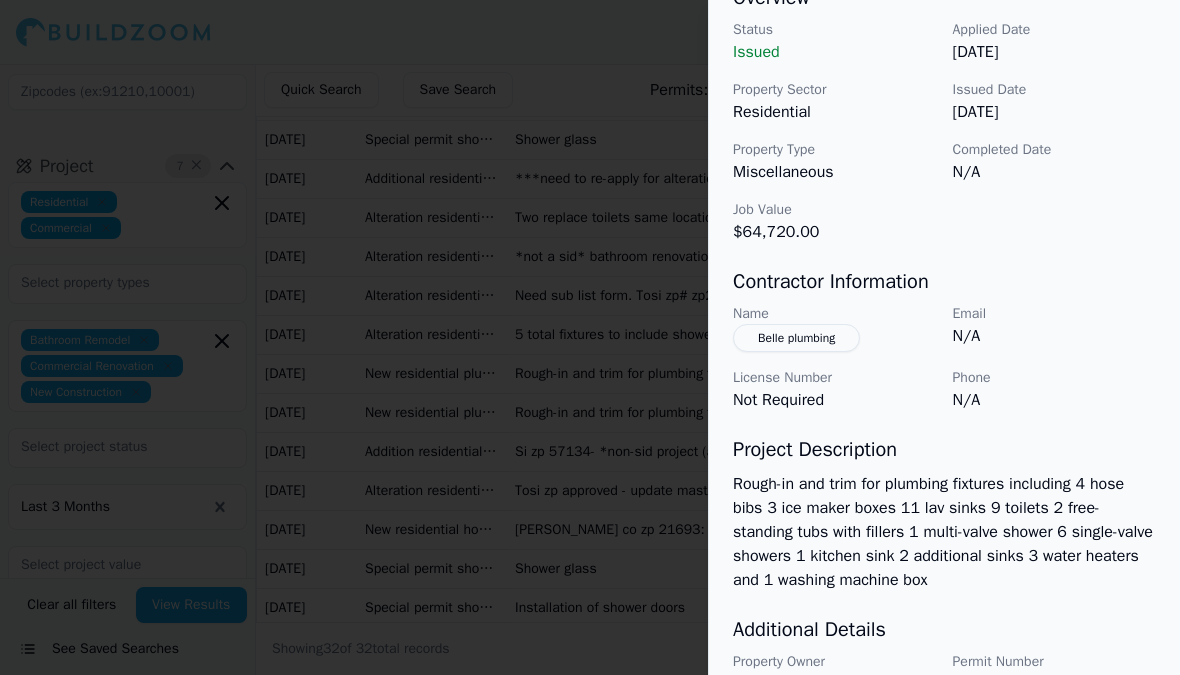 scroll, scrollTop: 642, scrollLeft: 0, axis: vertical 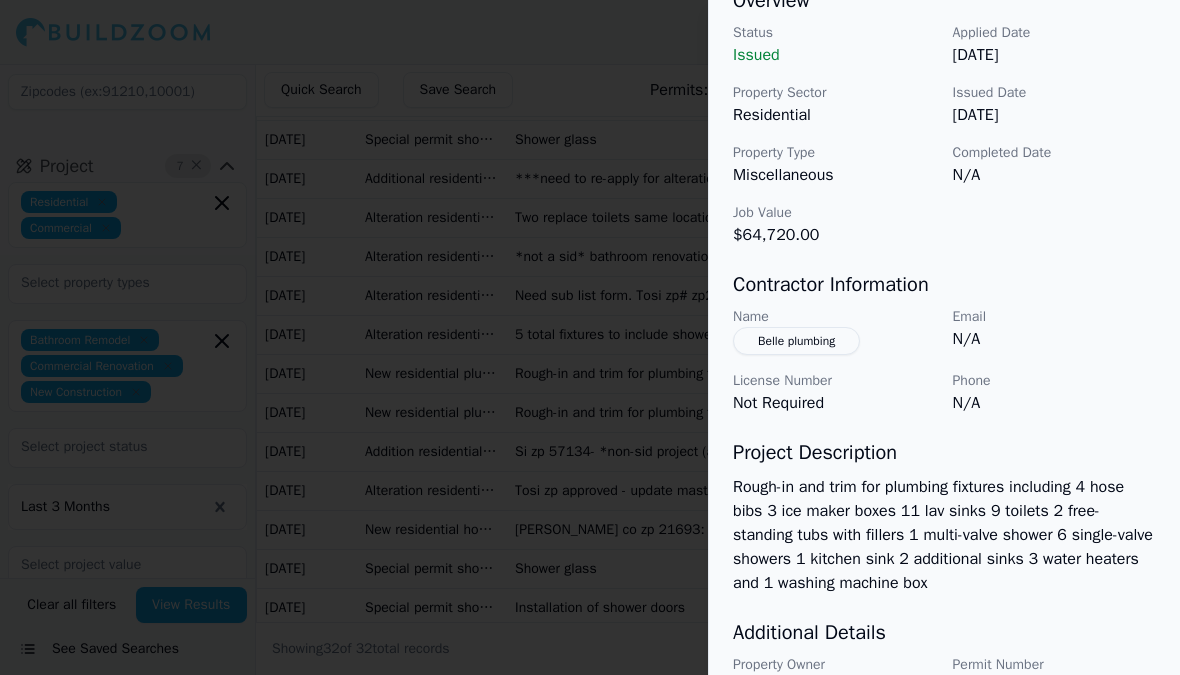 click at bounding box center (590, 337) 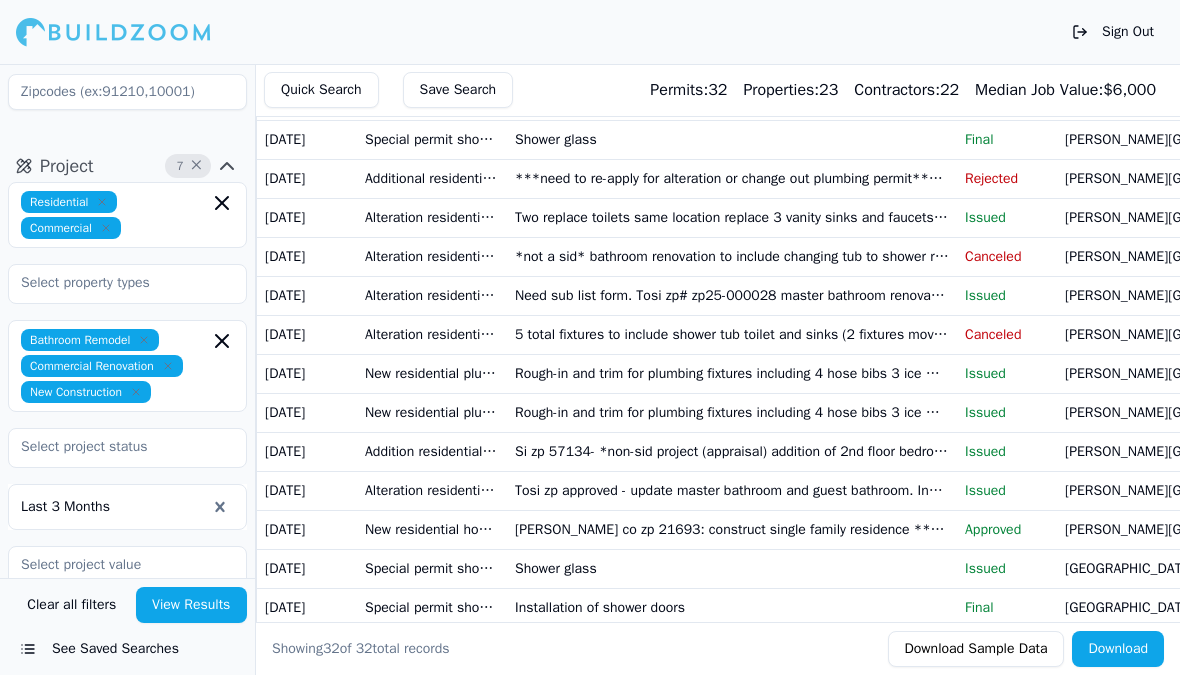 click on "Approved" at bounding box center [1007, 530] 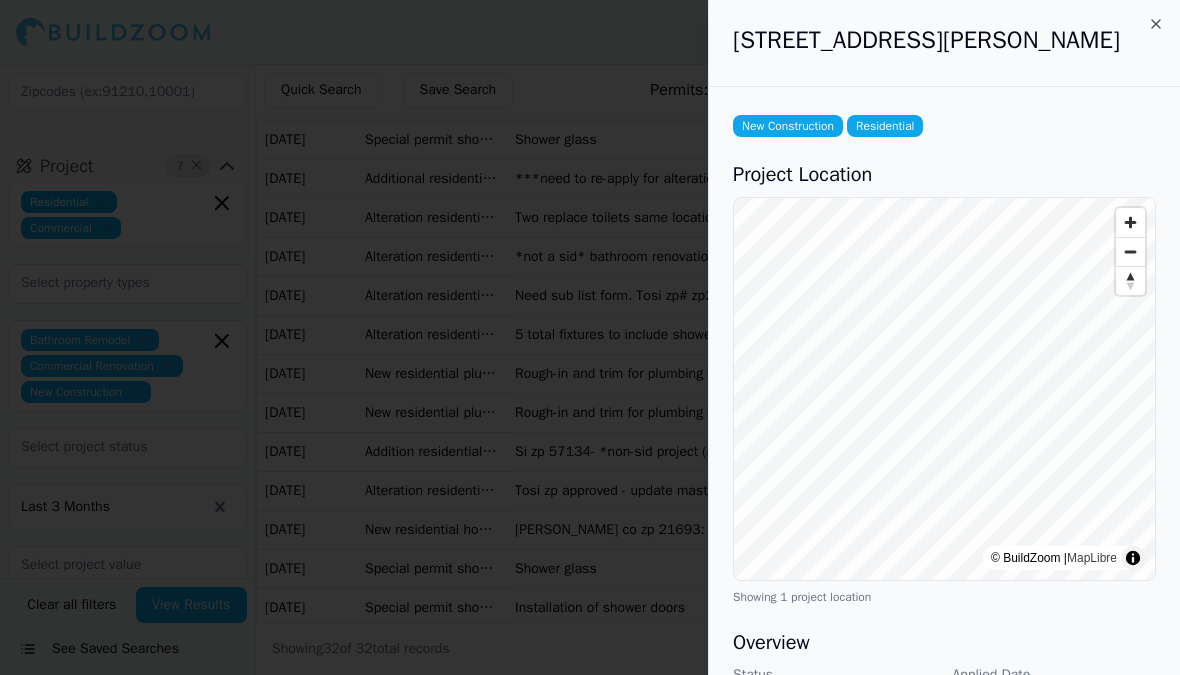click at bounding box center [590, 337] 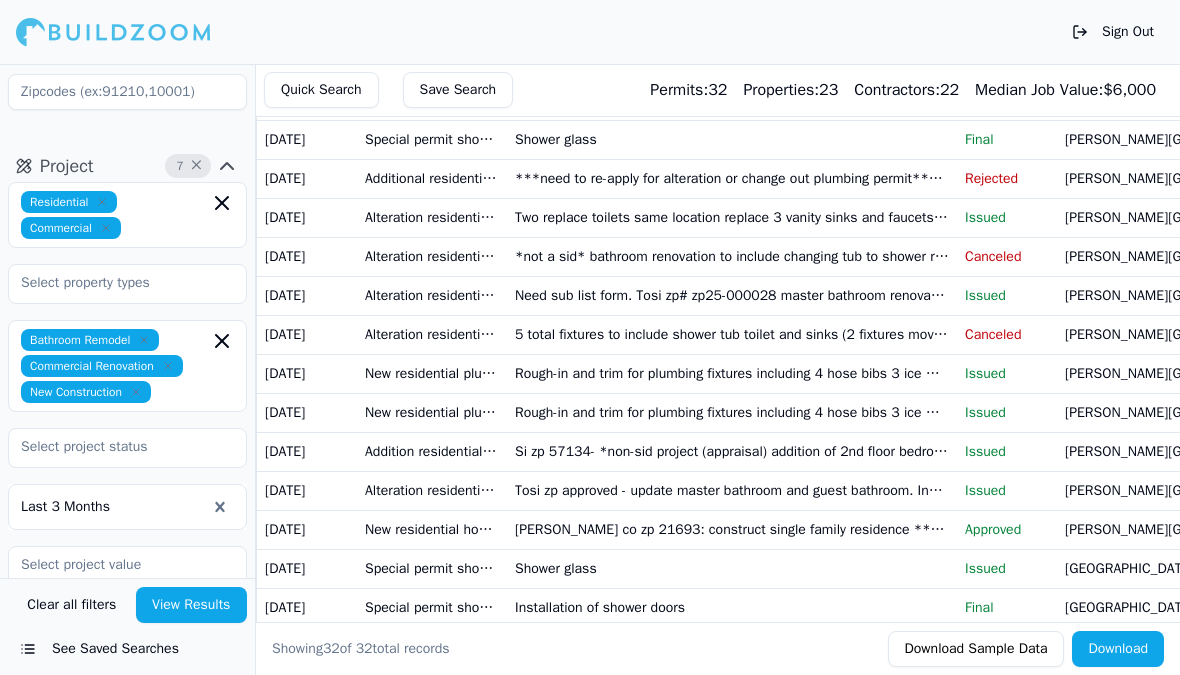 click on "[PERSON_NAME] co zp 21693: construct single family residence **specialty package** (contractor self-performing: trim cabinets closets painting flooring shelving shower glass tile)" at bounding box center [732, 529] 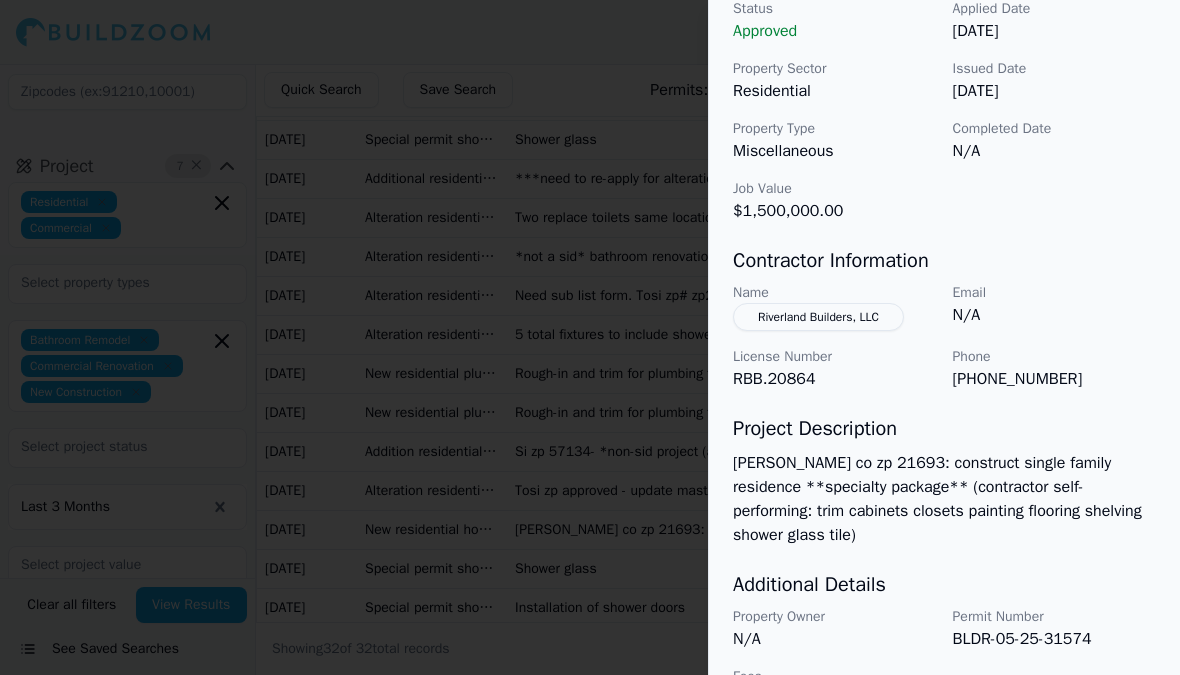 scroll, scrollTop: 658, scrollLeft: 0, axis: vertical 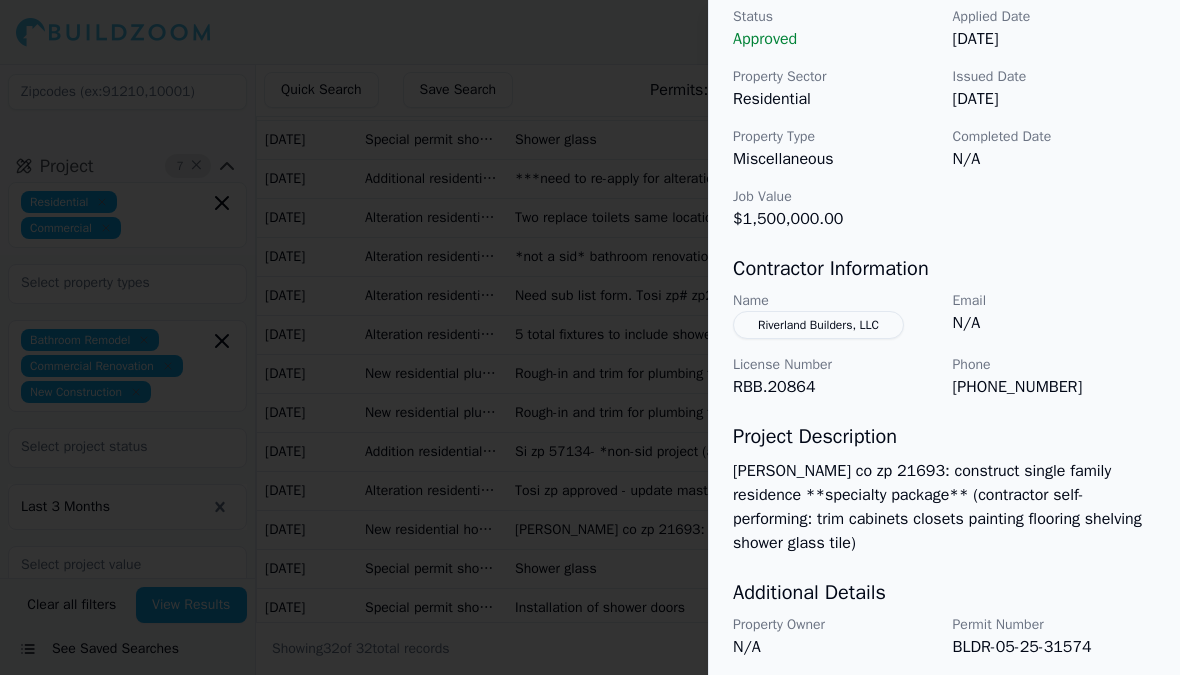click at bounding box center [590, 337] 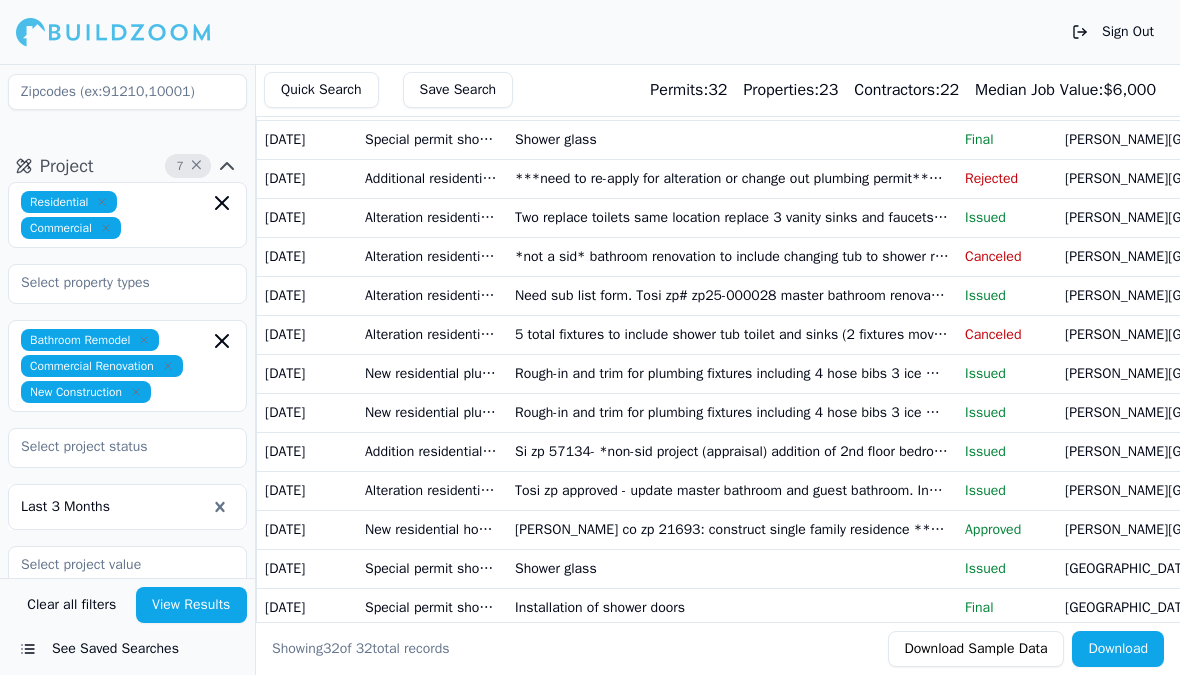 click on "Tosi zp approved - update master bathroom and guest bathroom. Includes new tile shower and tub surround vanities countertops shower glass lighting and plumbing fixtures. Paint two bathrooms. Contractor self performing drywall trim painting plumbing mehanical and electric. Subbing out cabinets countertops shower glass adn tile" at bounding box center [732, 490] 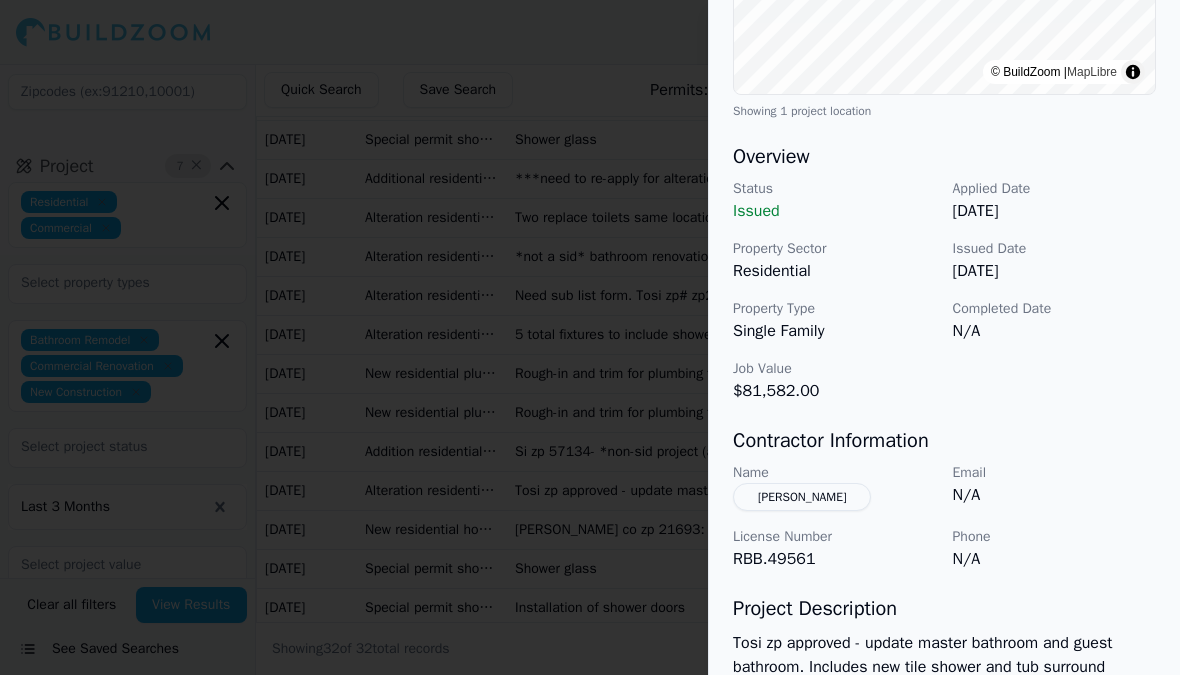 scroll, scrollTop: 484, scrollLeft: 0, axis: vertical 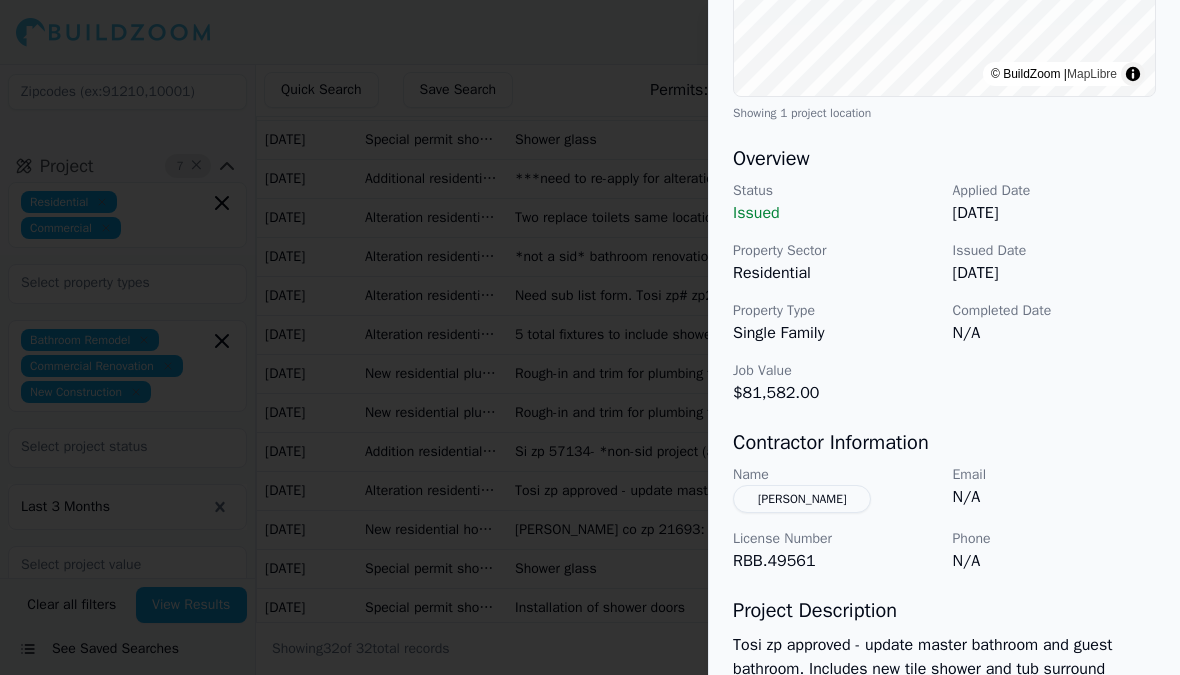 click at bounding box center (590, 337) 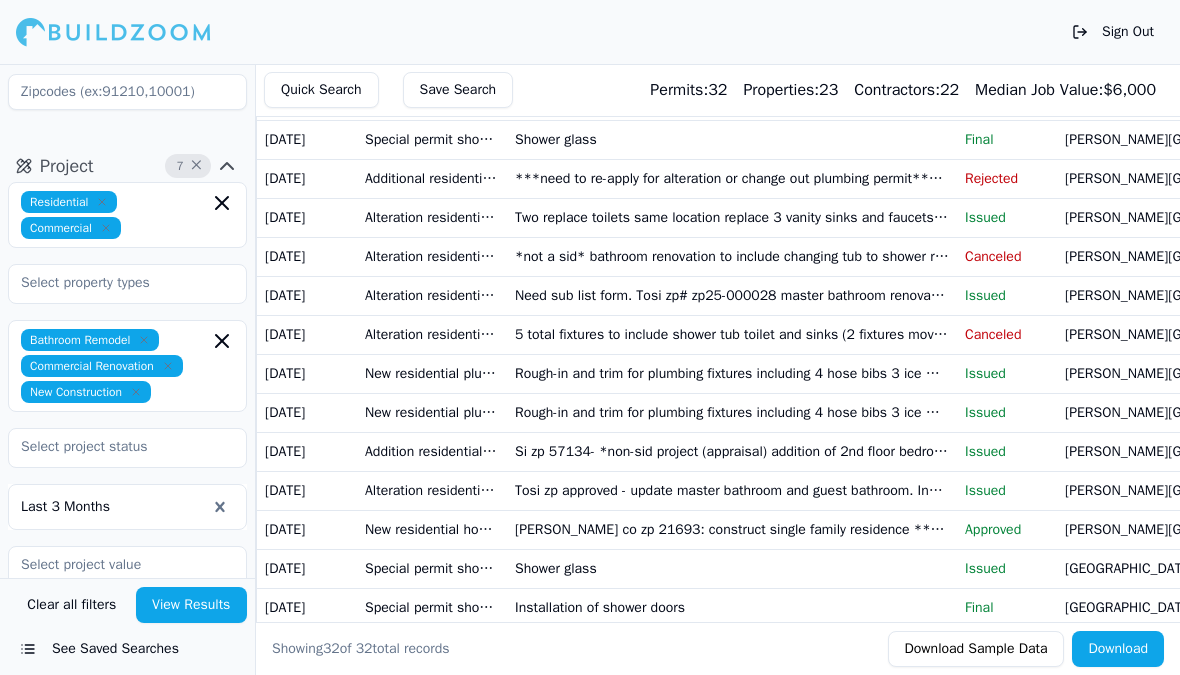 click on "[PERSON_NAME] co zp 21693: construct single family residence **specialty package** (contractor self-performing: trim cabinets closets painting flooring shelving shower glass tile)" at bounding box center [732, 529] 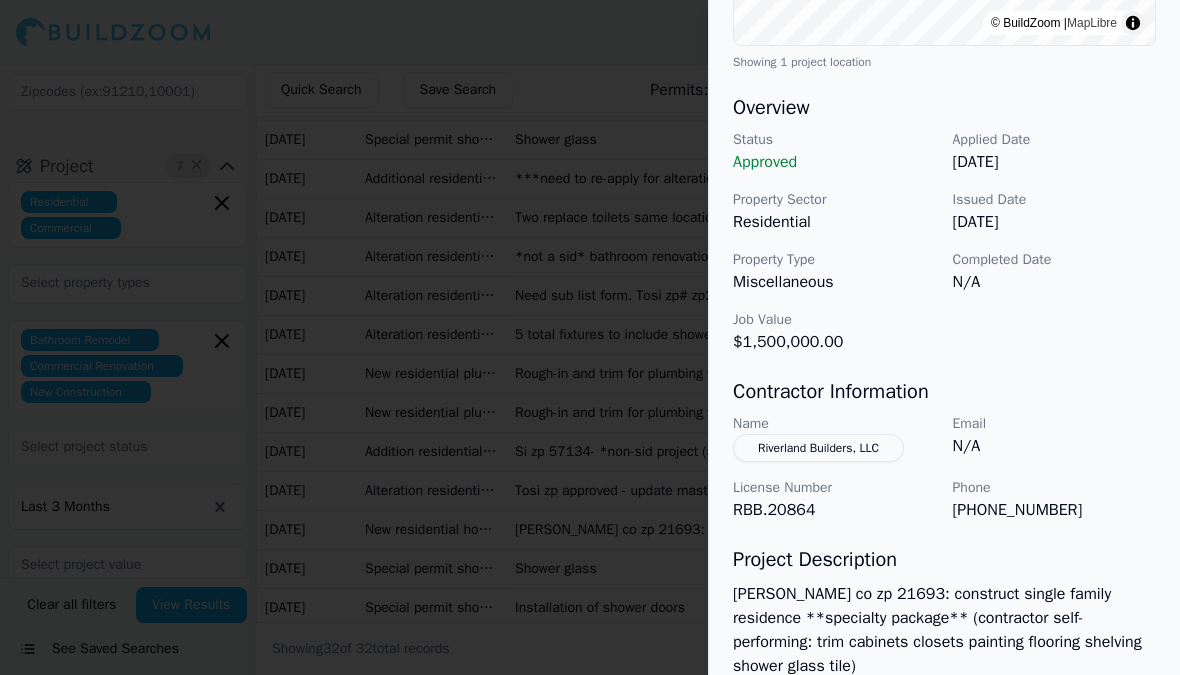 scroll, scrollTop: 531, scrollLeft: 0, axis: vertical 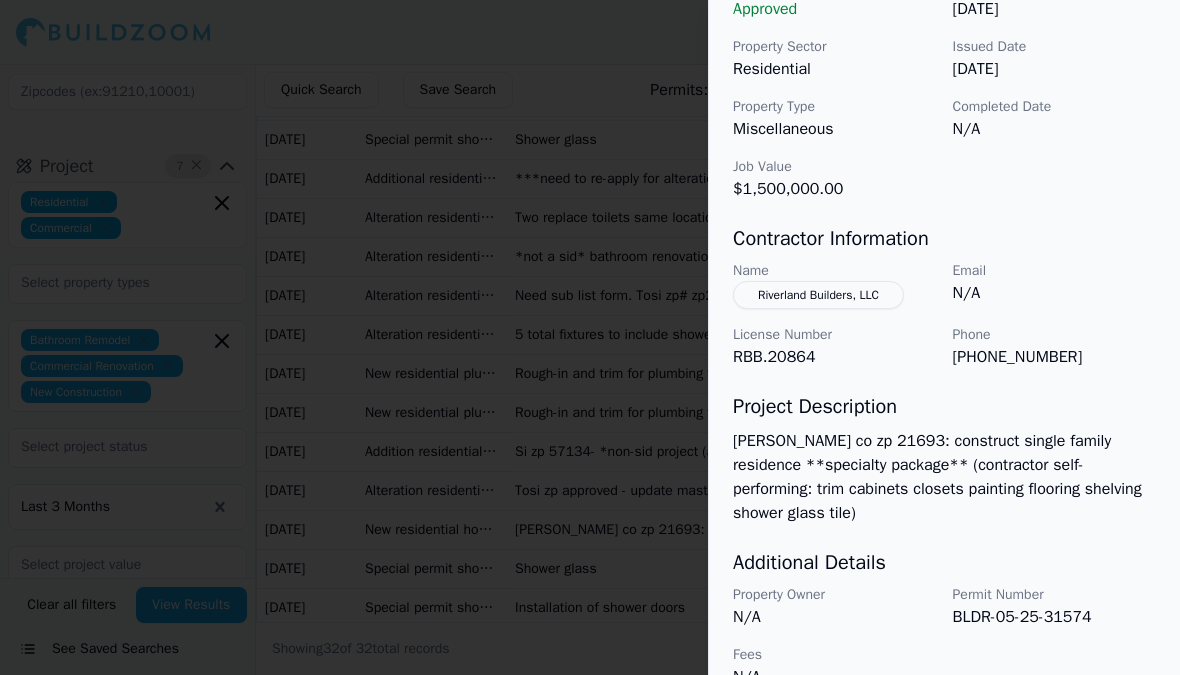 click at bounding box center (590, 337) 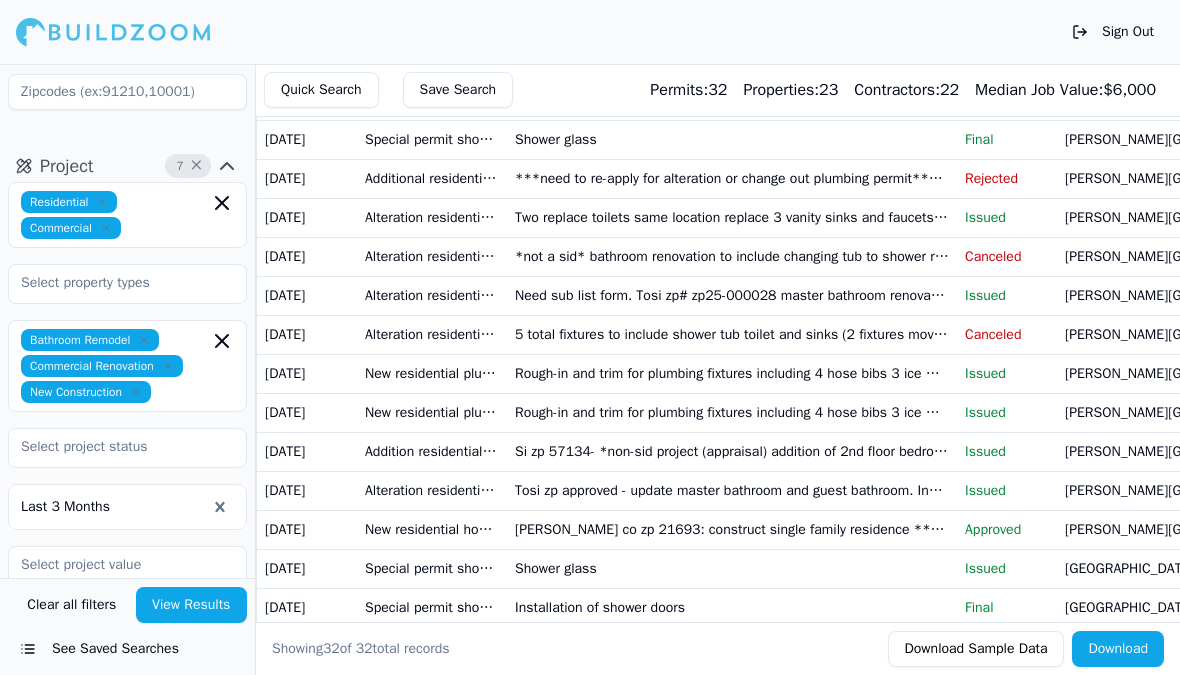 scroll, scrollTop: 0, scrollLeft: 0, axis: both 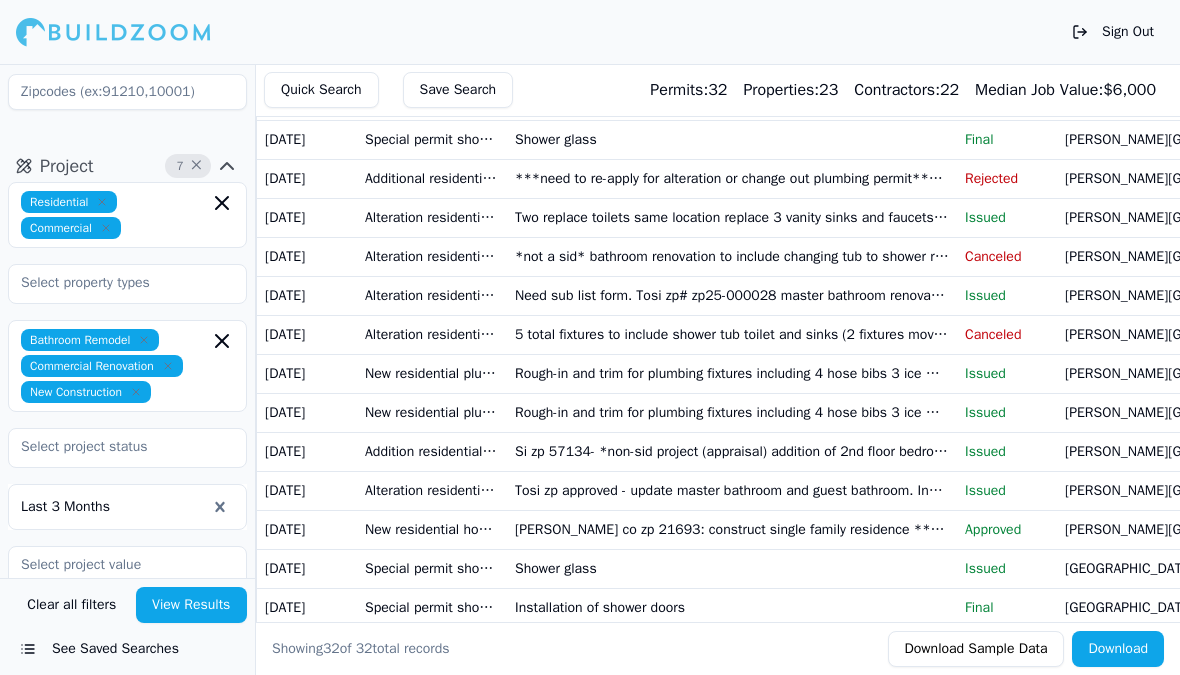 click on "Issued" at bounding box center (1007, 569) 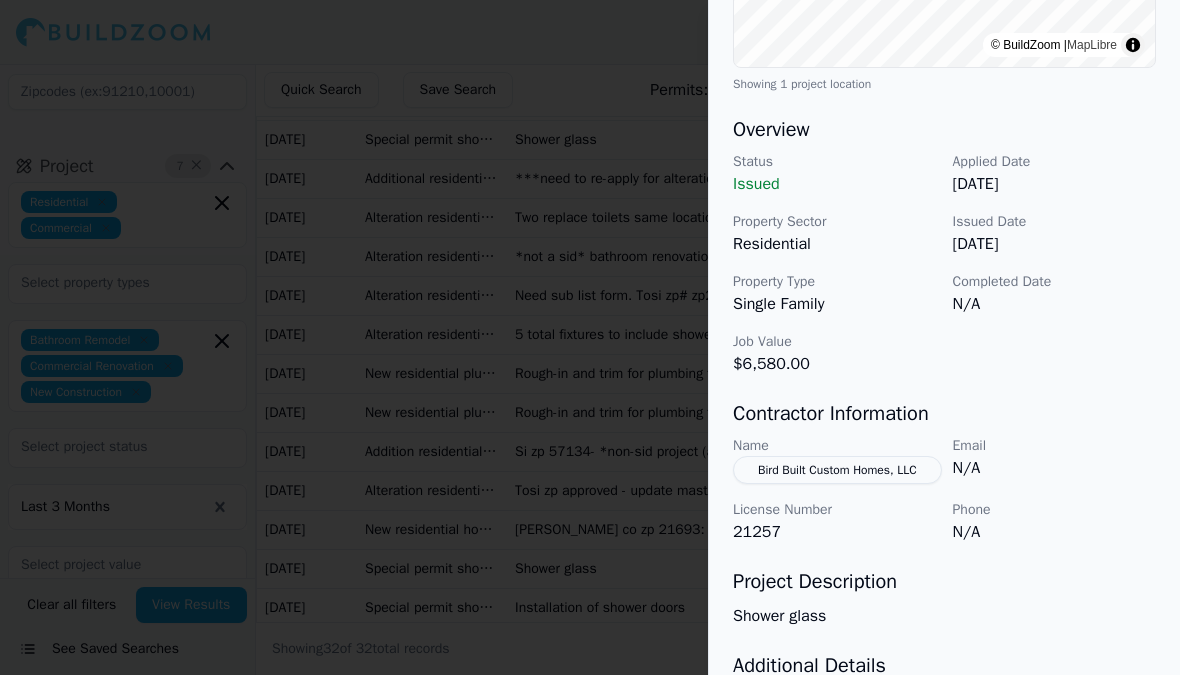 scroll, scrollTop: 512, scrollLeft: 0, axis: vertical 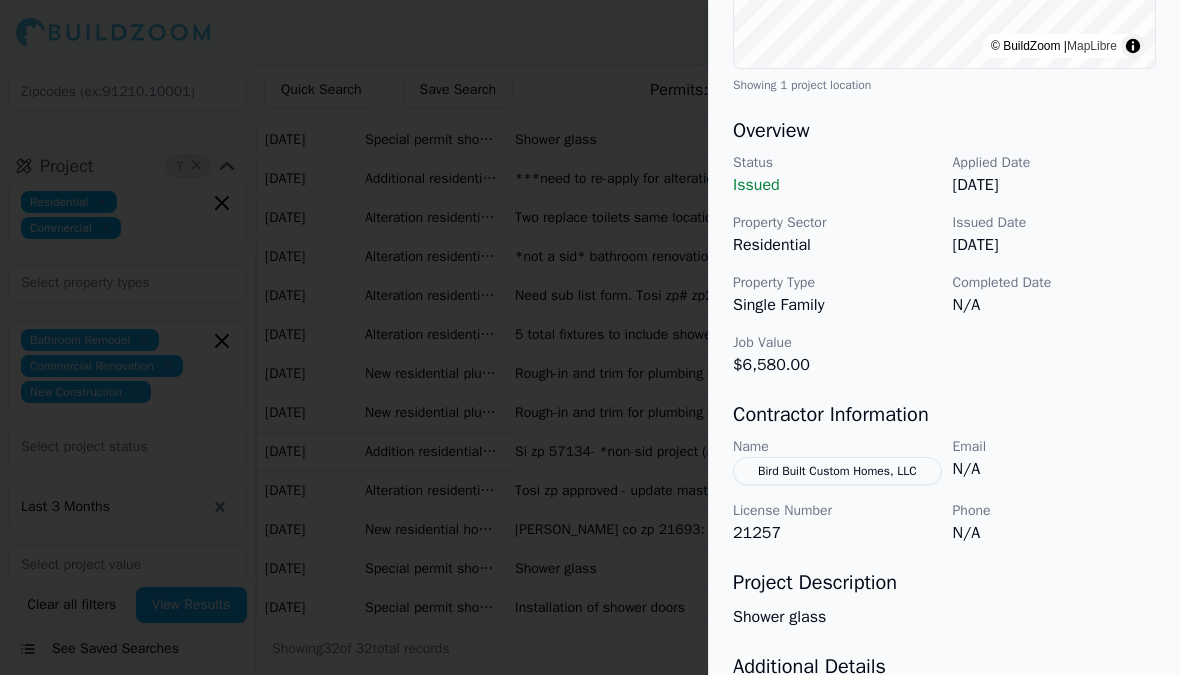 click at bounding box center [590, 337] 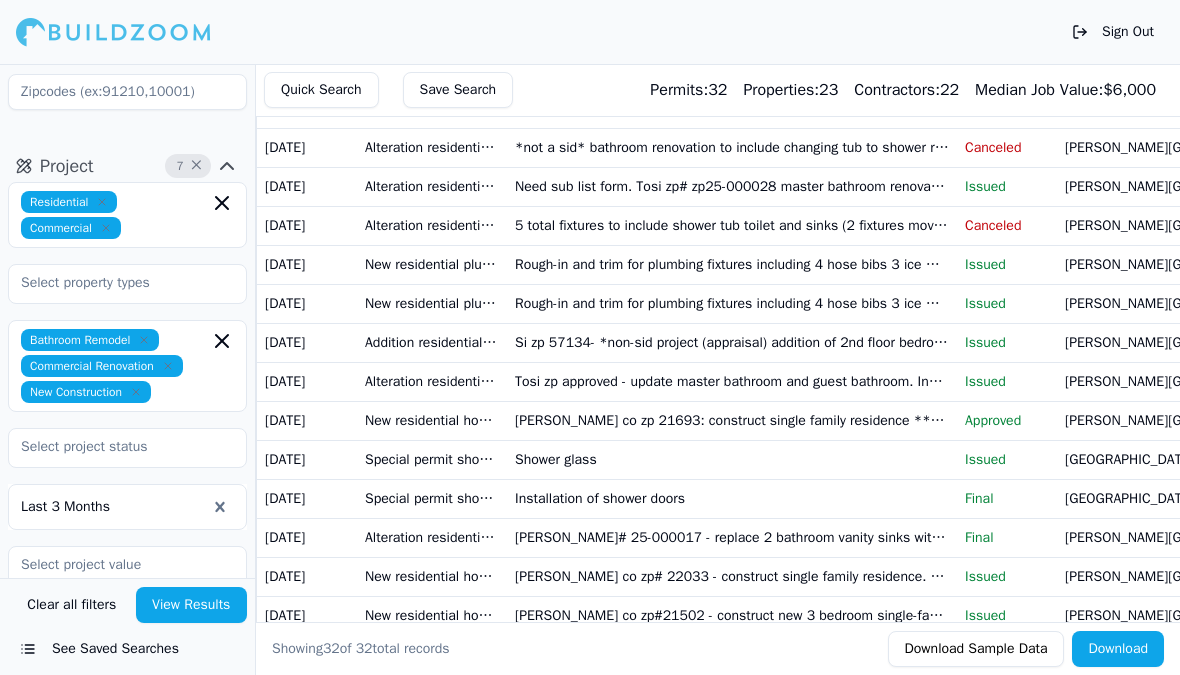 scroll, scrollTop: 822, scrollLeft: 0, axis: vertical 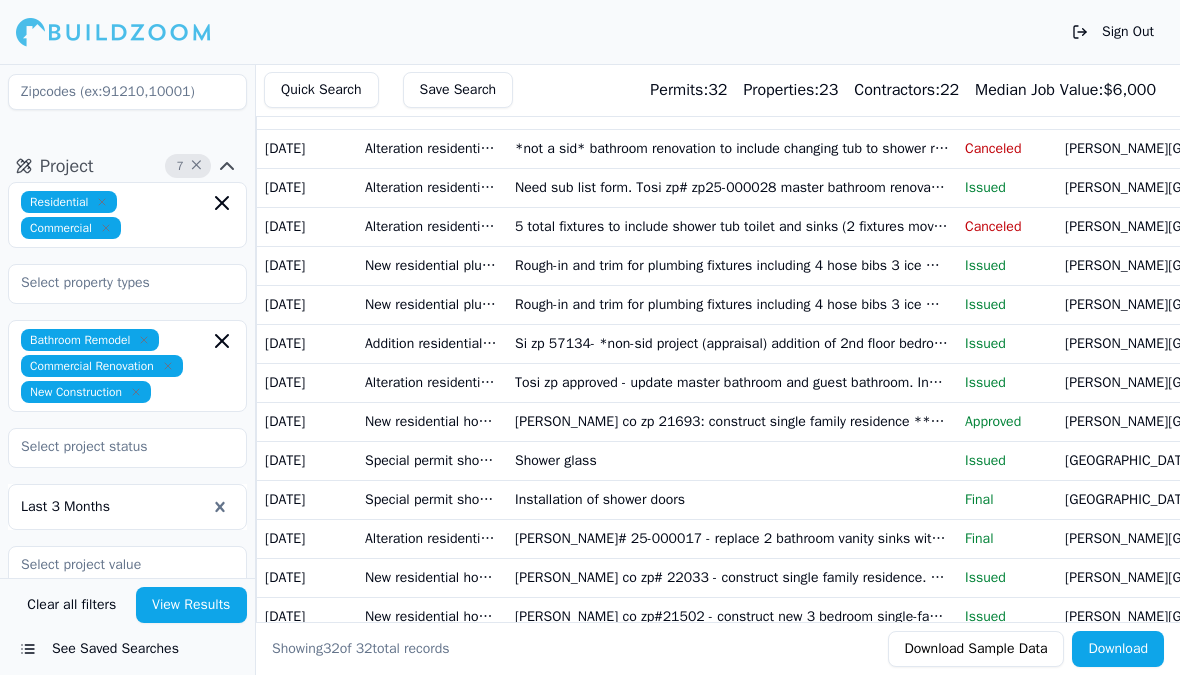 click on "Installation of shower doors" at bounding box center (732, 499) 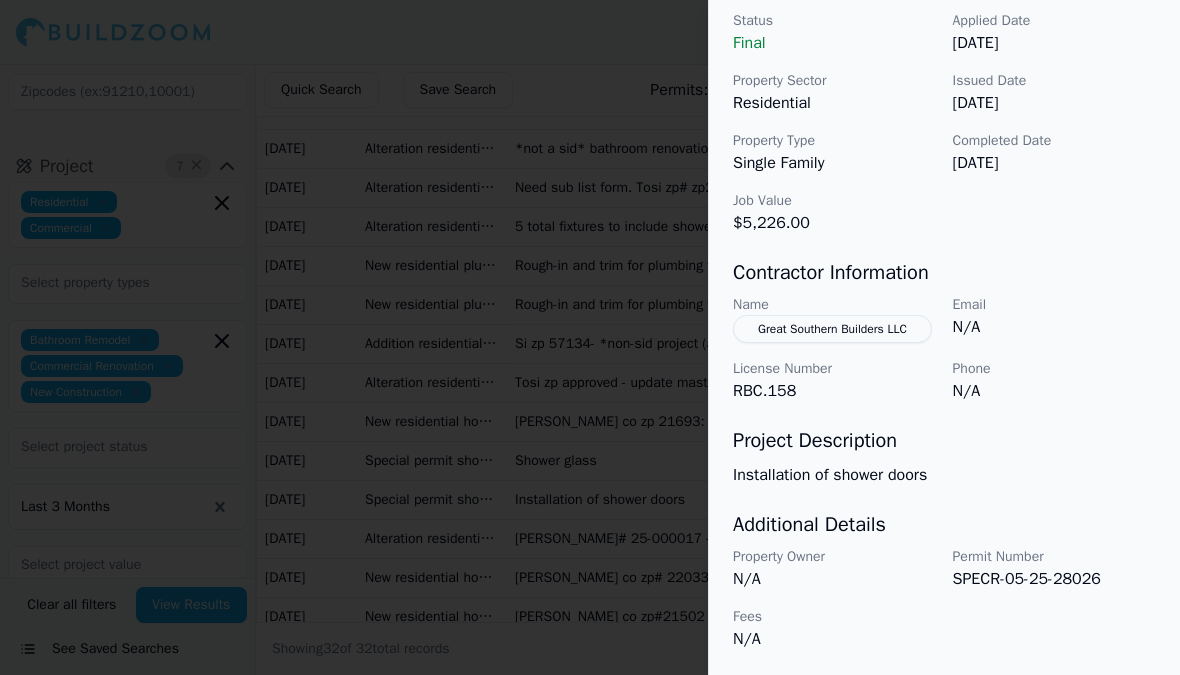 scroll, scrollTop: 686, scrollLeft: 0, axis: vertical 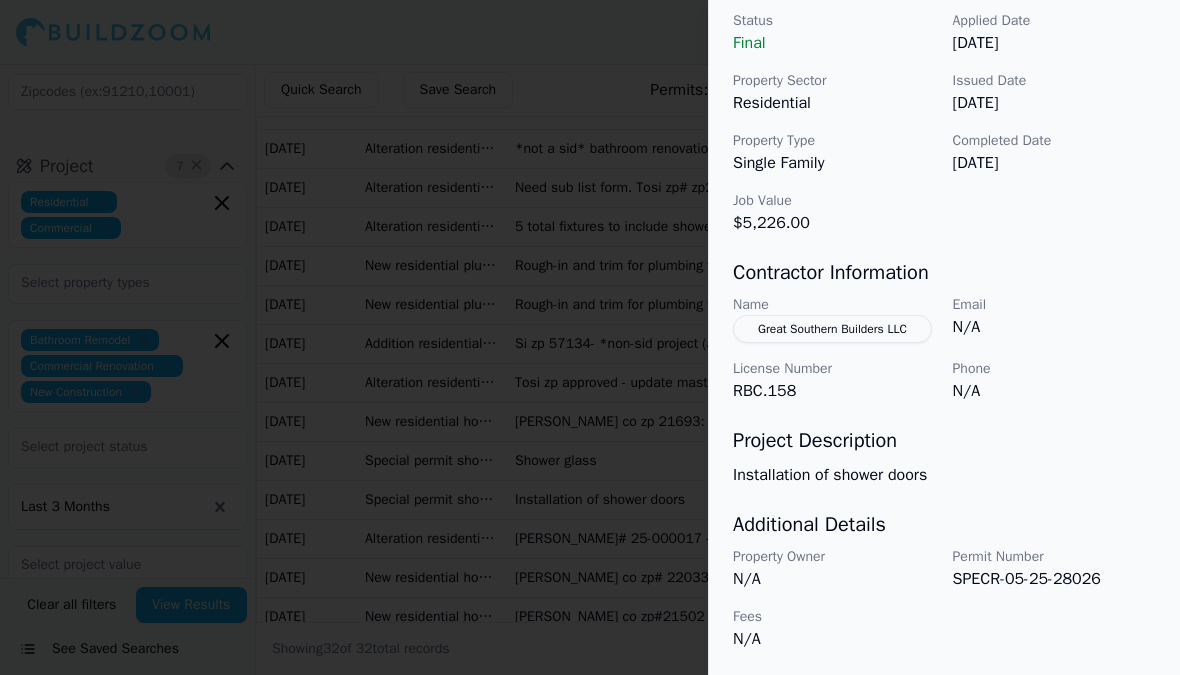 click at bounding box center (590, 337) 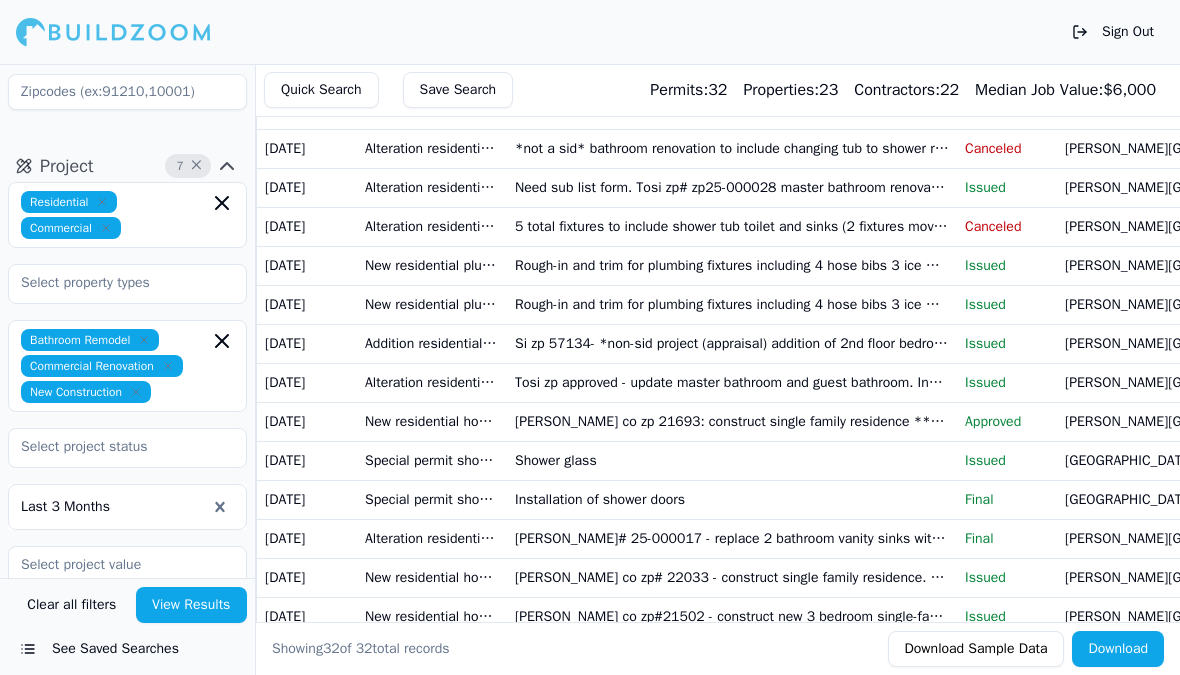 click on "[PERSON_NAME] co zp# 22033 - construct single family residence. ***specialty package obtained***contractor will self perform: trim cabinets closet systems painting floor covering shower glass garage door and tile" at bounding box center [732, 577] 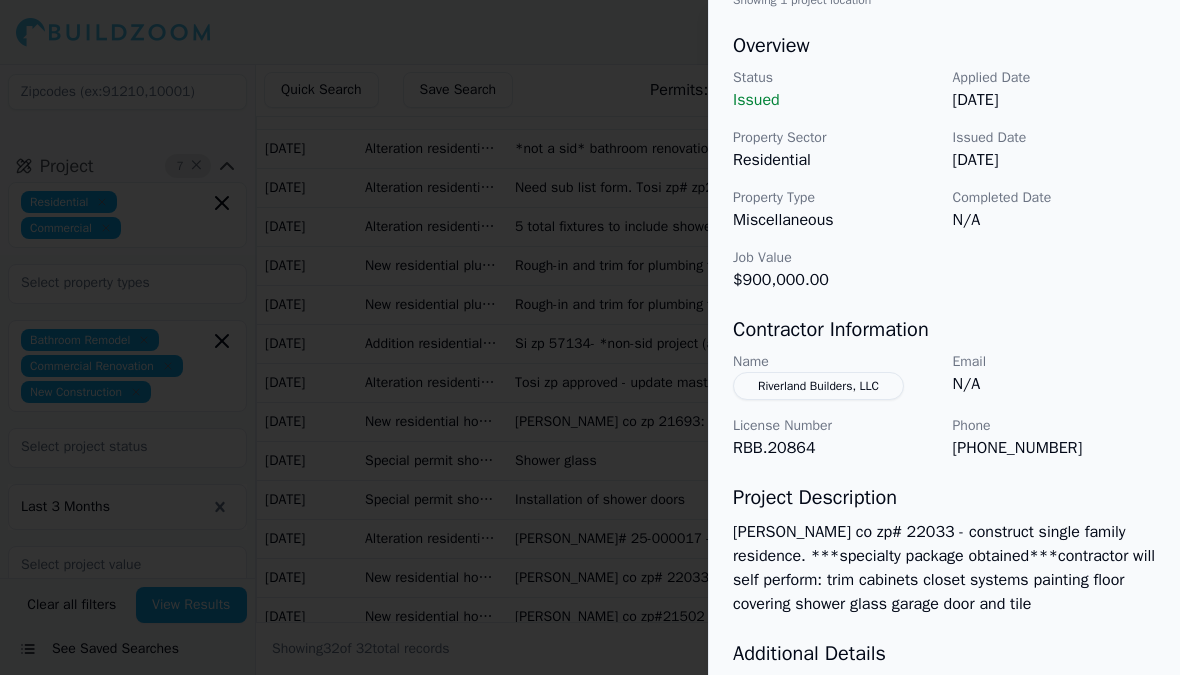 scroll, scrollTop: 603, scrollLeft: 0, axis: vertical 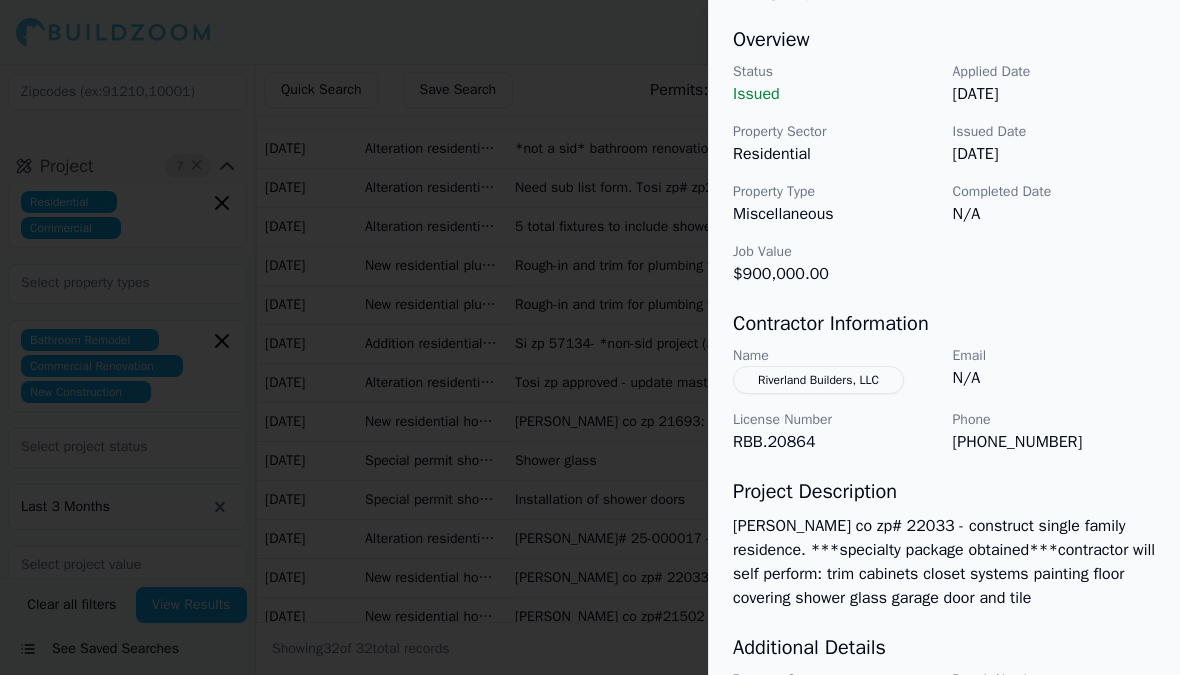click at bounding box center [590, 337] 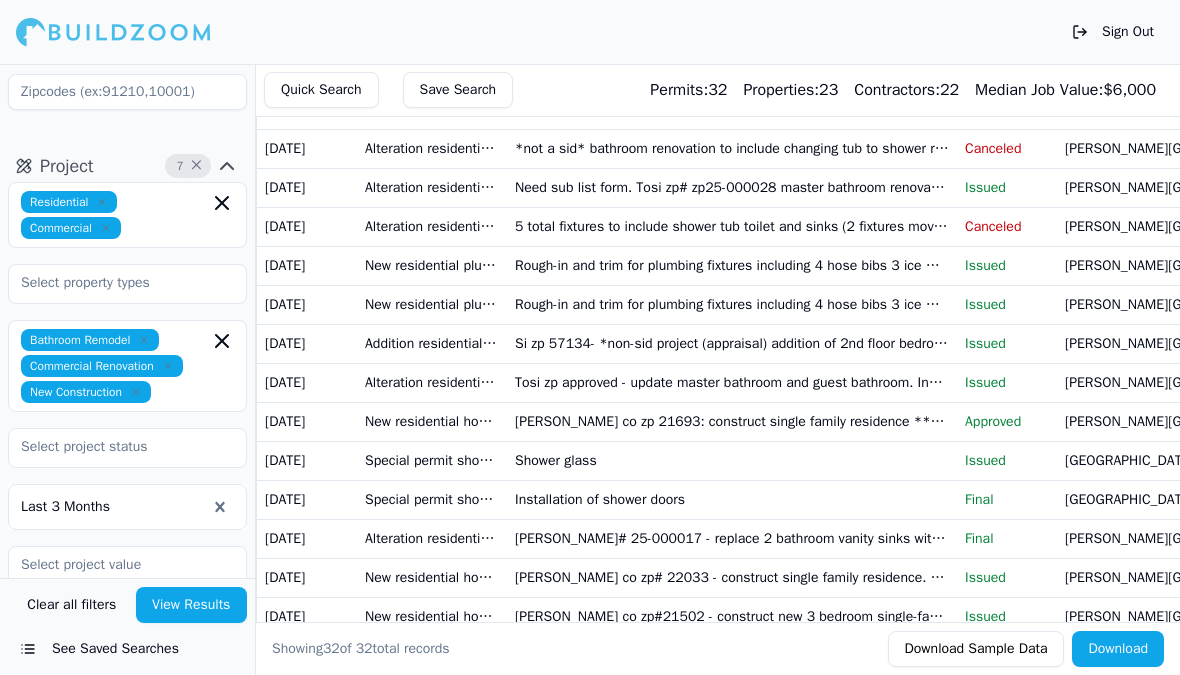 click on "[PERSON_NAME] co zp#21502 - construct new 3 bedroom single-family residence with attached garage. (contractor will self-perform roofing trim cabinets floor covering shelving shower glass garage doors tile)" at bounding box center [732, 616] 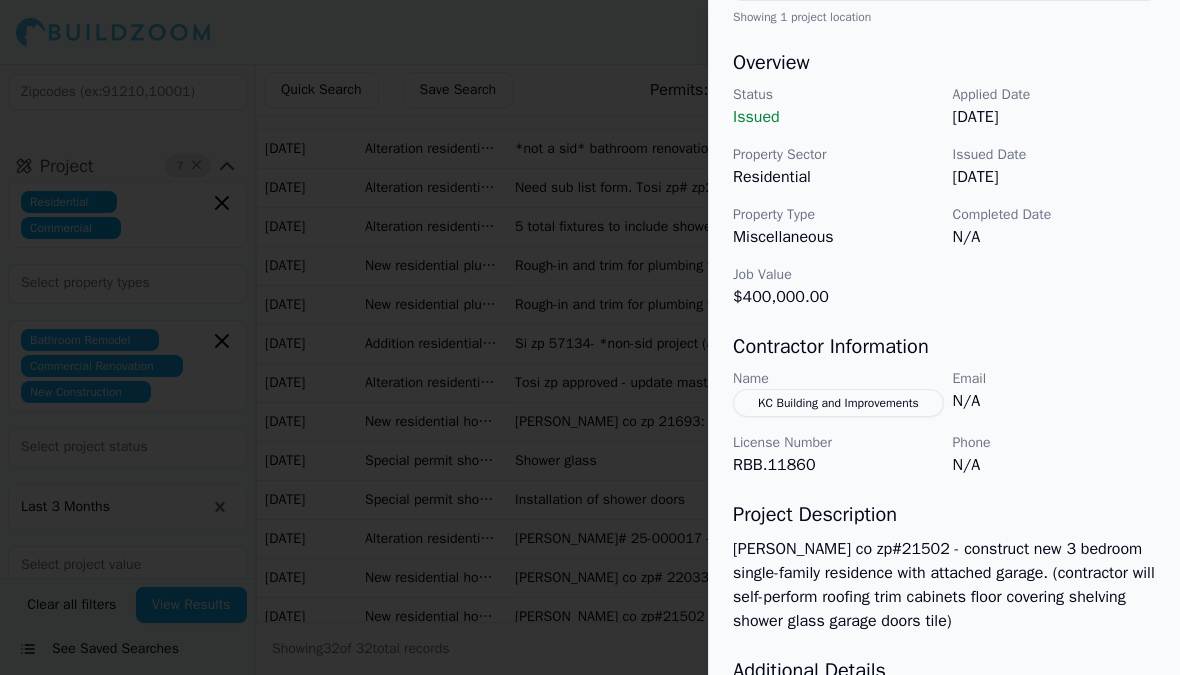 scroll, scrollTop: 582, scrollLeft: 0, axis: vertical 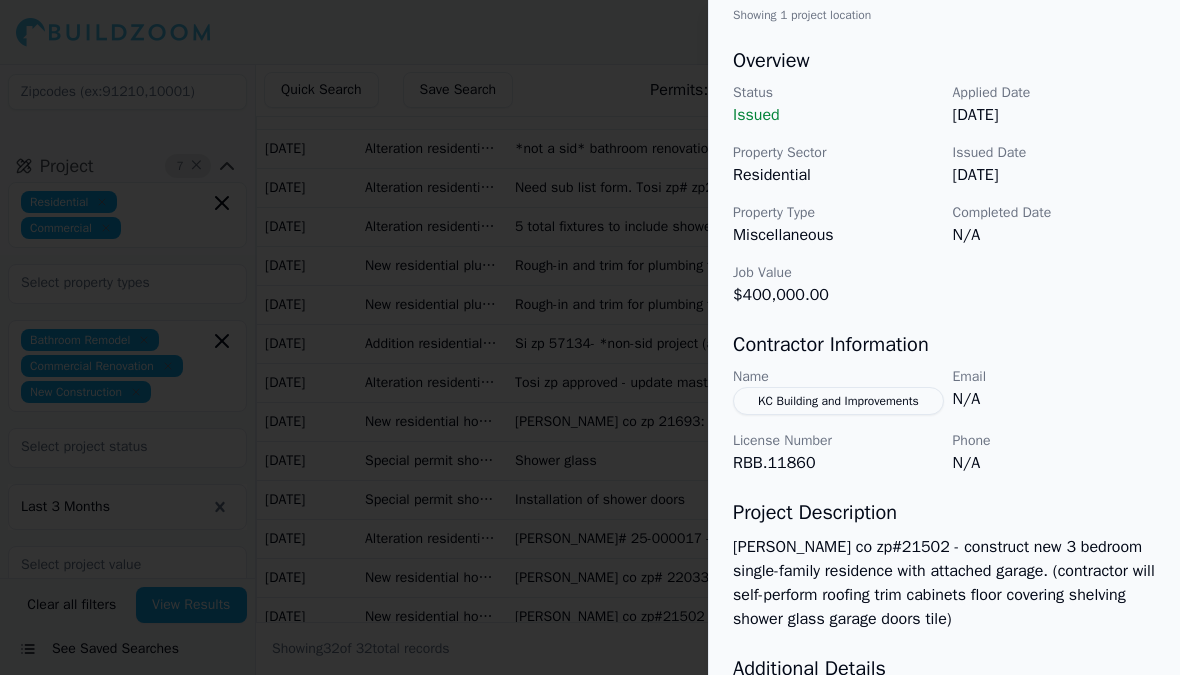click at bounding box center [590, 337] 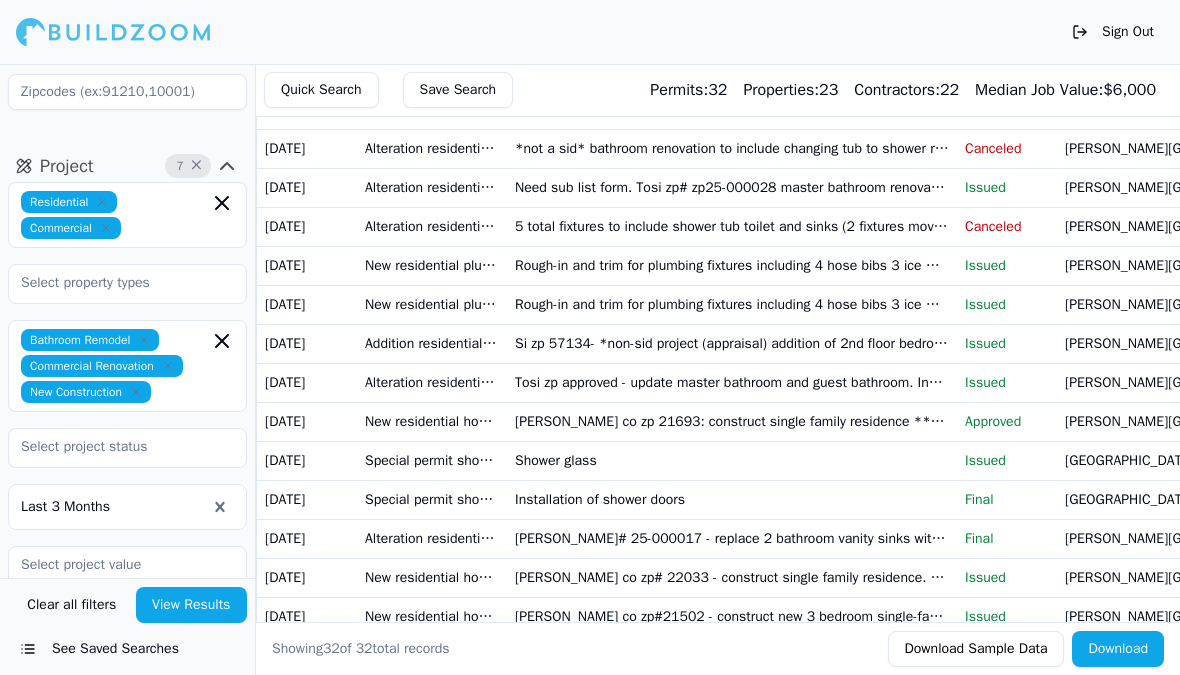 click 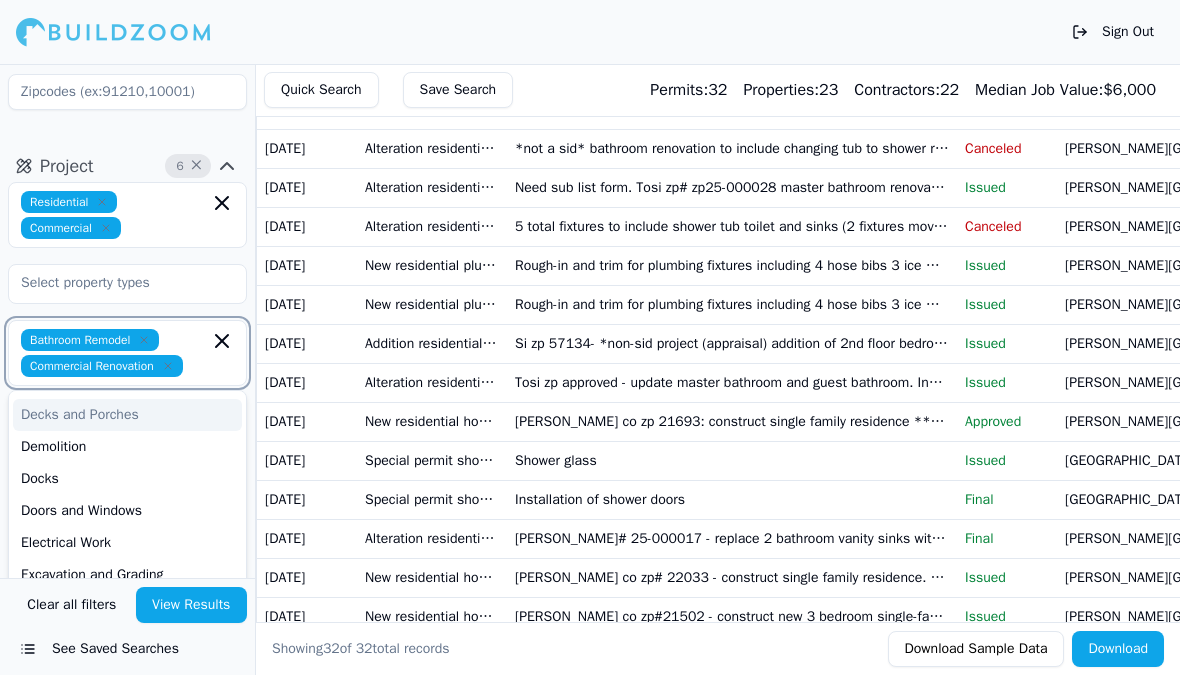 scroll, scrollTop: 22, scrollLeft: 0, axis: vertical 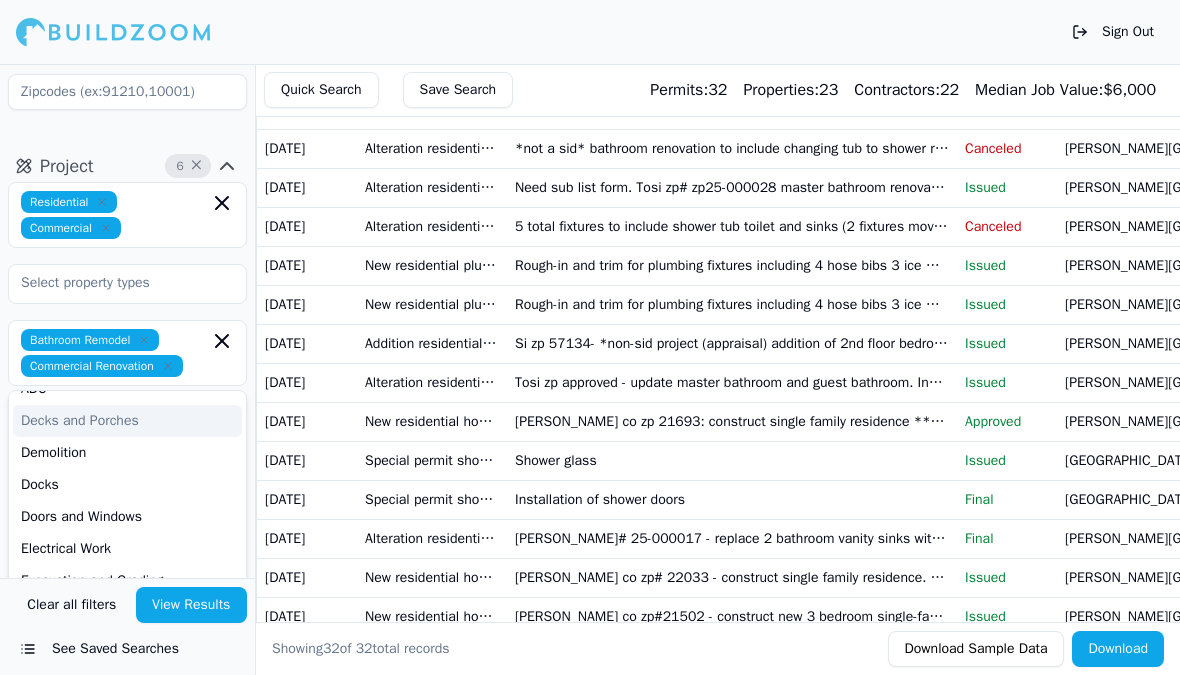 click 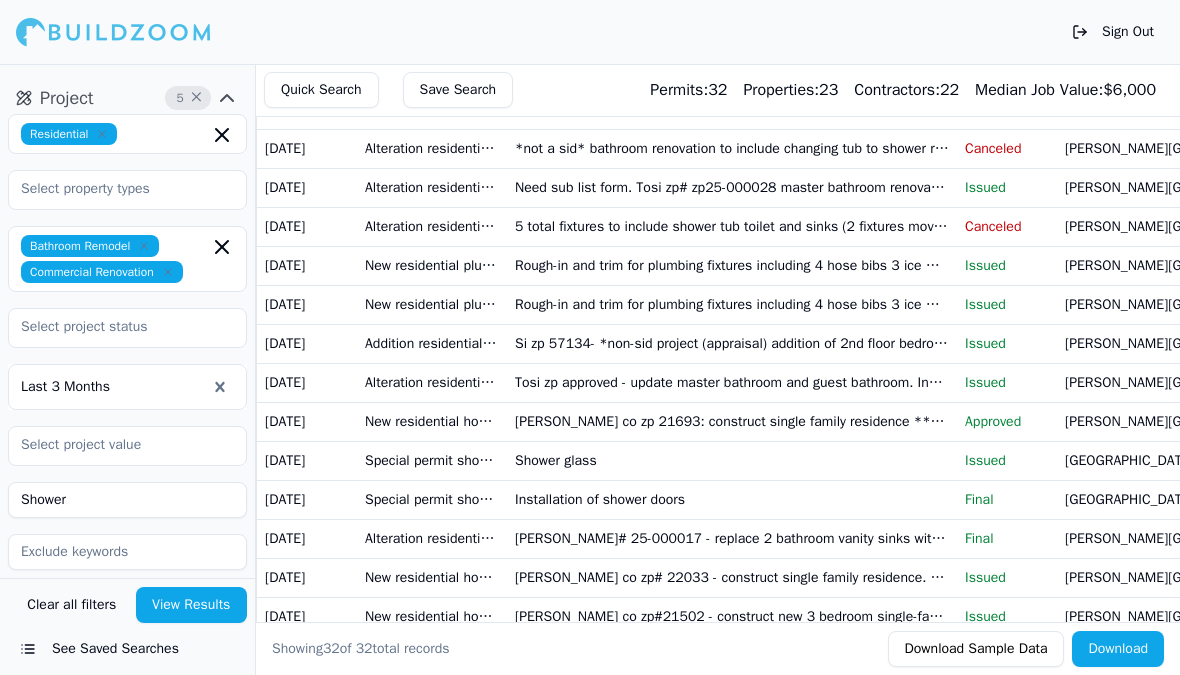 scroll, scrollTop: 535, scrollLeft: 0, axis: vertical 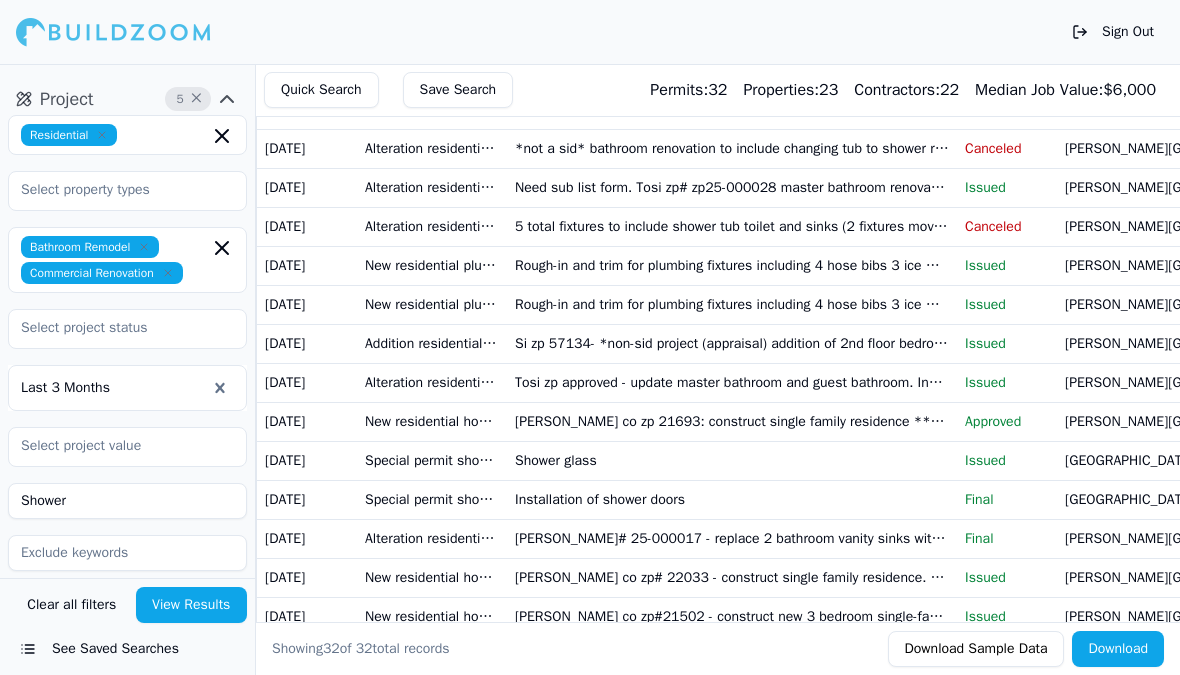 click on "Shower" at bounding box center (127, 501) 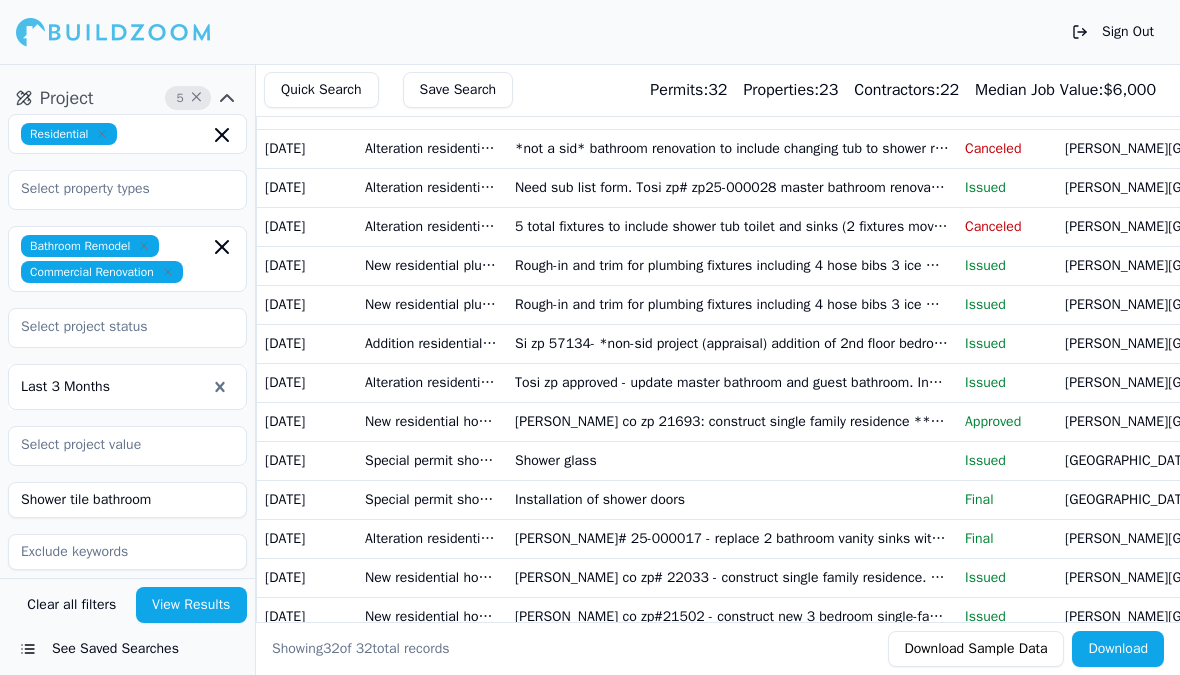 scroll, scrollTop: 535, scrollLeft: 0, axis: vertical 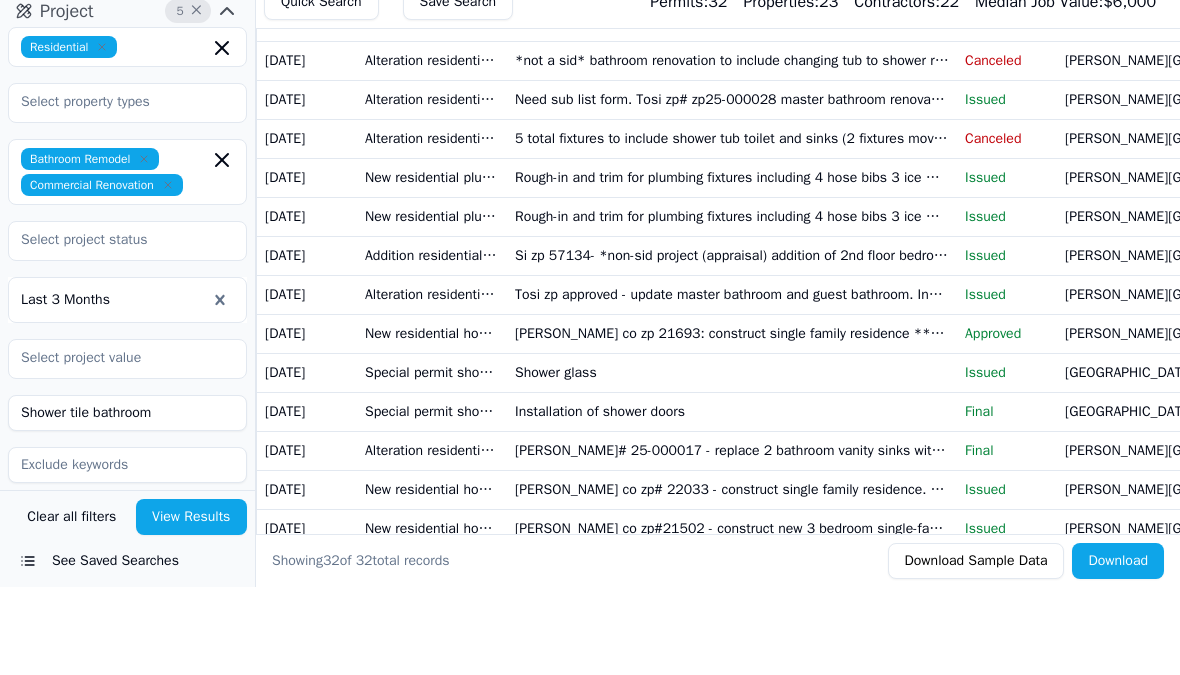 click on "View Results" at bounding box center (192, 605) 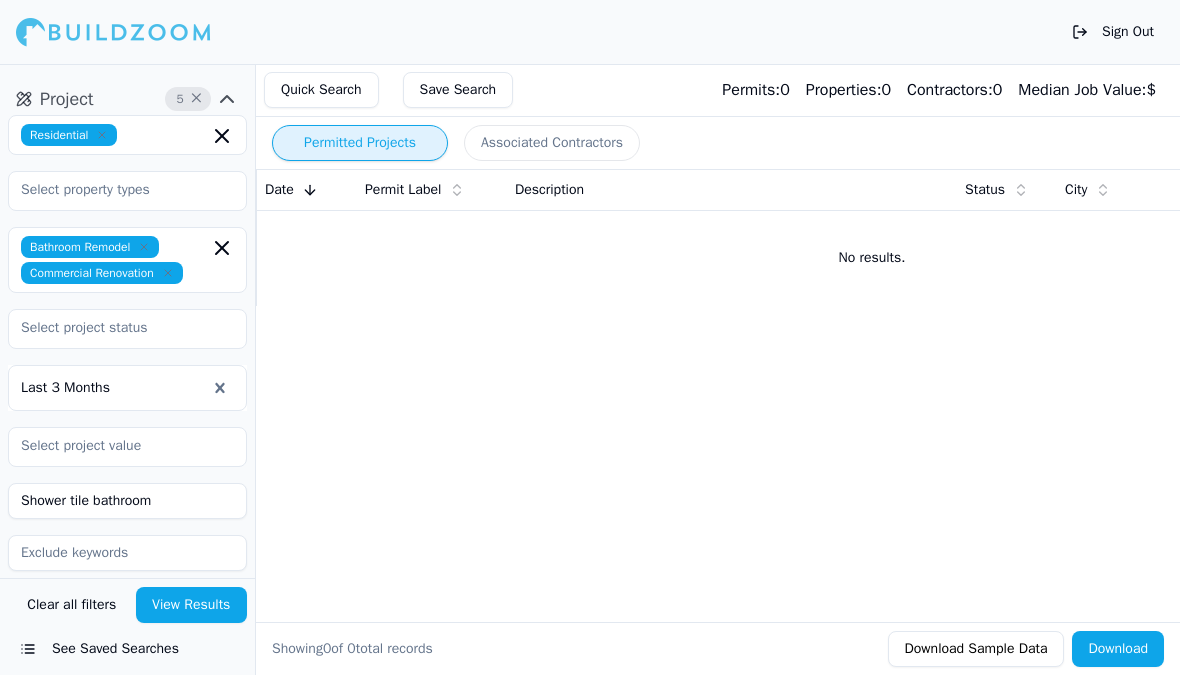 scroll, scrollTop: 533, scrollLeft: 0, axis: vertical 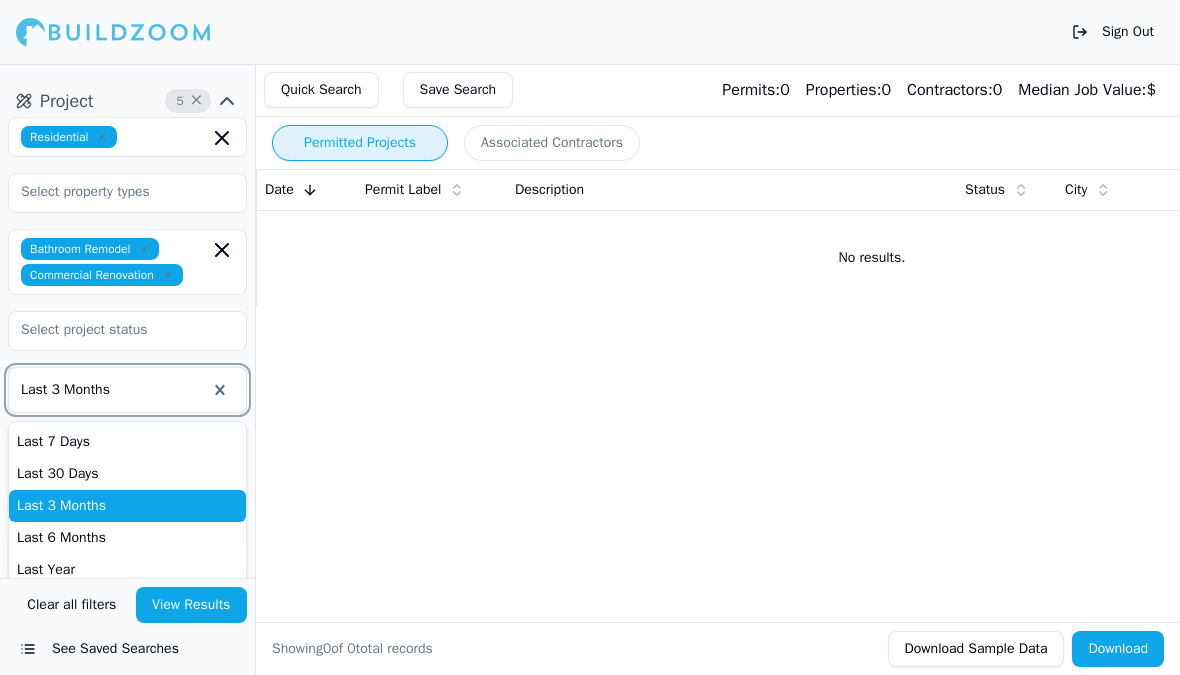 click on "Last 7 Days" at bounding box center [127, 442] 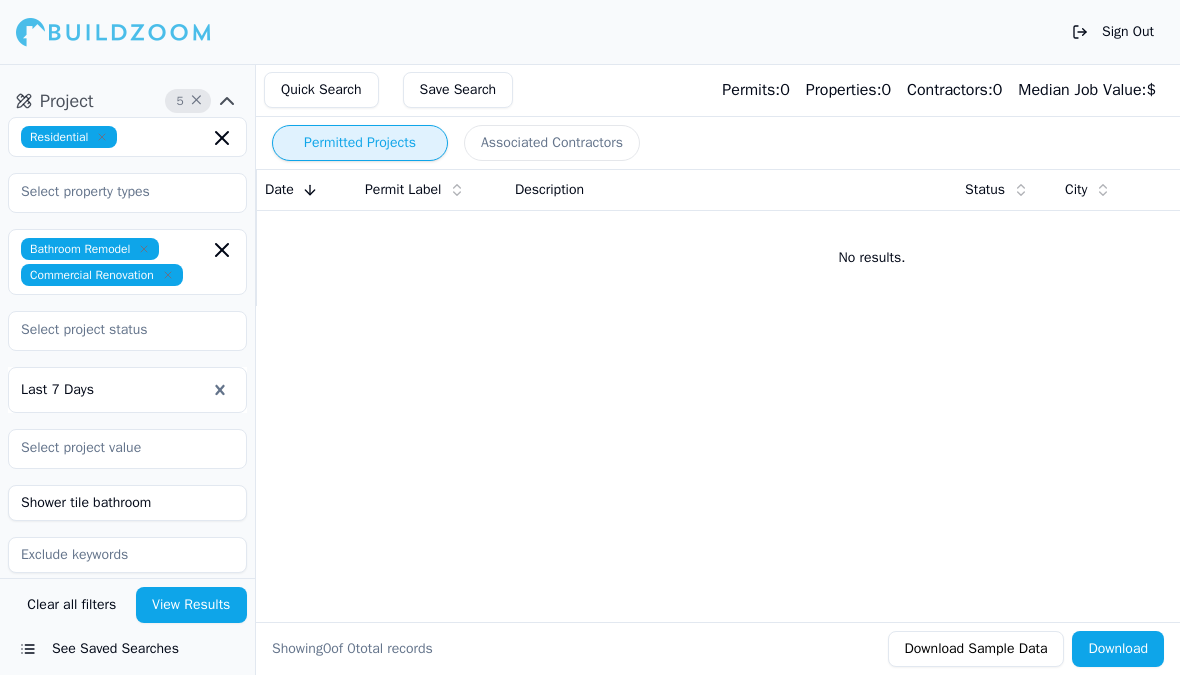 scroll, scrollTop: 531, scrollLeft: 0, axis: vertical 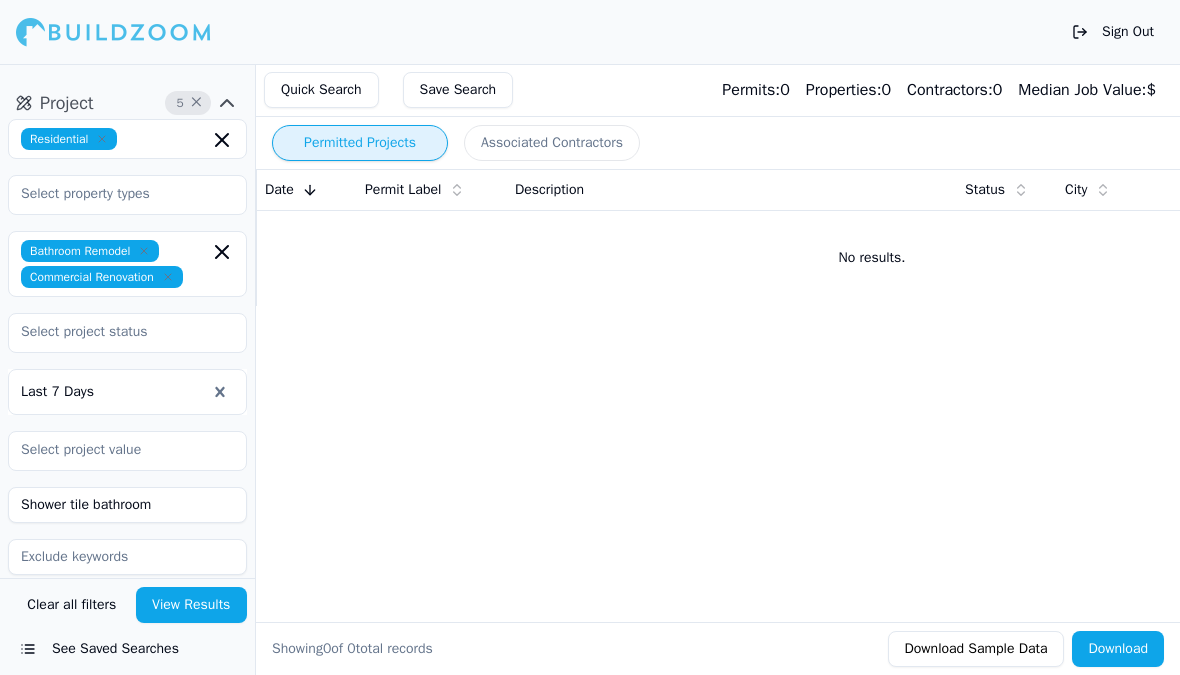 click on "Shower tile bathroom" at bounding box center (127, 505) 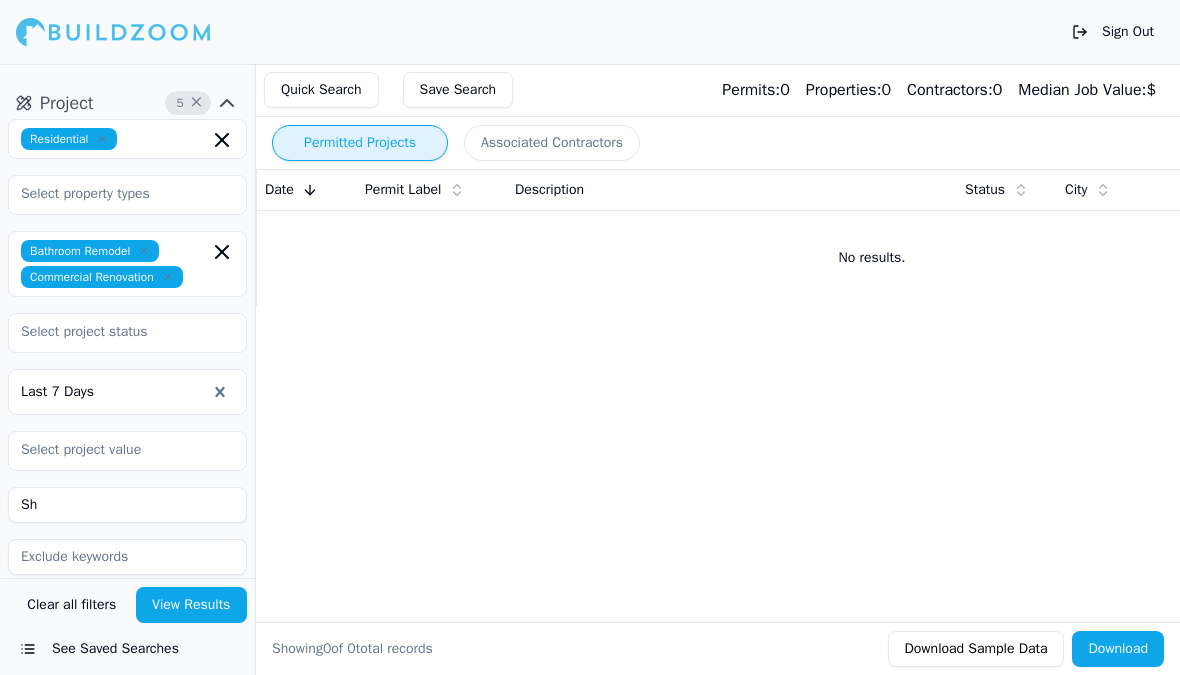 type on "S" 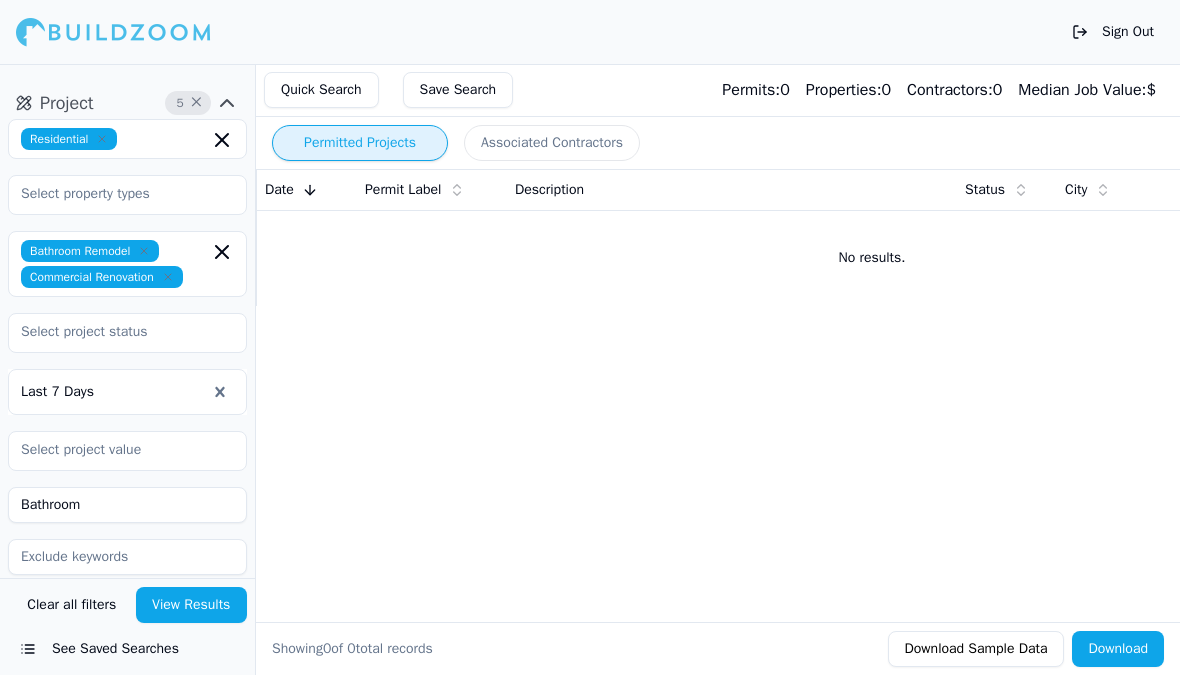 type on "Bathroom" 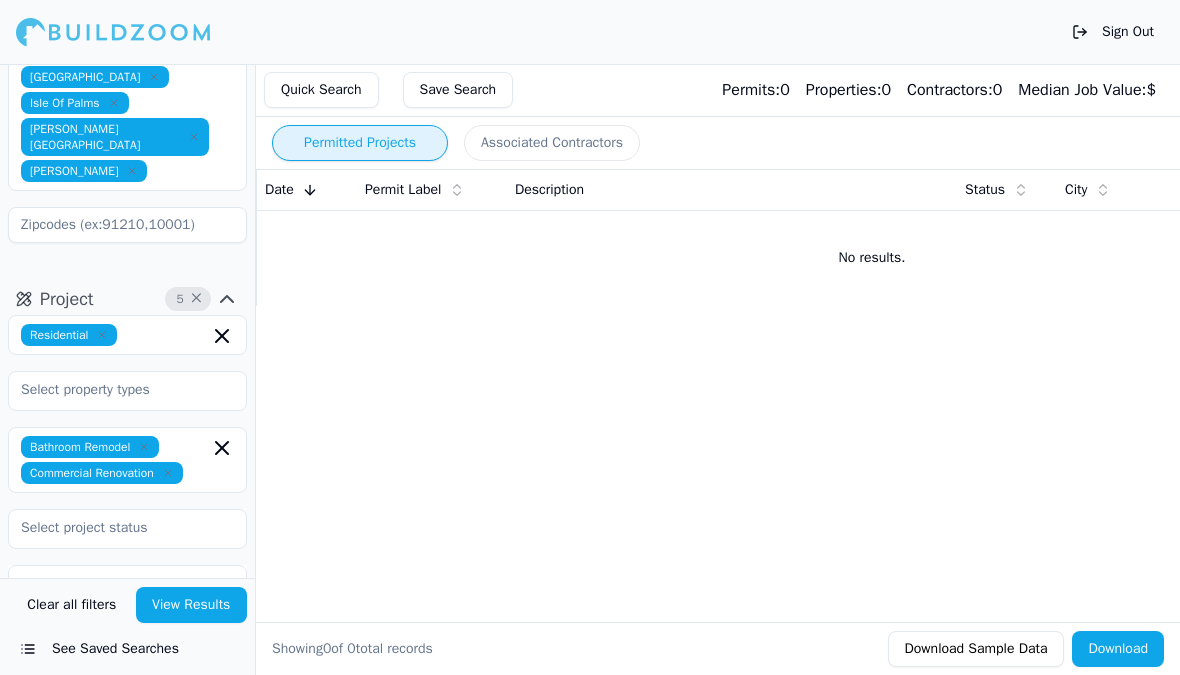 scroll, scrollTop: 333, scrollLeft: 0, axis: vertical 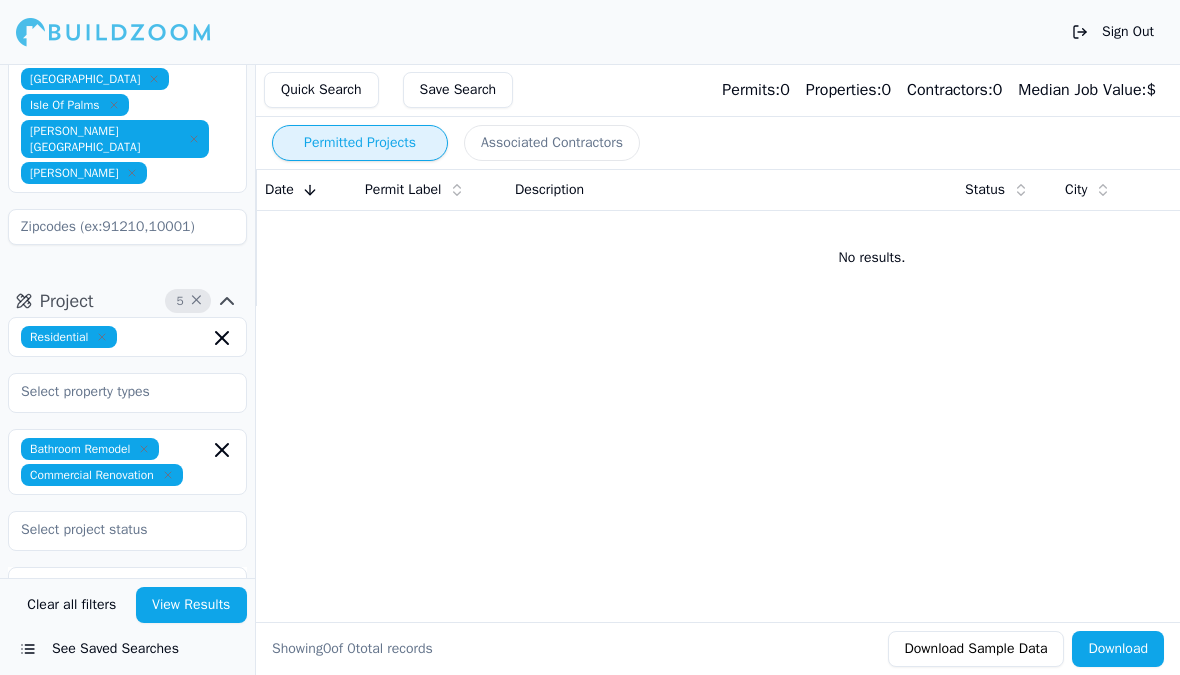 click 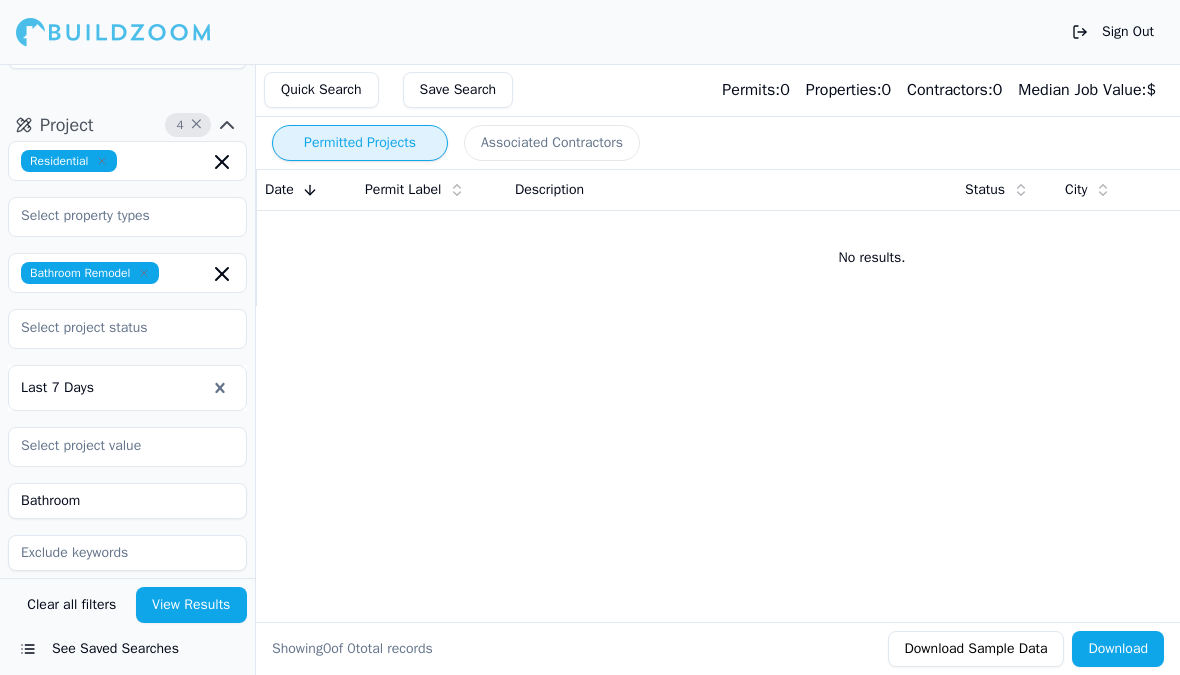 scroll, scrollTop: 509, scrollLeft: 0, axis: vertical 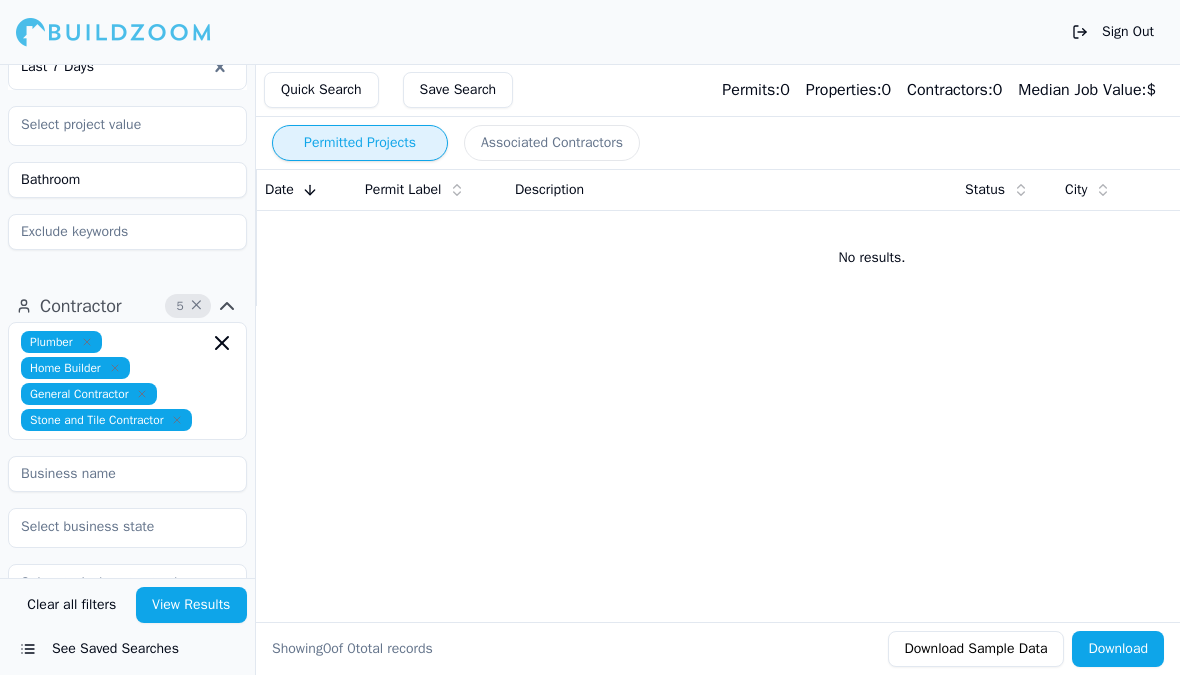 click 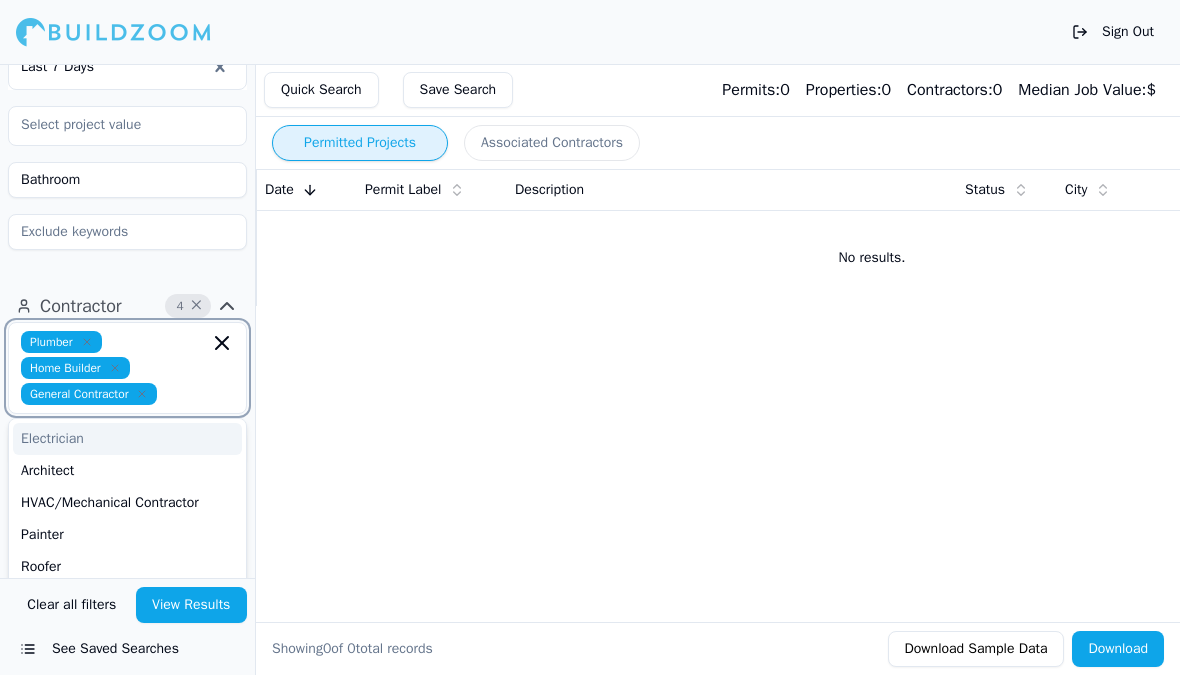 click 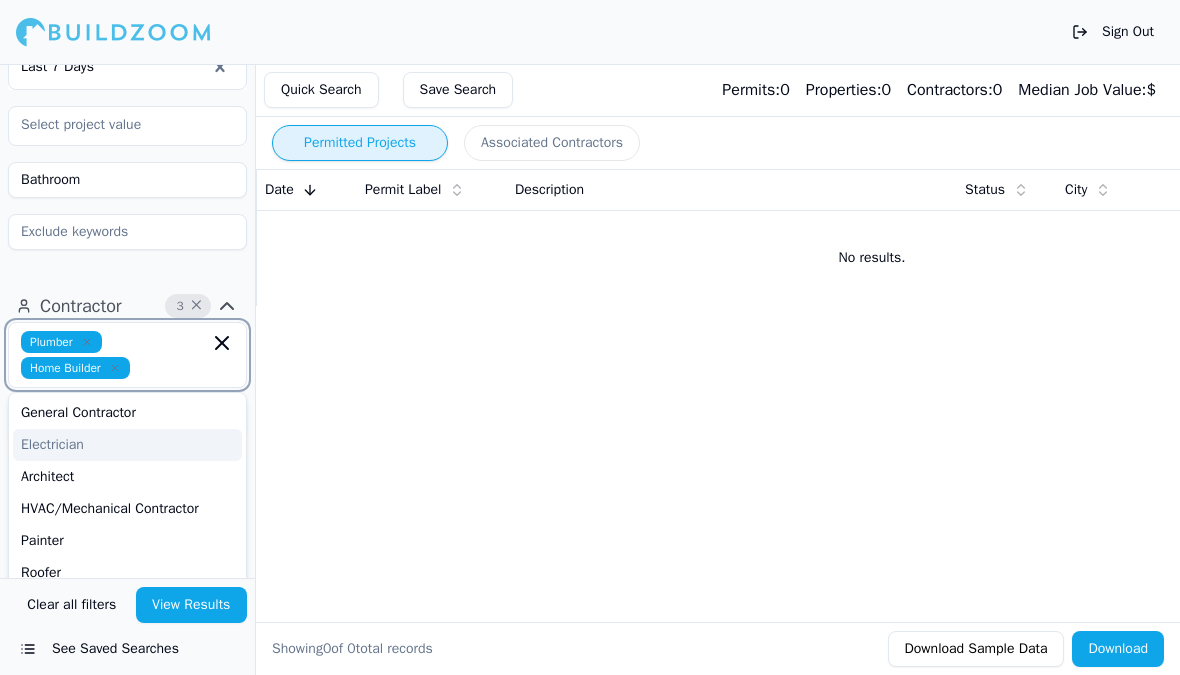click 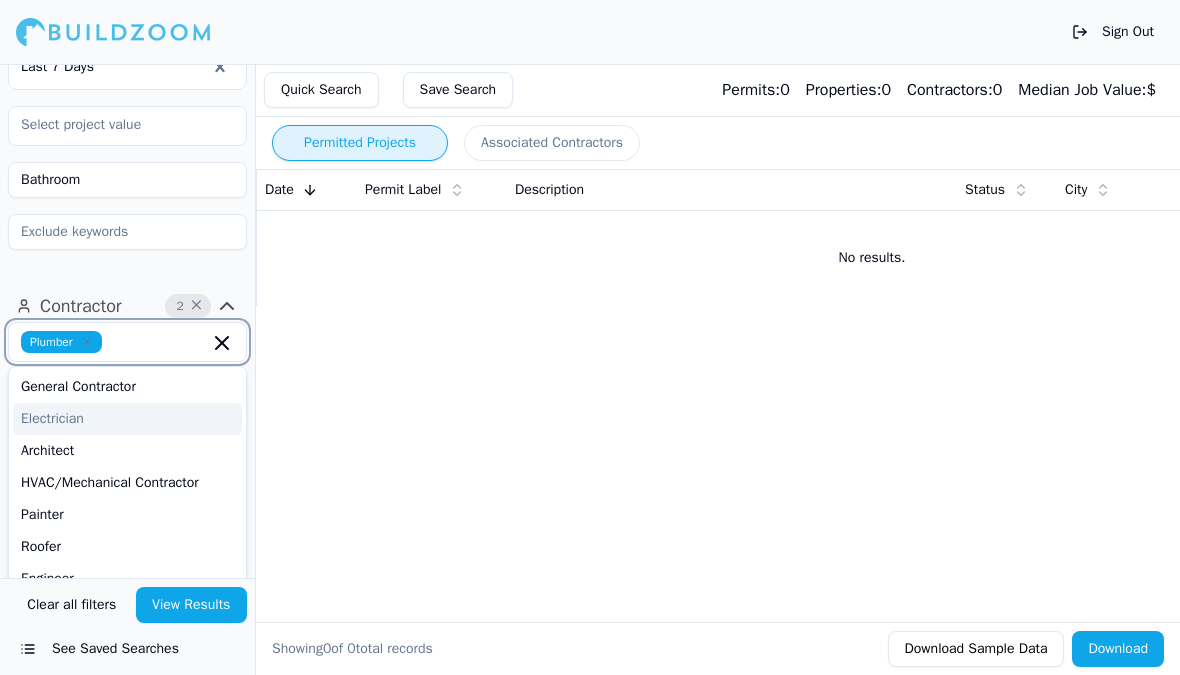 click 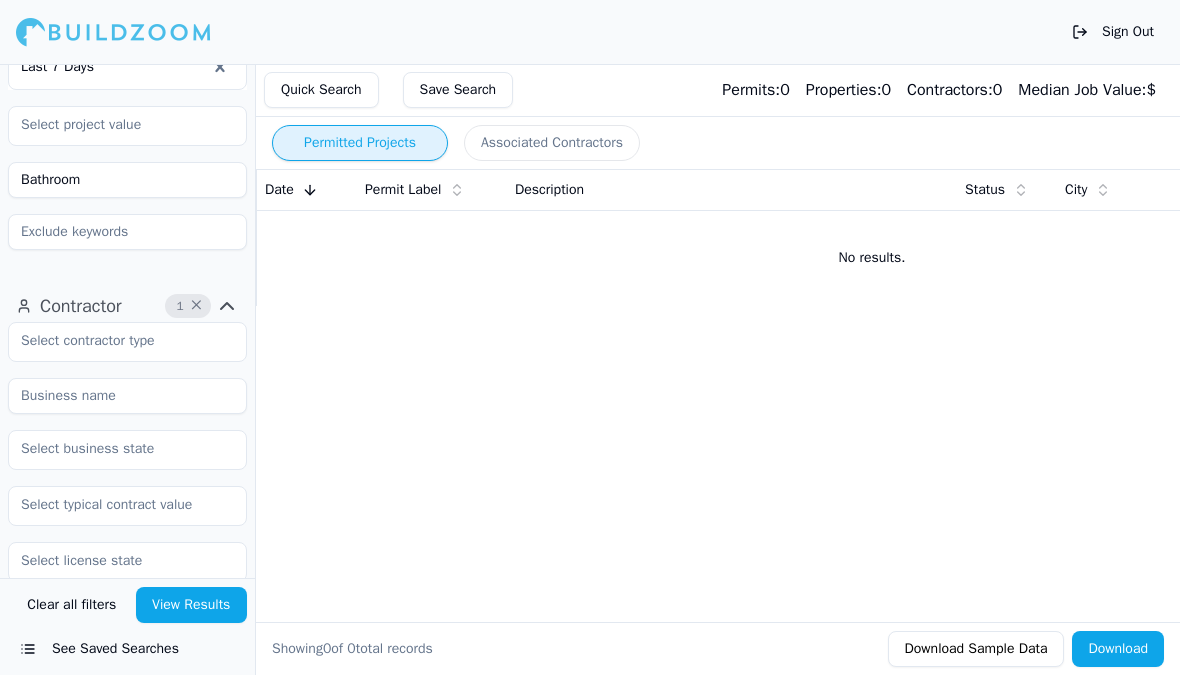 click on "Residential Bathroom Remodel Last 7 Days Bathroom" at bounding box center (127, 43) 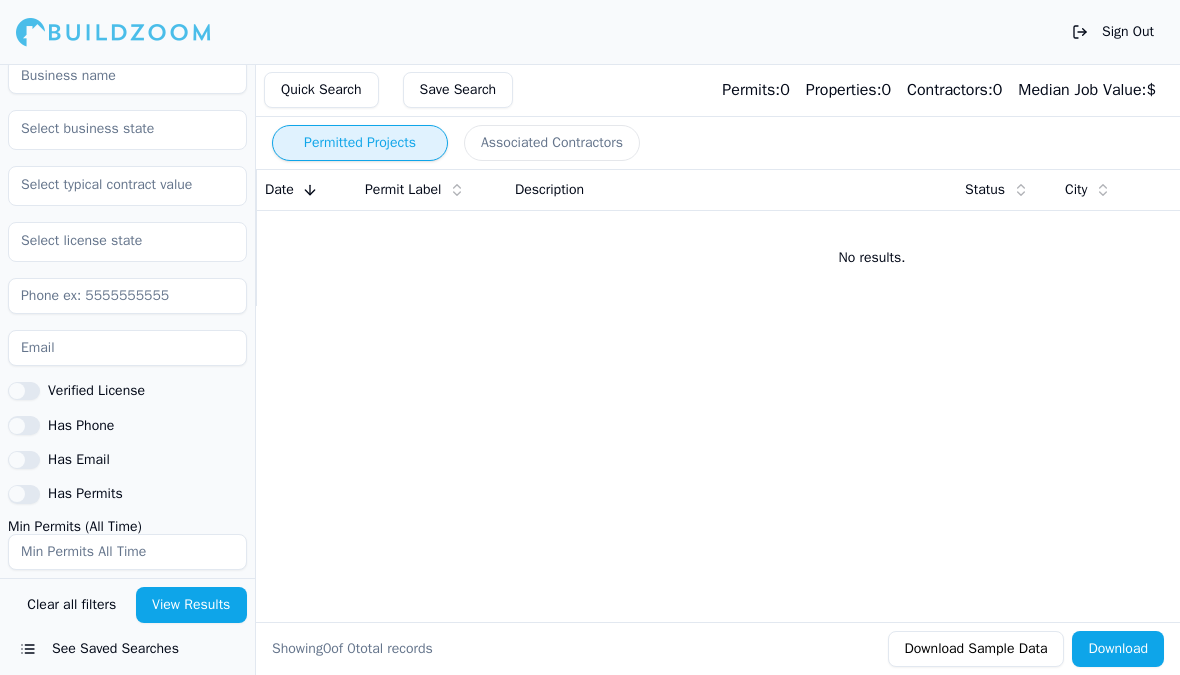 scroll, scrollTop: 1153, scrollLeft: 0, axis: vertical 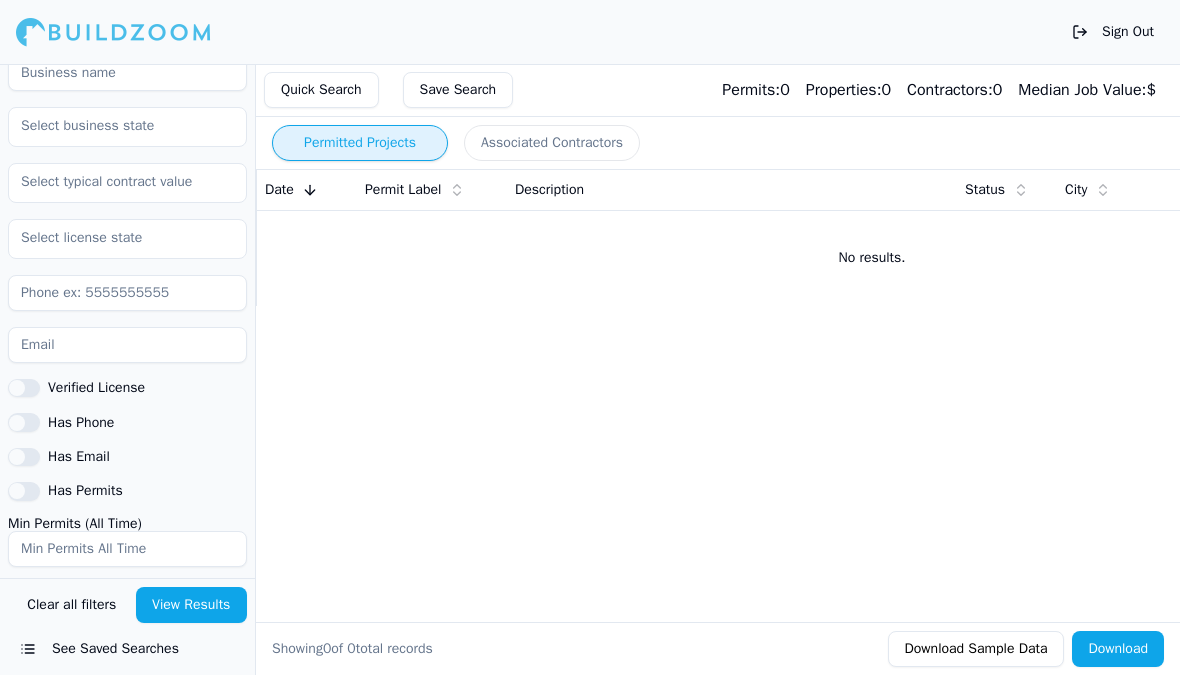 click on "Has Phone" at bounding box center (81, 423) 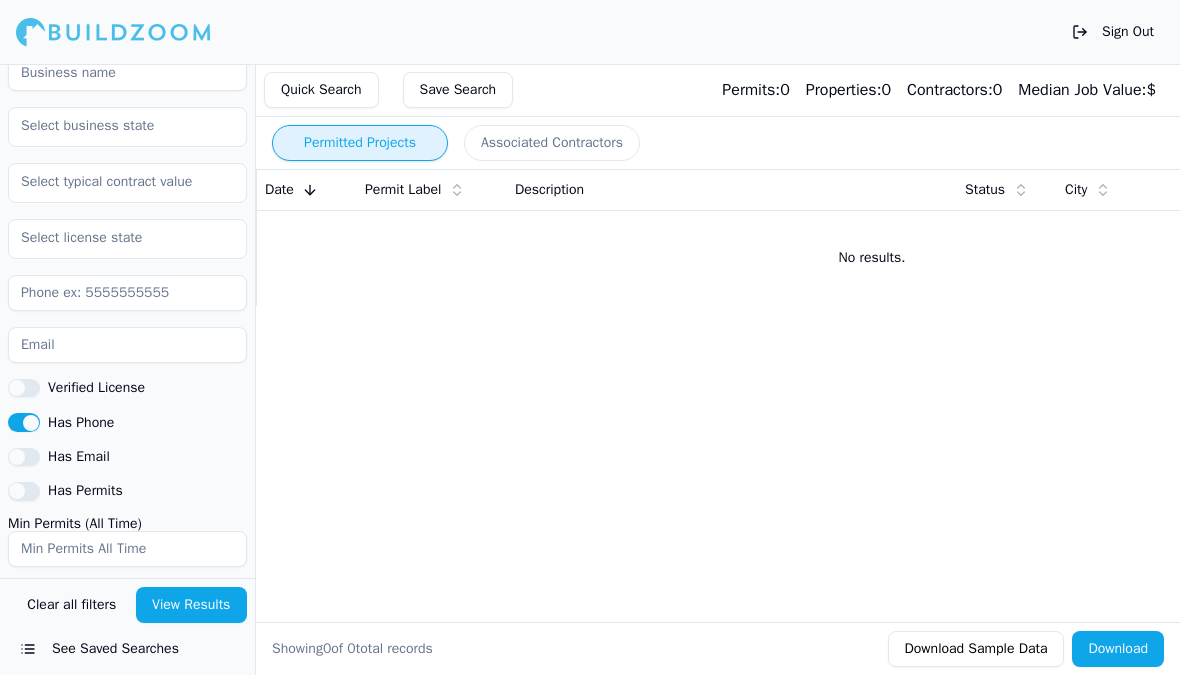 click on "Has Phone" at bounding box center [81, 423] 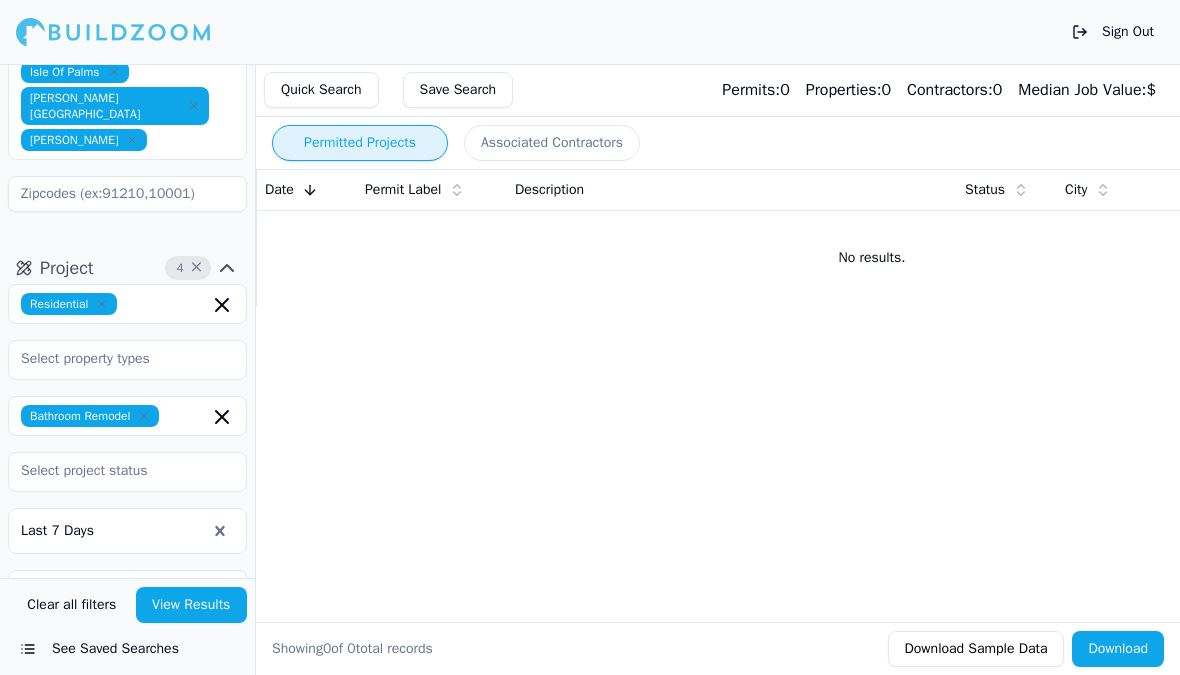 click on "View Results" at bounding box center [192, 605] 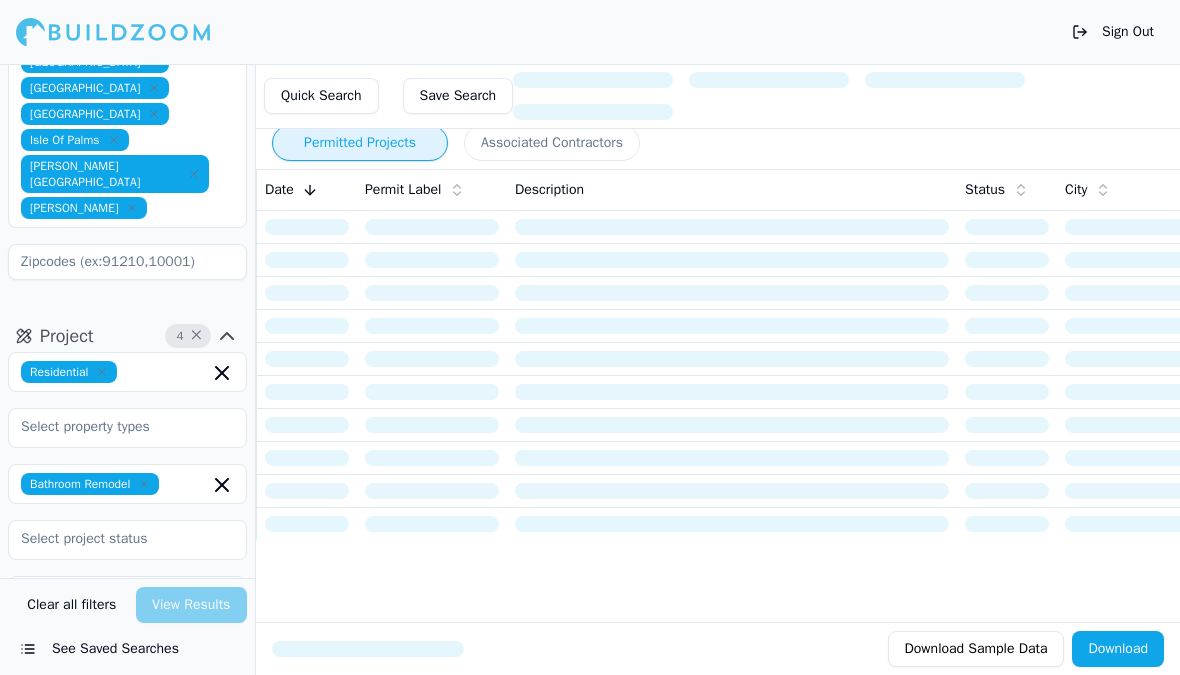 scroll, scrollTop: 297, scrollLeft: 0, axis: vertical 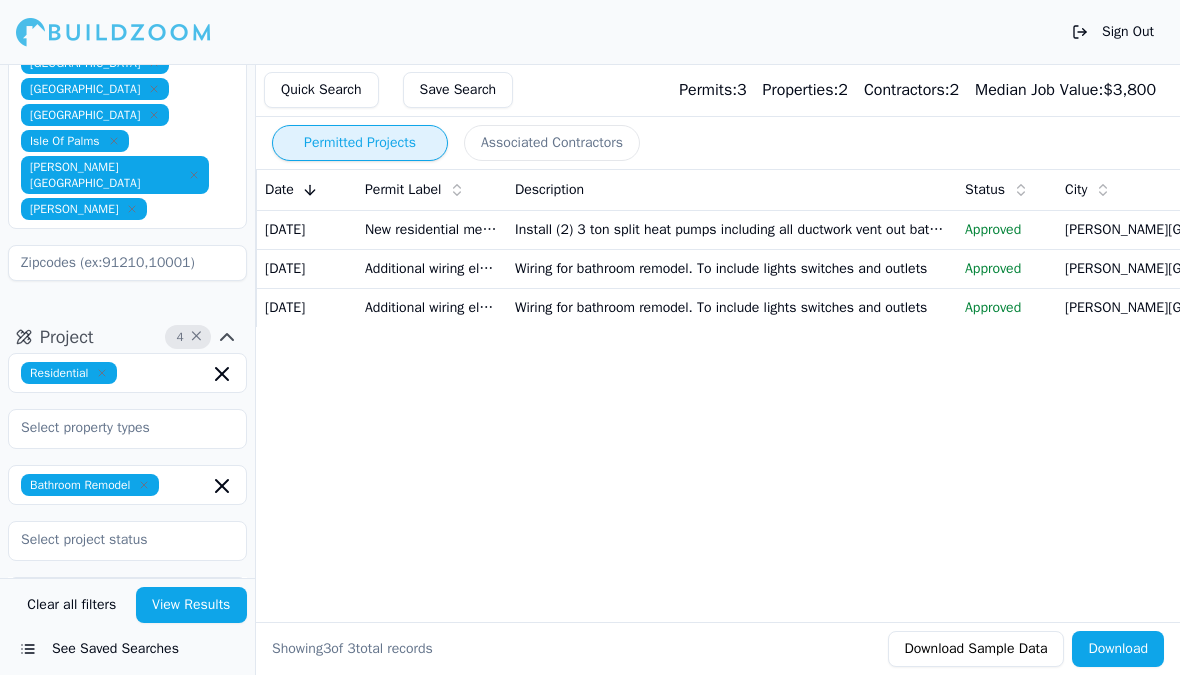 click on "Wiring for bathroom remodel. To include lights switches and outlets" at bounding box center (732, 268) 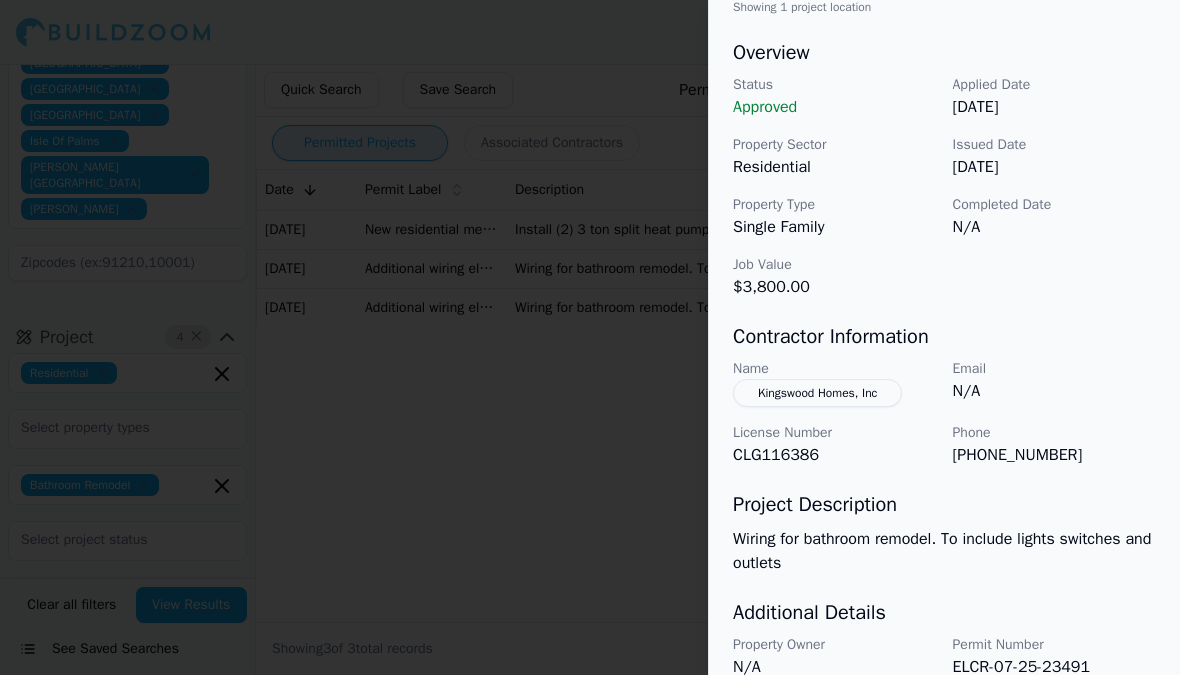 scroll, scrollTop: 592, scrollLeft: 0, axis: vertical 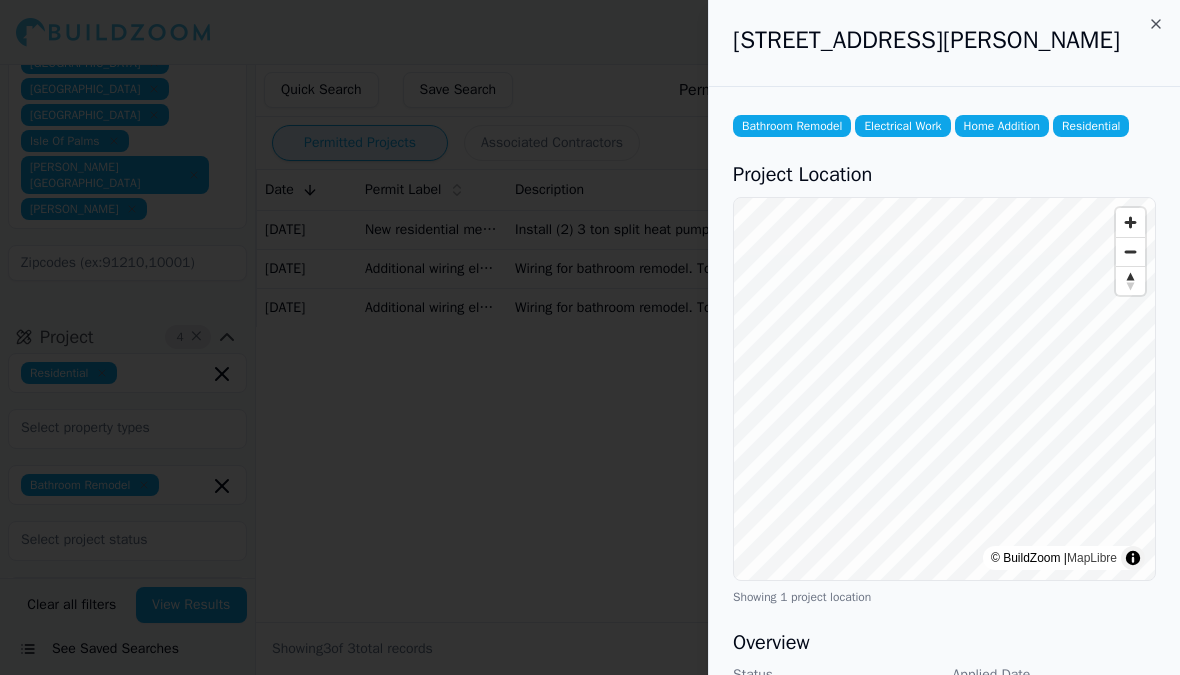 click at bounding box center (590, 337) 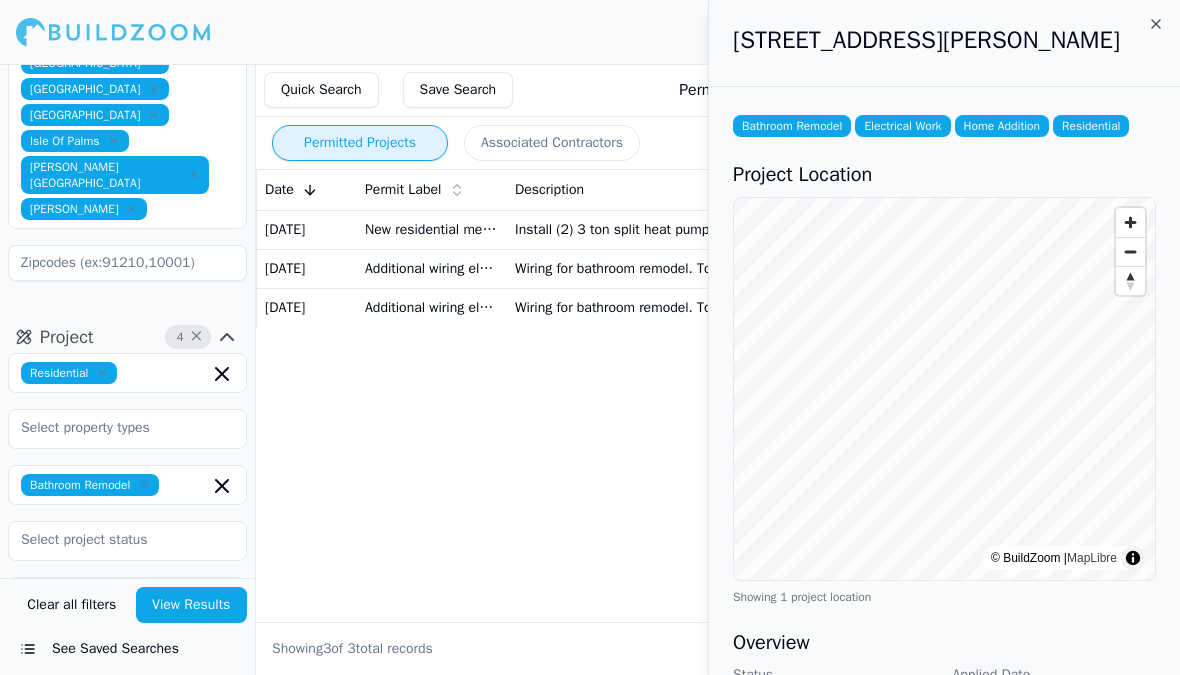 scroll, scrollTop: 0, scrollLeft: 0, axis: both 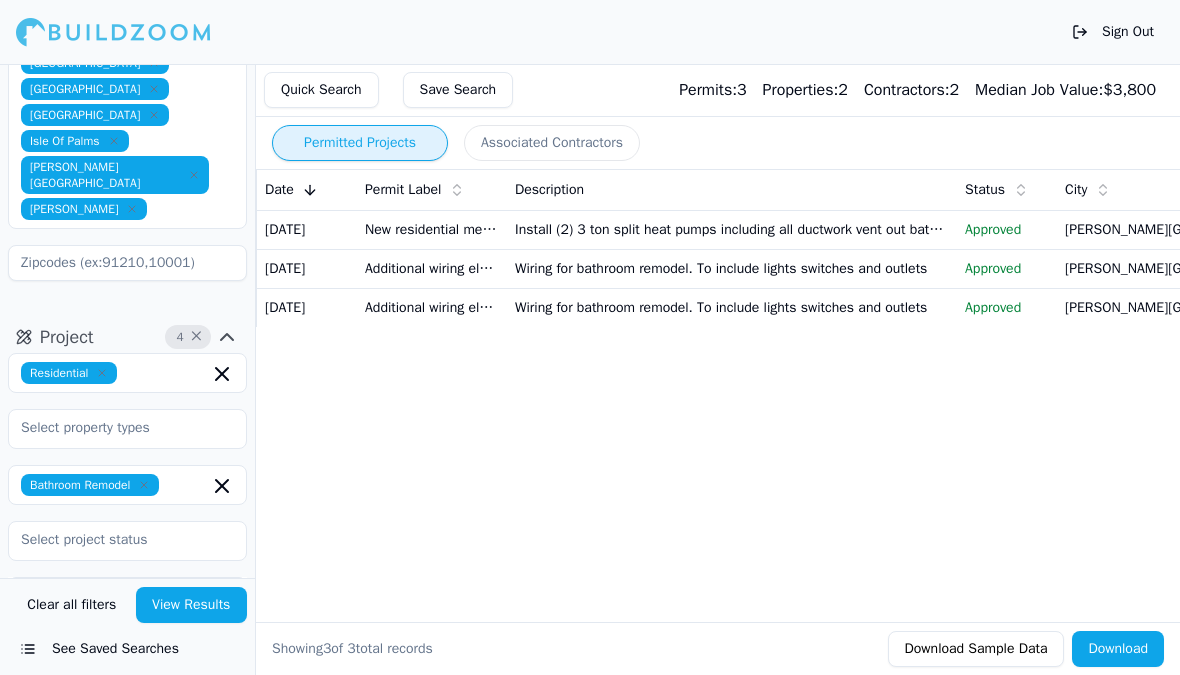 click on "Wiring for bathroom remodel. To include lights switches and outlets" at bounding box center (732, 307) 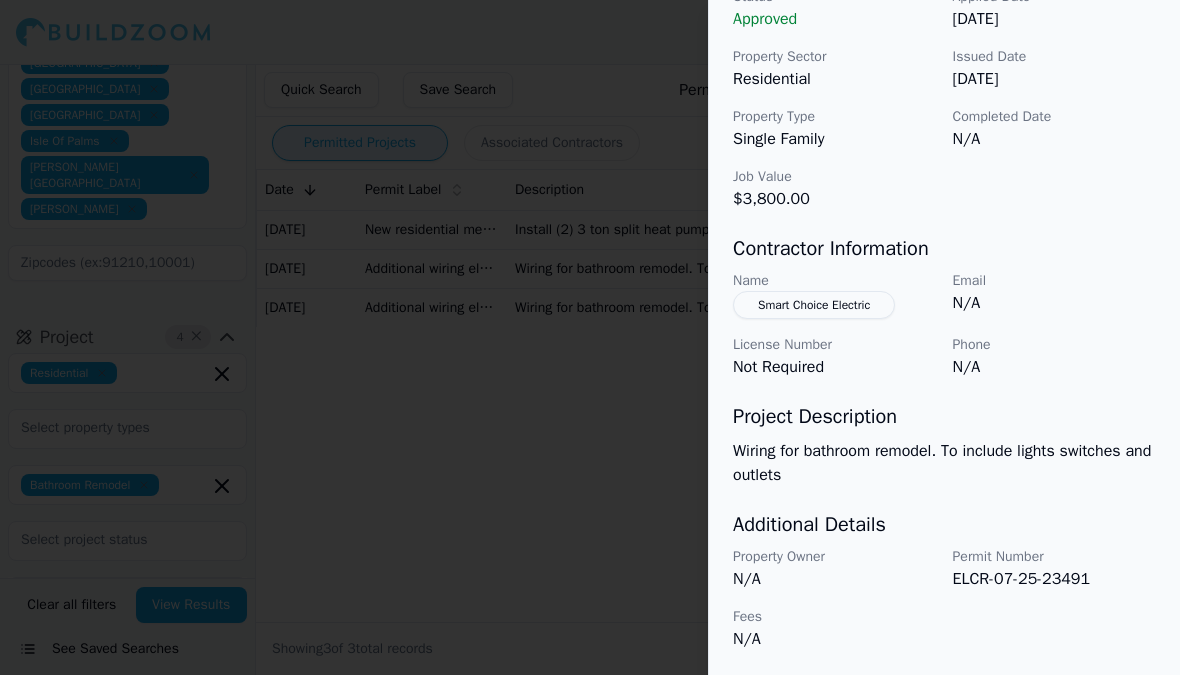 scroll, scrollTop: 727, scrollLeft: 0, axis: vertical 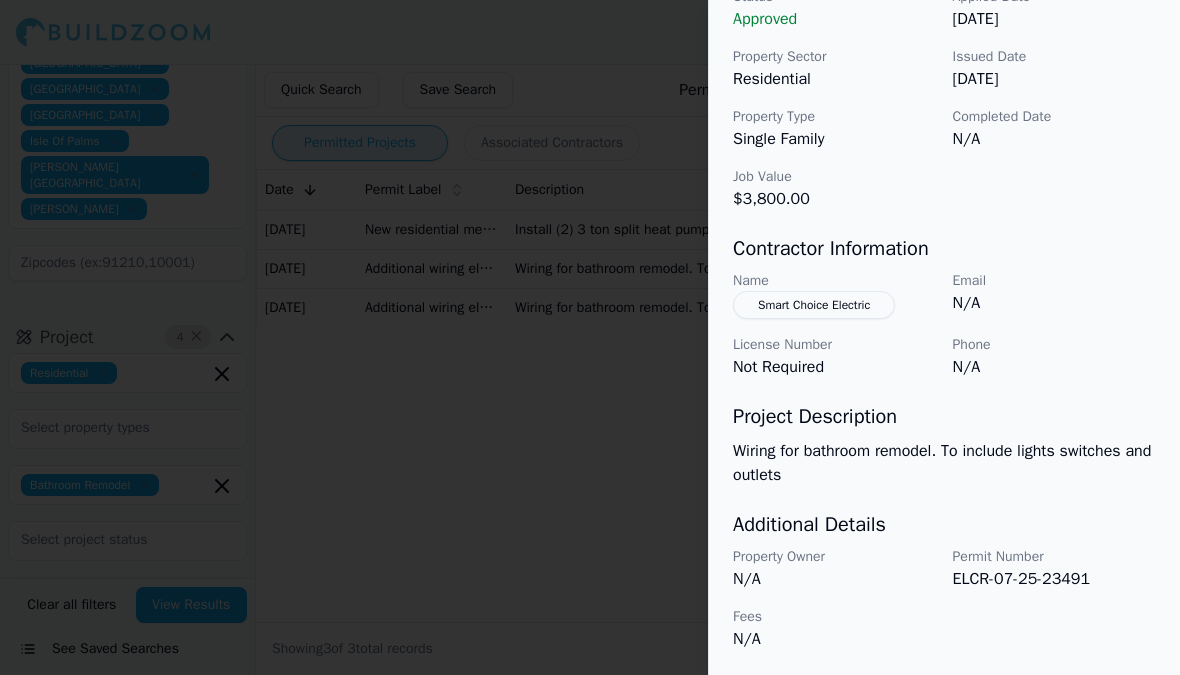 click at bounding box center (590, 337) 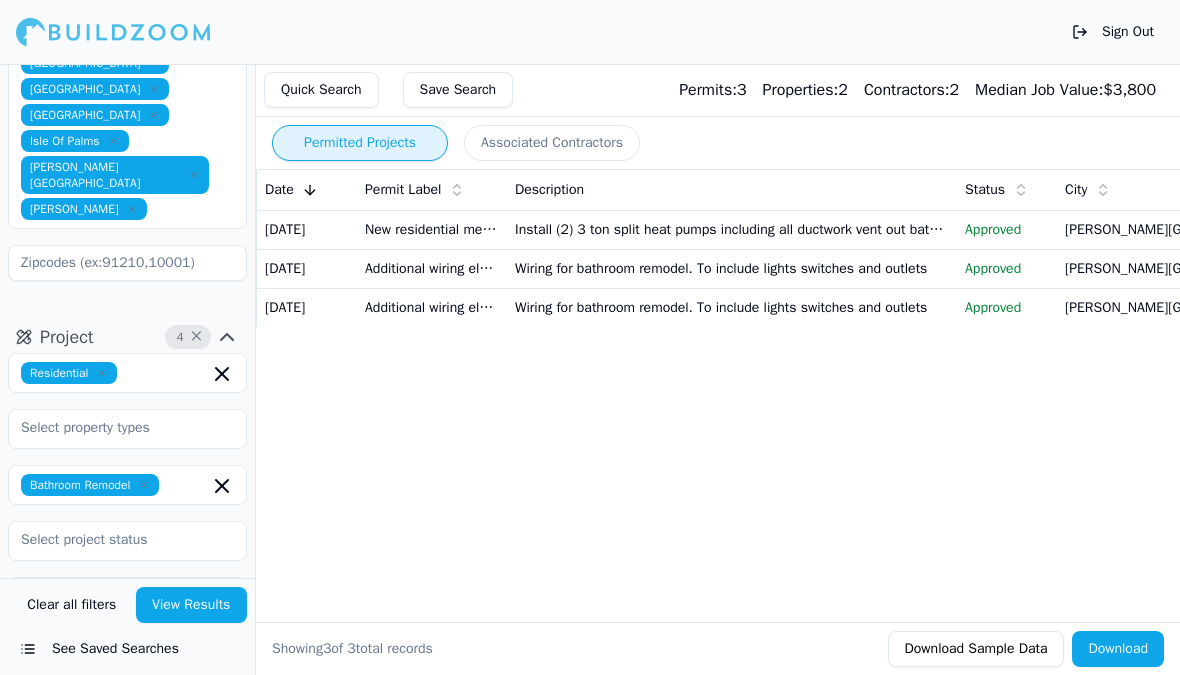 click on "Install (2) 3 ton split heat pumps including all ductwork vent out bathroom fans dryer and hood" at bounding box center [732, 229] 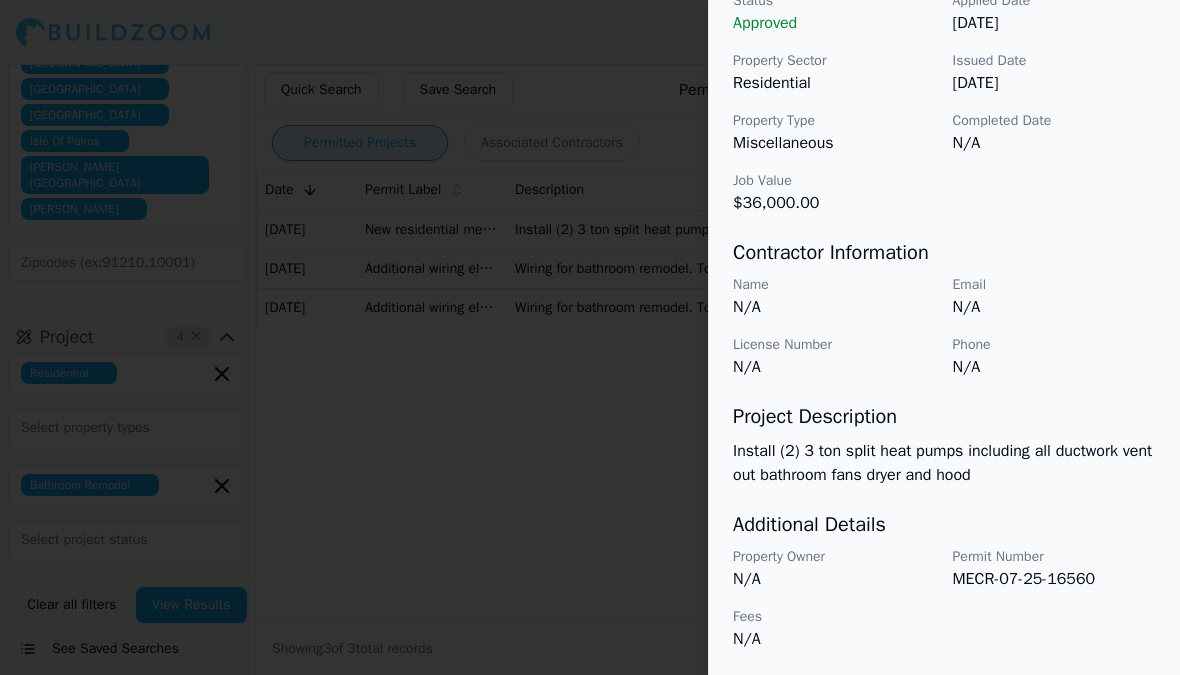 scroll, scrollTop: 732, scrollLeft: 0, axis: vertical 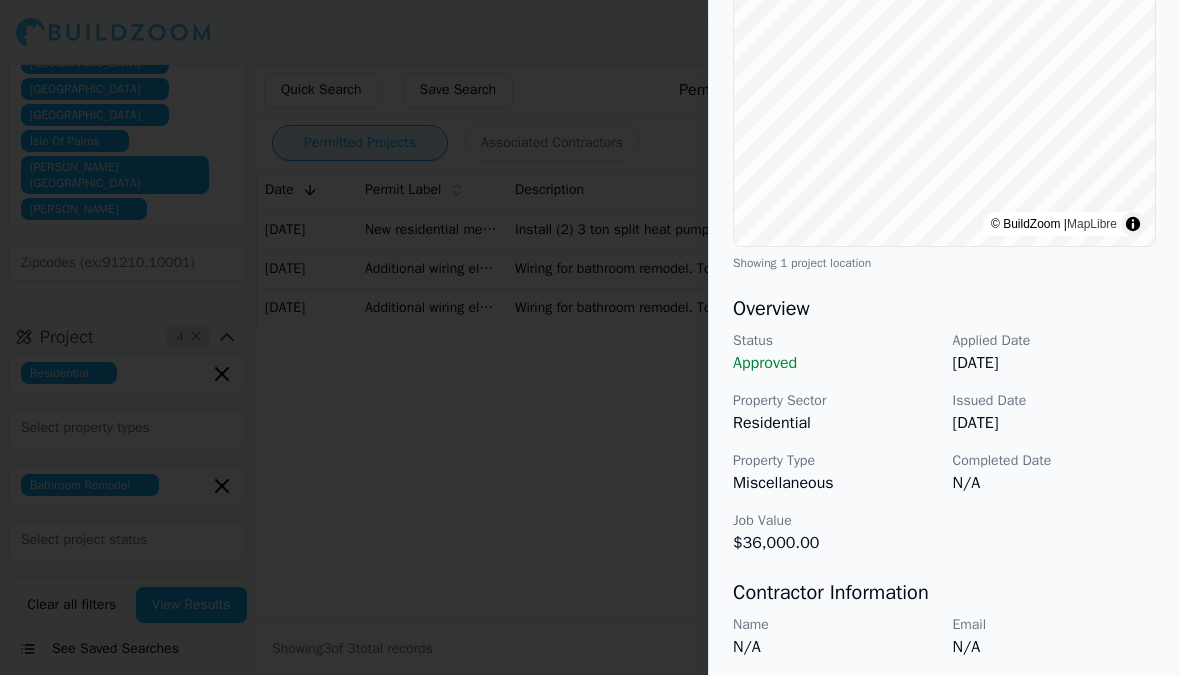 click at bounding box center (590, 337) 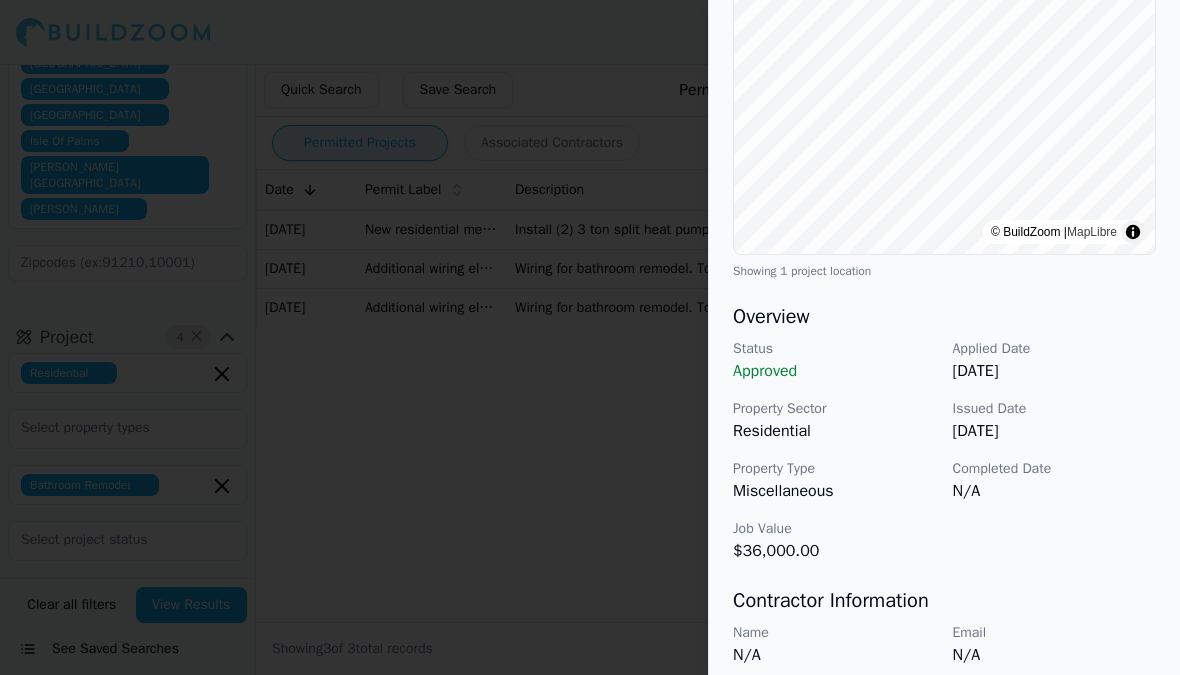 scroll, scrollTop: 0, scrollLeft: 0, axis: both 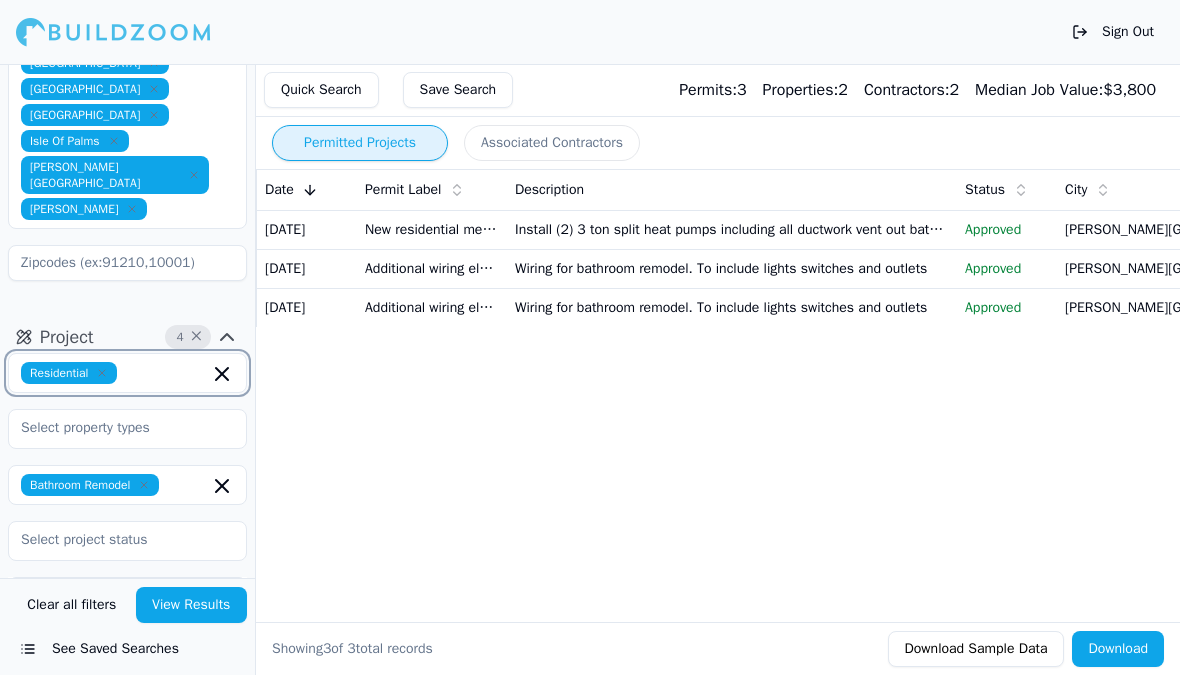 click at bounding box center (167, 373) 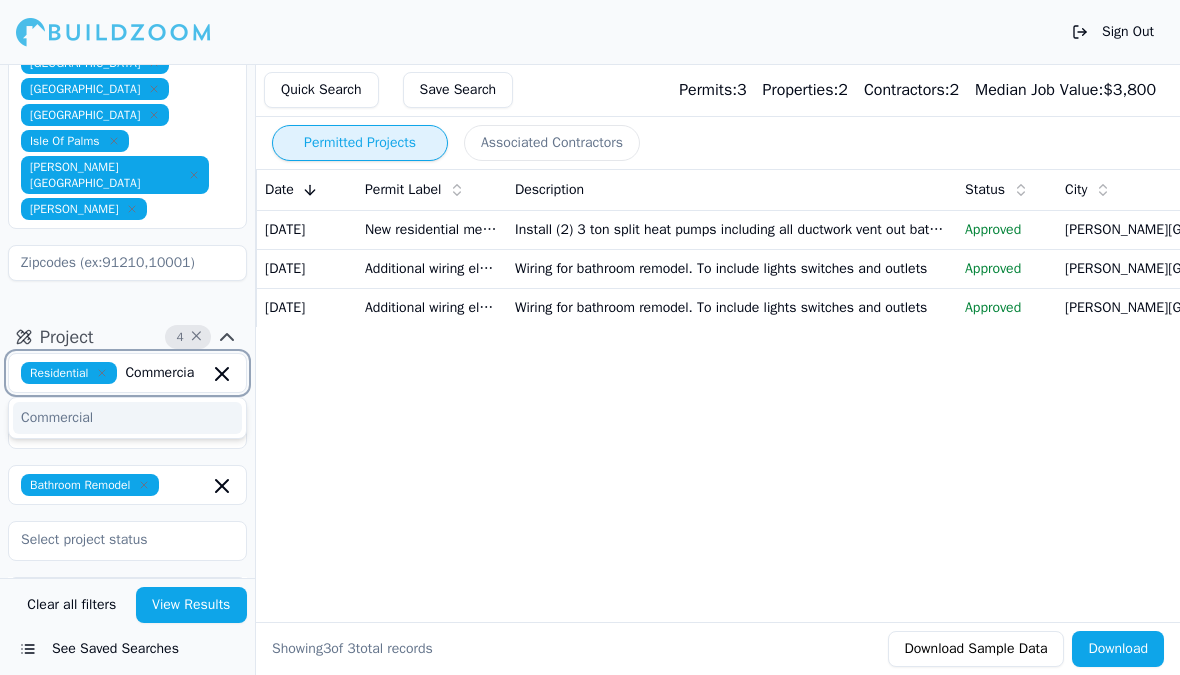 type on "Commercial" 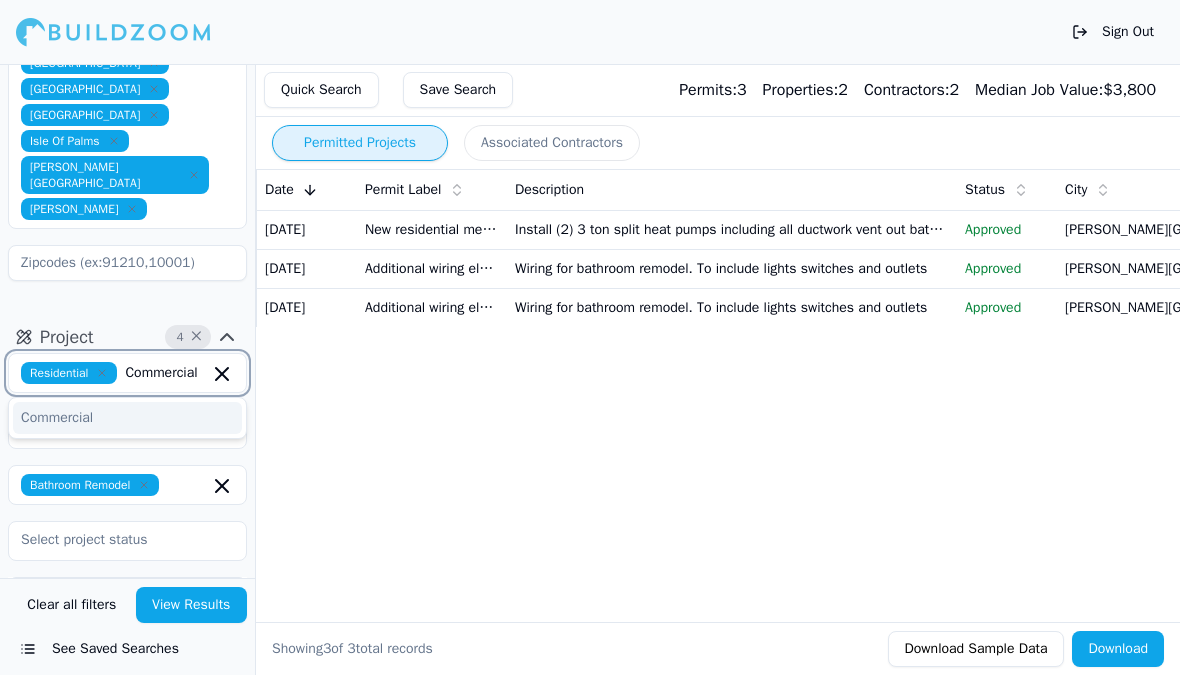 type 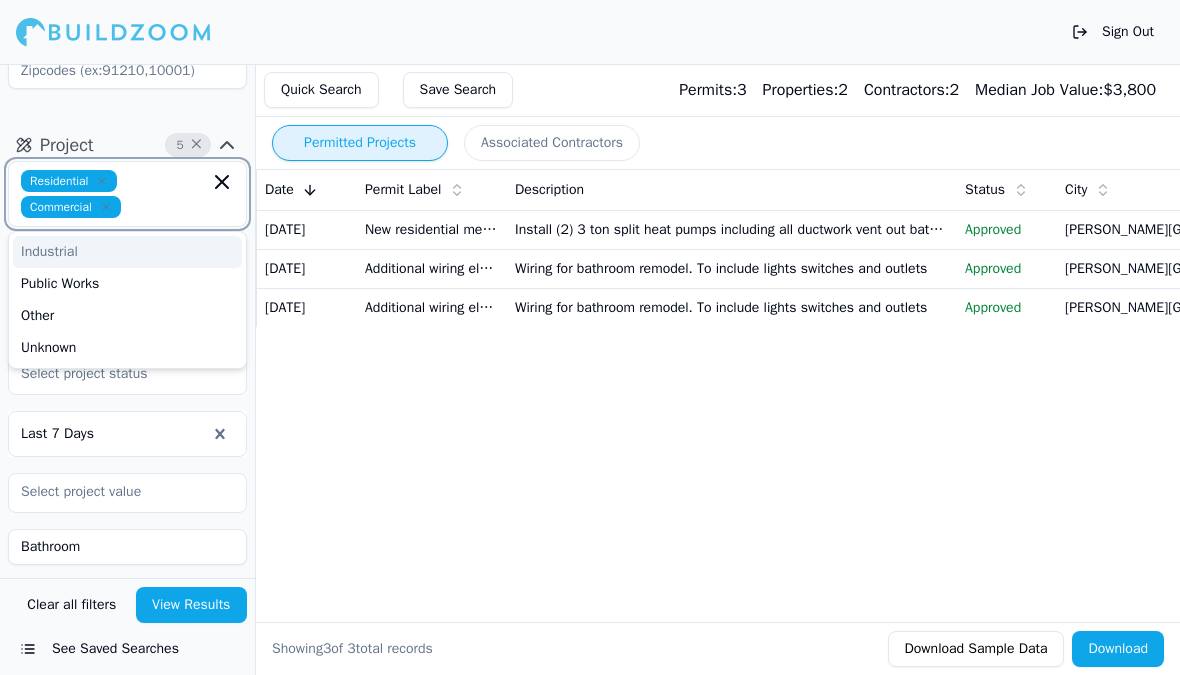scroll, scrollTop: 506, scrollLeft: 0, axis: vertical 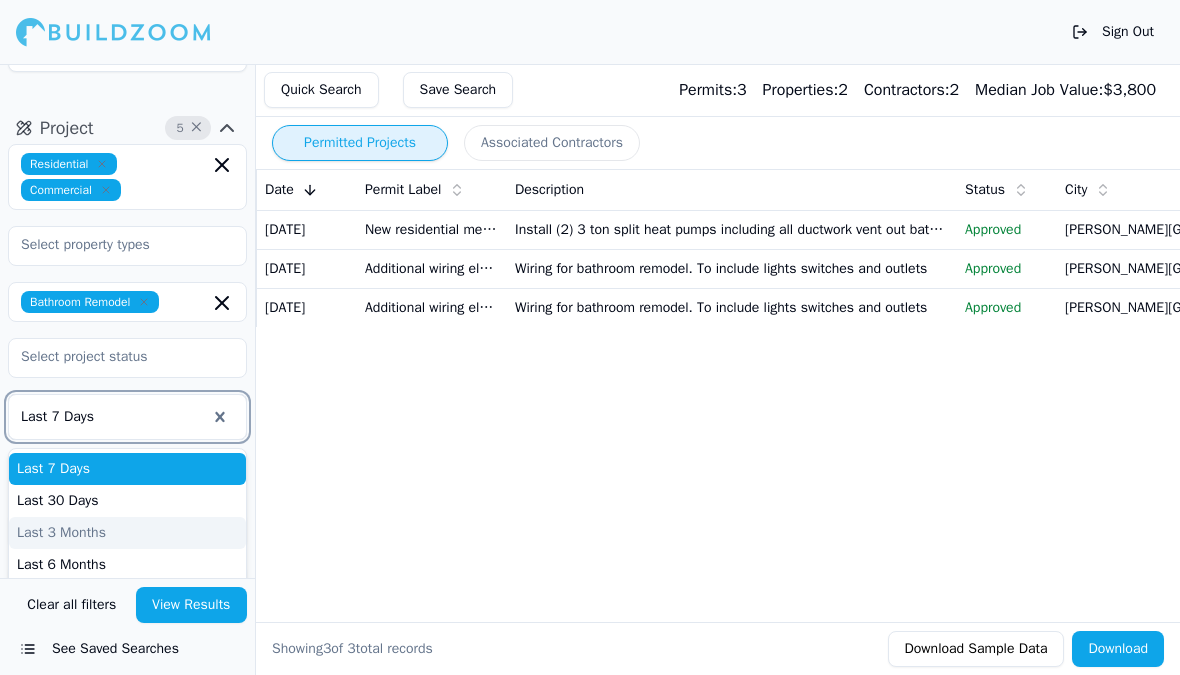 click on "Last 3 Months" at bounding box center (127, 533) 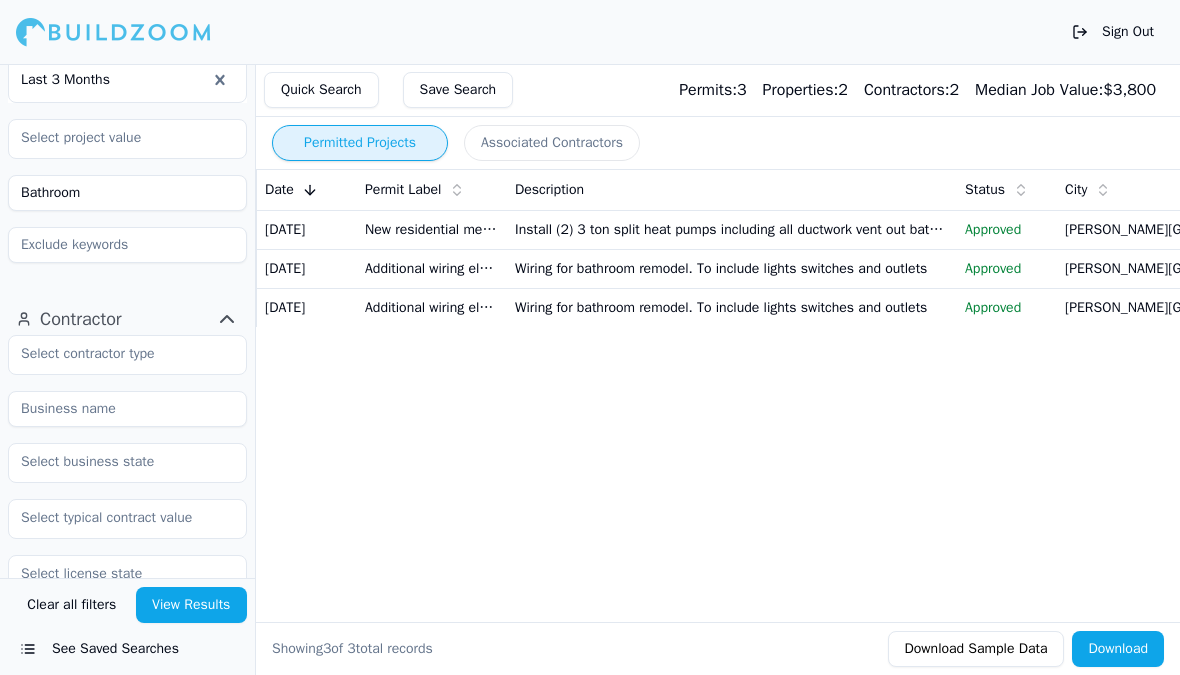 scroll, scrollTop: 847, scrollLeft: 0, axis: vertical 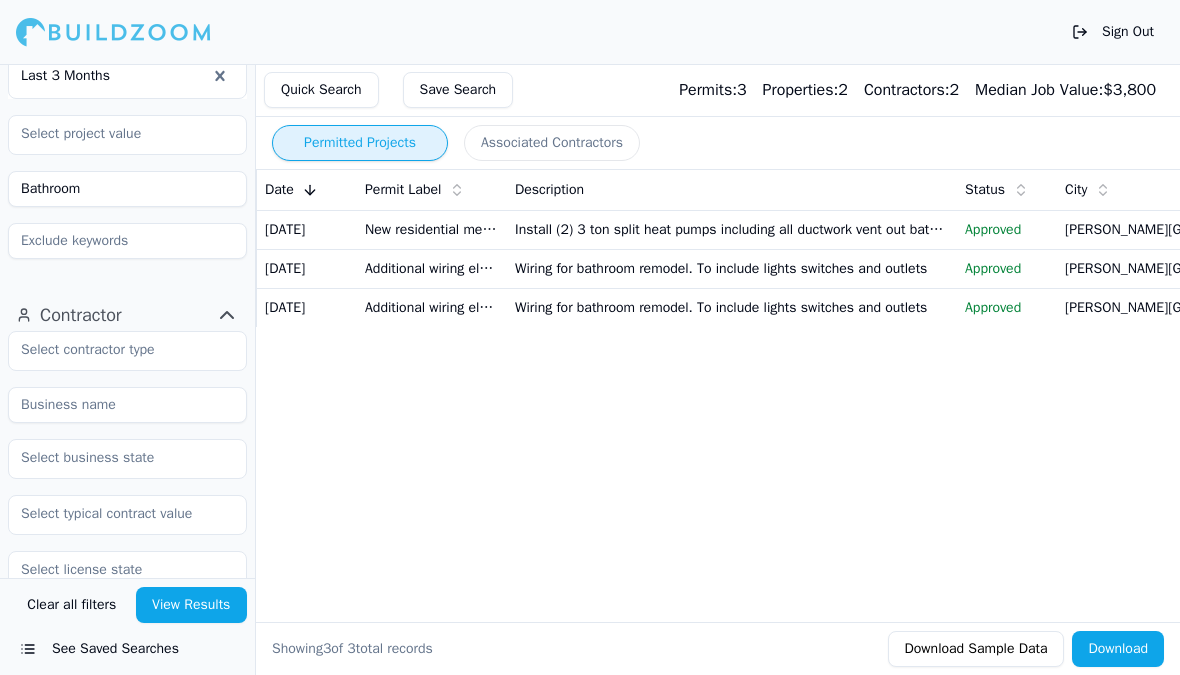 click on "View Results" at bounding box center [192, 605] 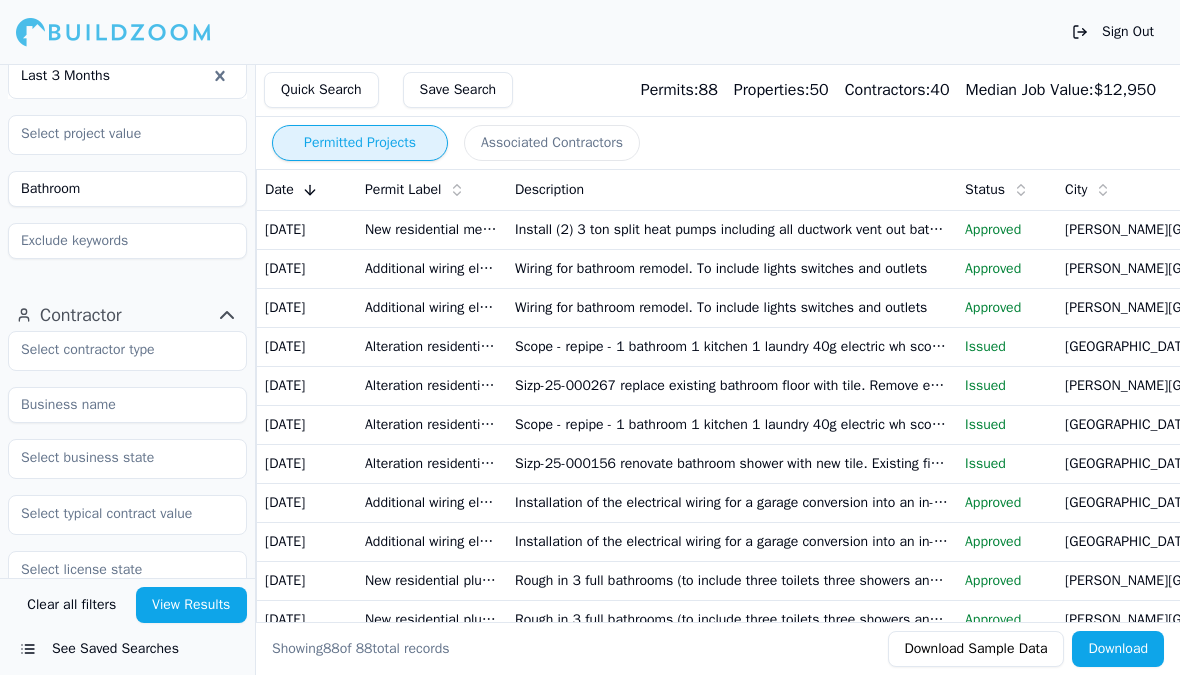 click on "Scope - repipe - 1 bathroom 1 kitchen 1 laundry 40g electric wh scope is for rough in only - no finishes" at bounding box center [732, 346] 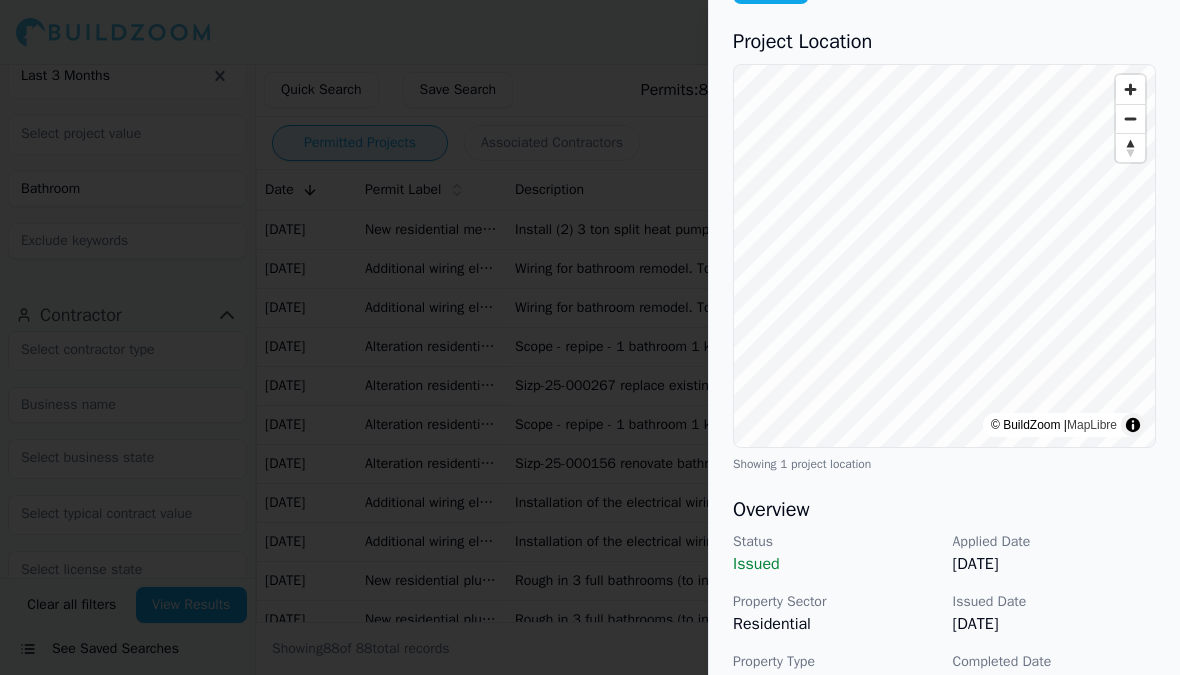 scroll, scrollTop: 156, scrollLeft: 0, axis: vertical 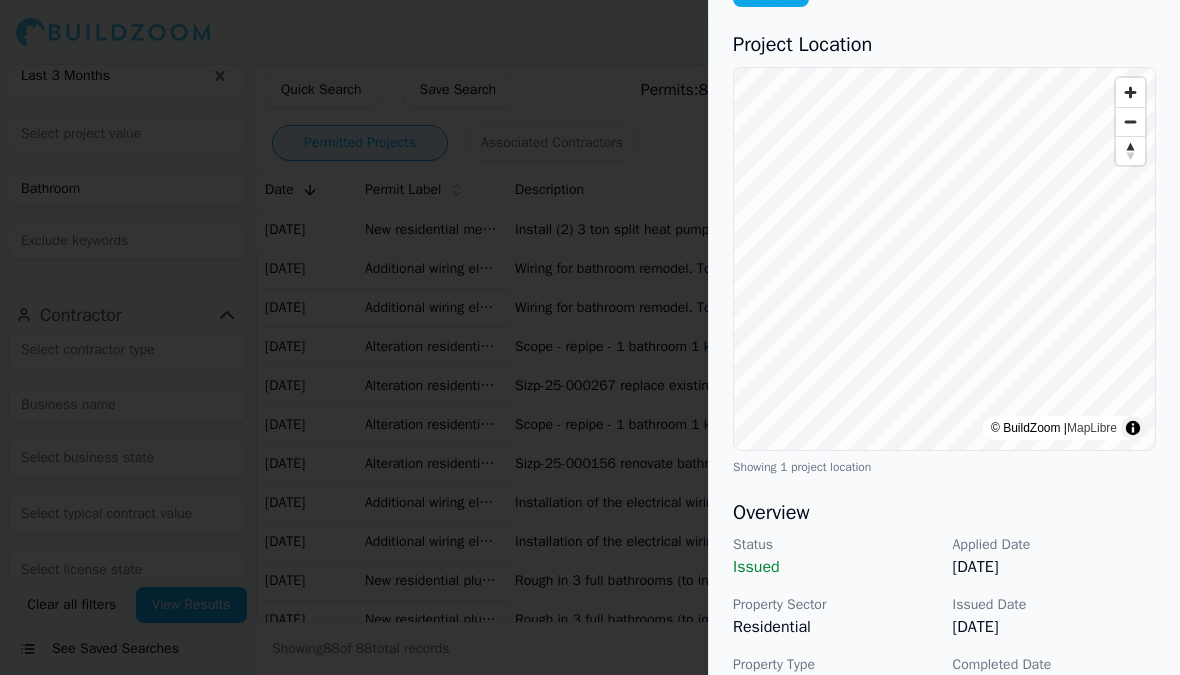 click at bounding box center (590, 337) 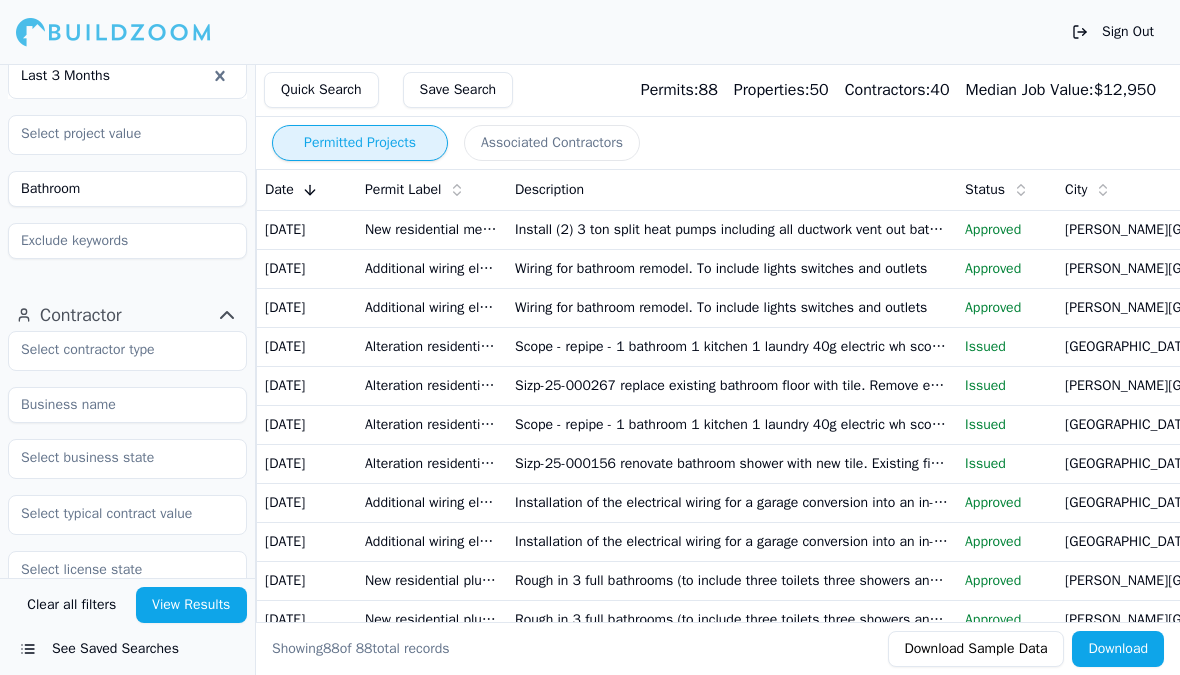 click on "Sizp-25-000267 replace existing bathroom floor with tile. Remove existin fixtures adn reinstall. (subbing out plumbing)" at bounding box center (732, 385) 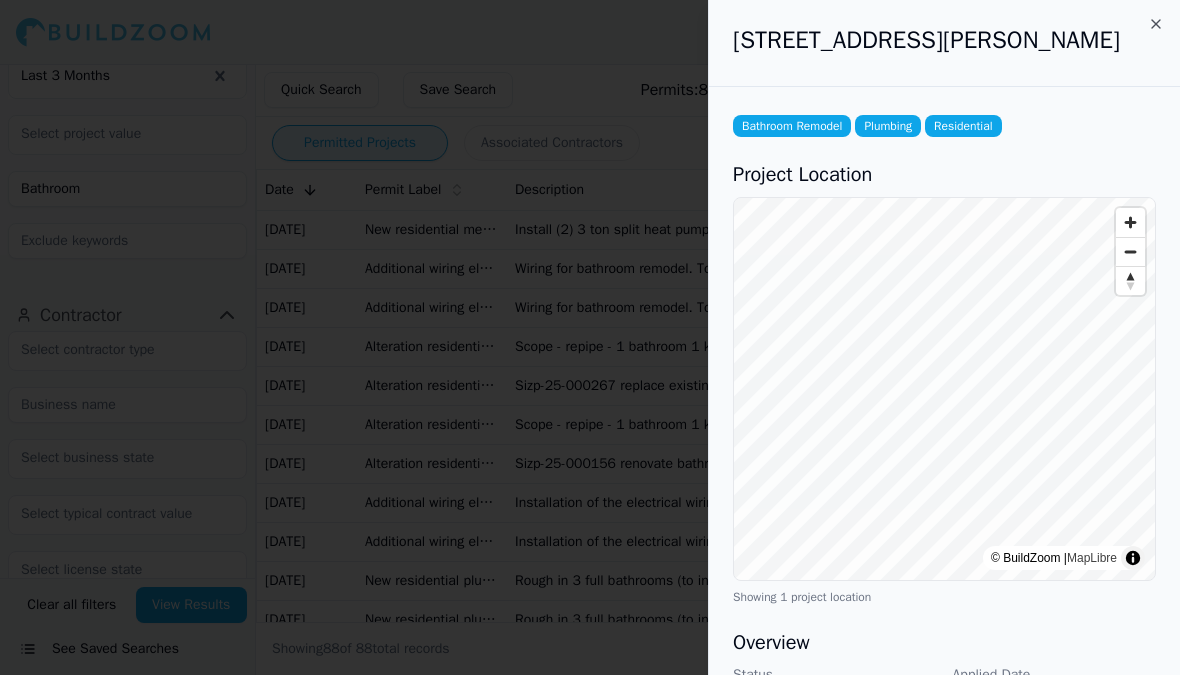 scroll, scrollTop: 0, scrollLeft: 0, axis: both 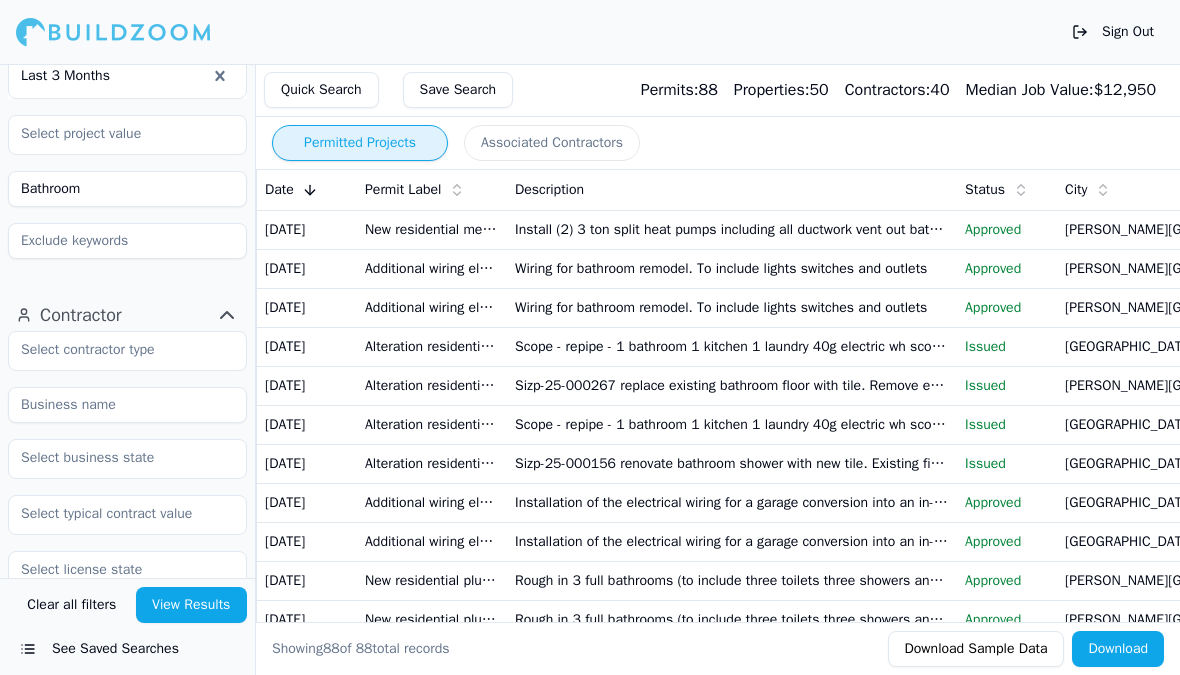 click on "Issued" at bounding box center [1007, 464] 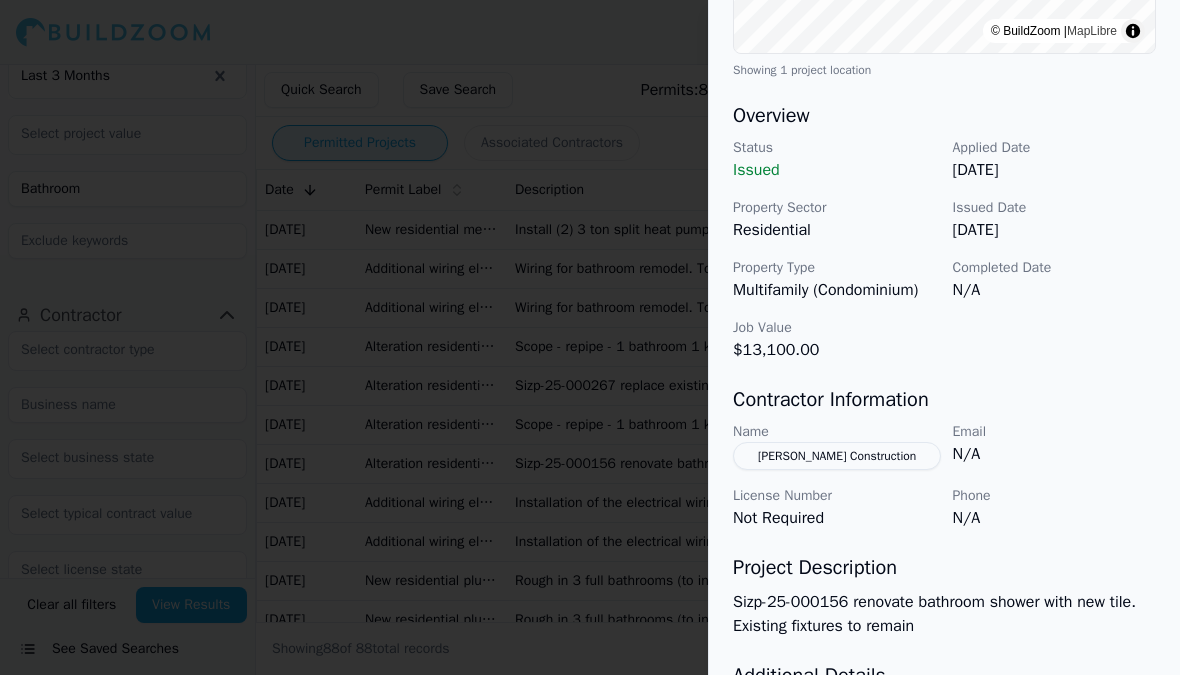scroll, scrollTop: 545, scrollLeft: 0, axis: vertical 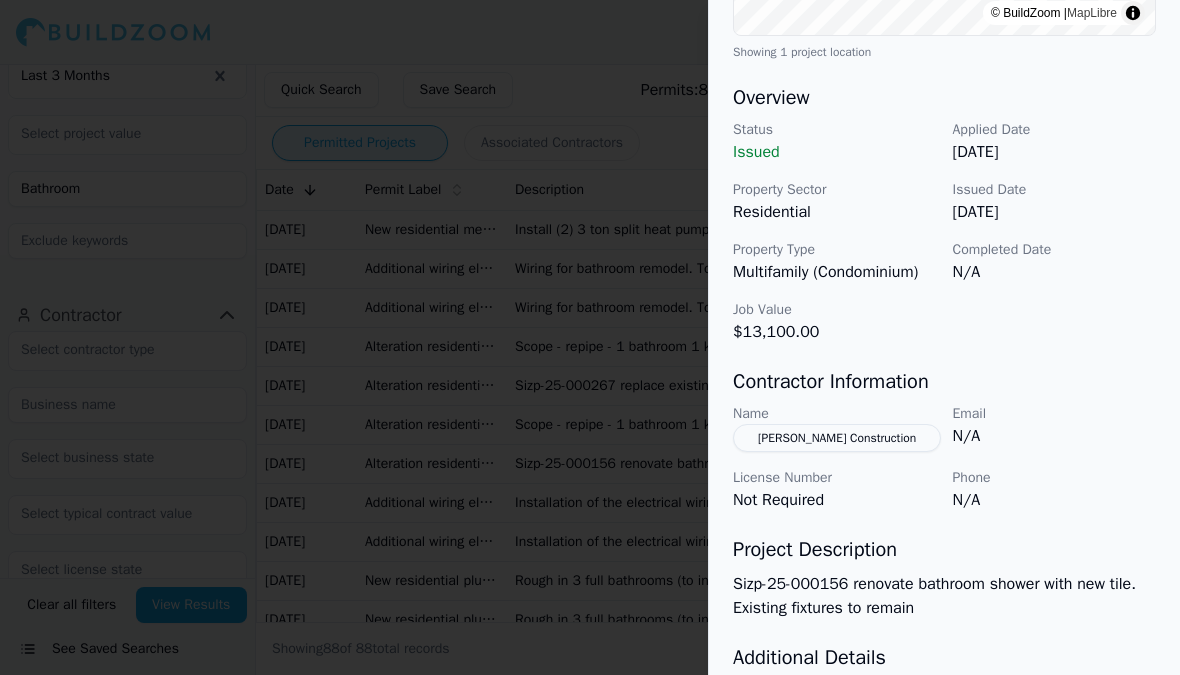 click at bounding box center [590, 337] 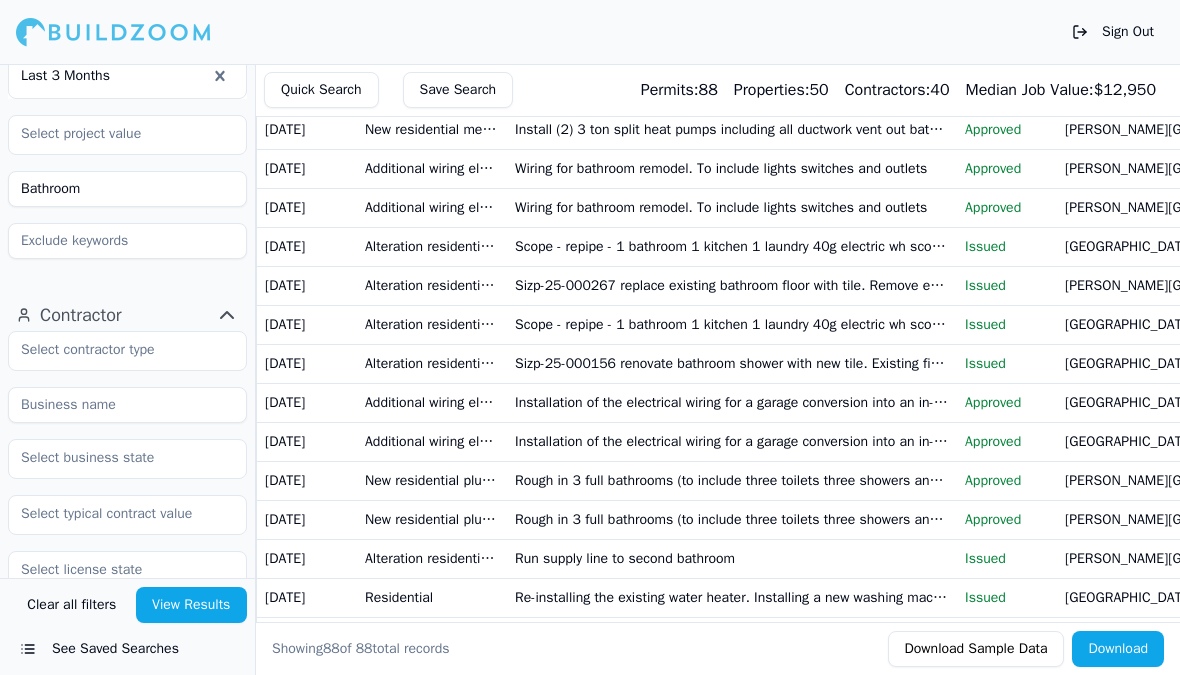 scroll, scrollTop: 102, scrollLeft: 0, axis: vertical 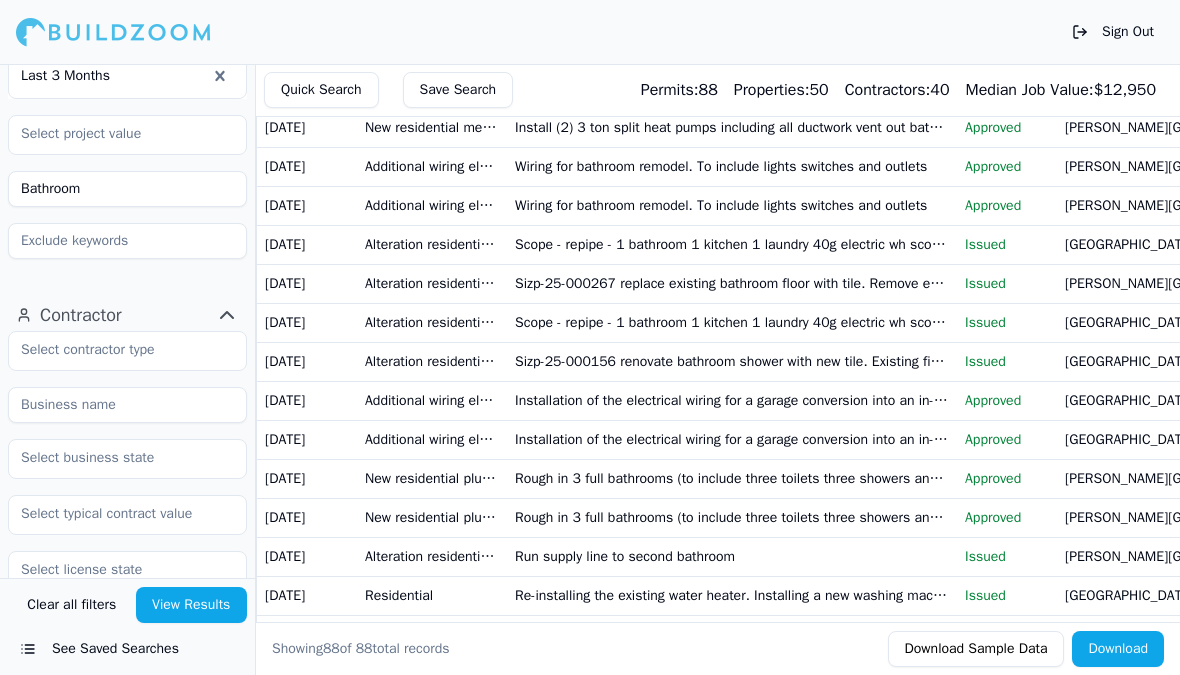 click on "Rough in 3 full bathrooms (to include three toilets three showers and three lavatory) 1 half bathroom (to include toilets and lavatory). Kitchen sink disposal dishwasher ice connection and laundry room with washing machine and tub" at bounding box center (732, 478) 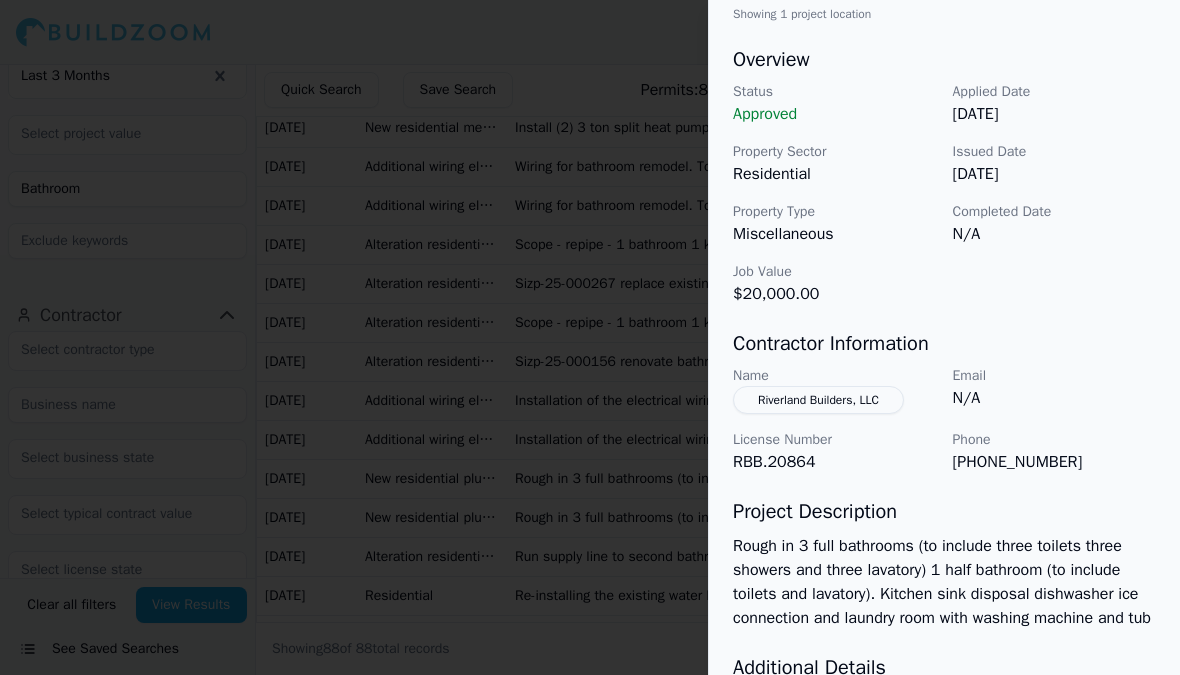 scroll, scrollTop: 611, scrollLeft: 0, axis: vertical 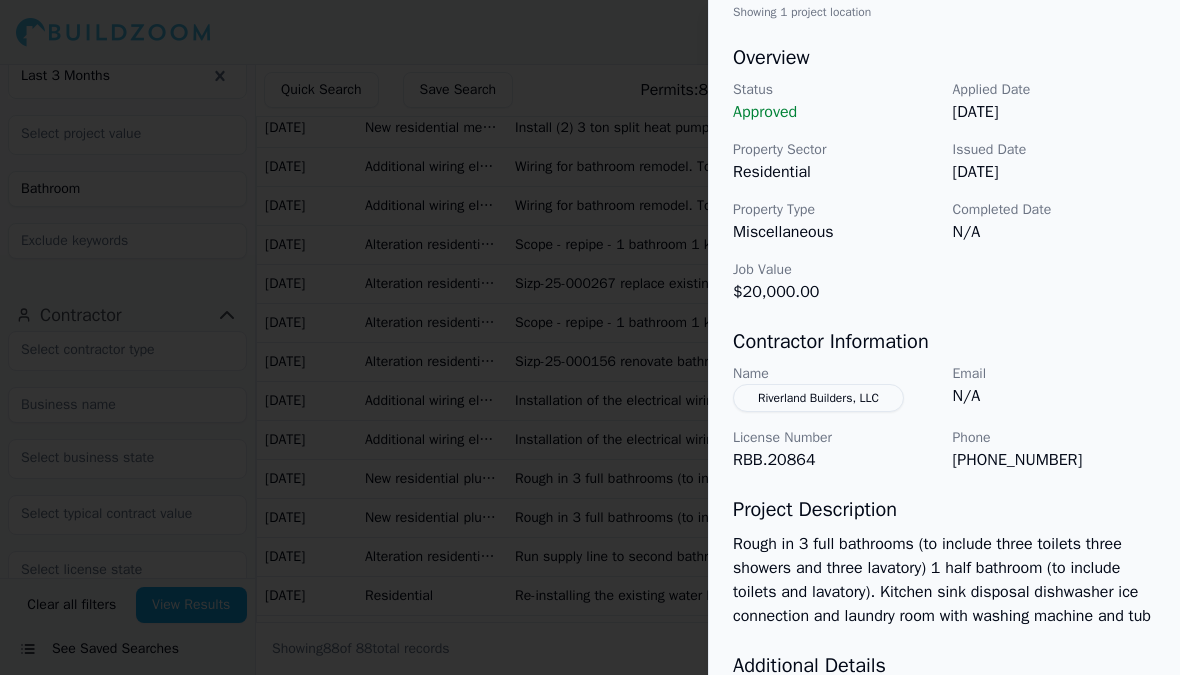 click at bounding box center (590, 337) 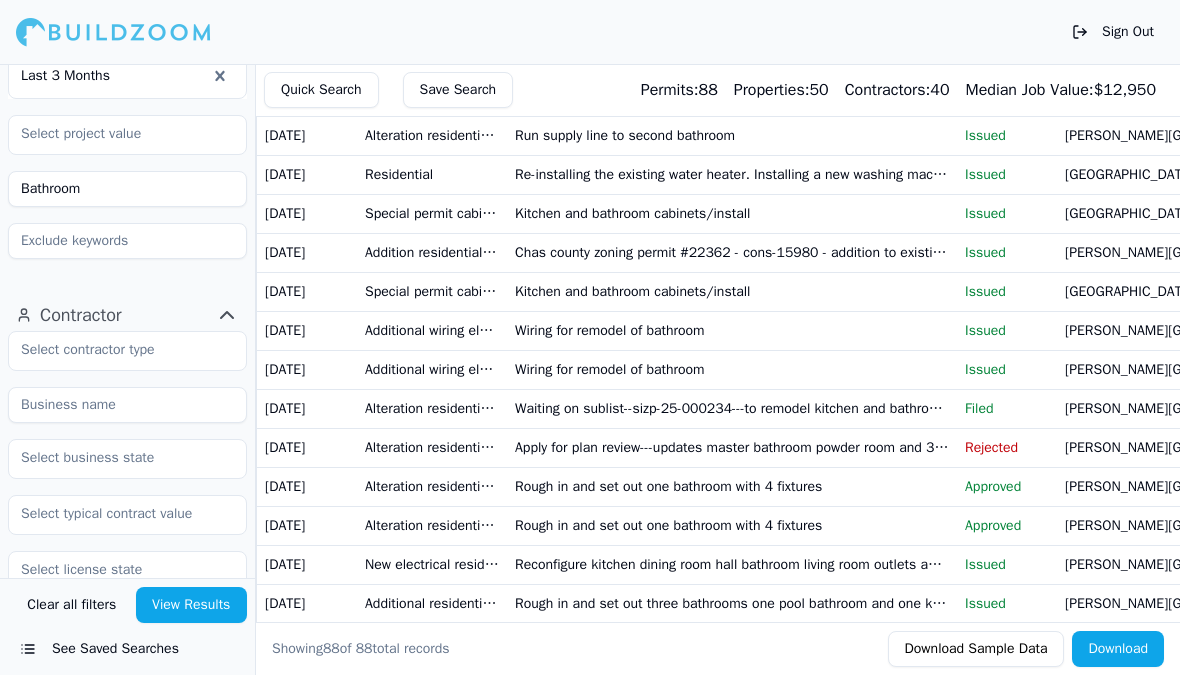 scroll, scrollTop: 525, scrollLeft: 0, axis: vertical 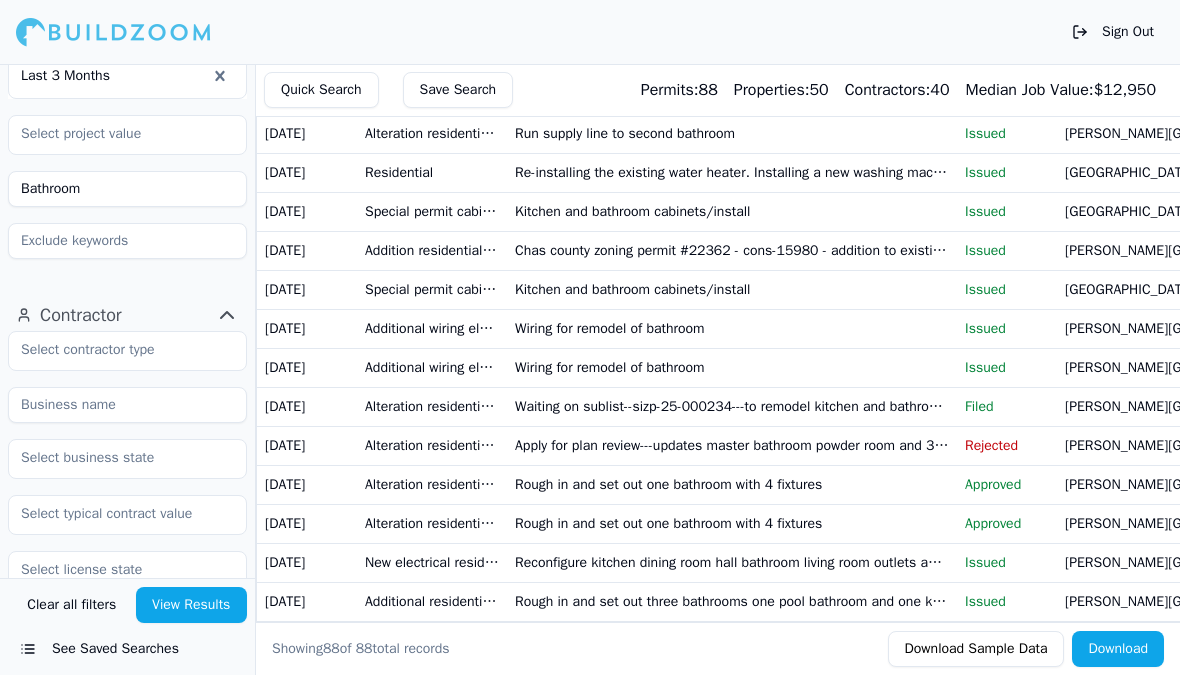 click on "Wiring for remodel of bathroom" at bounding box center (732, 328) 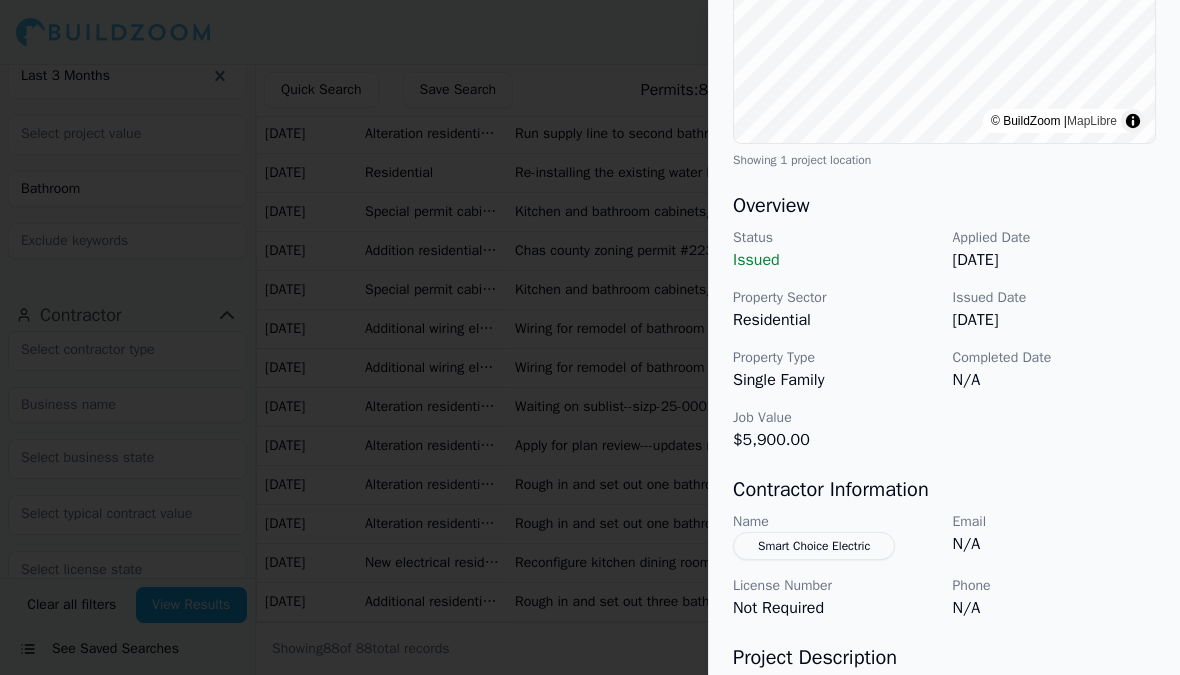scroll, scrollTop: 439, scrollLeft: 0, axis: vertical 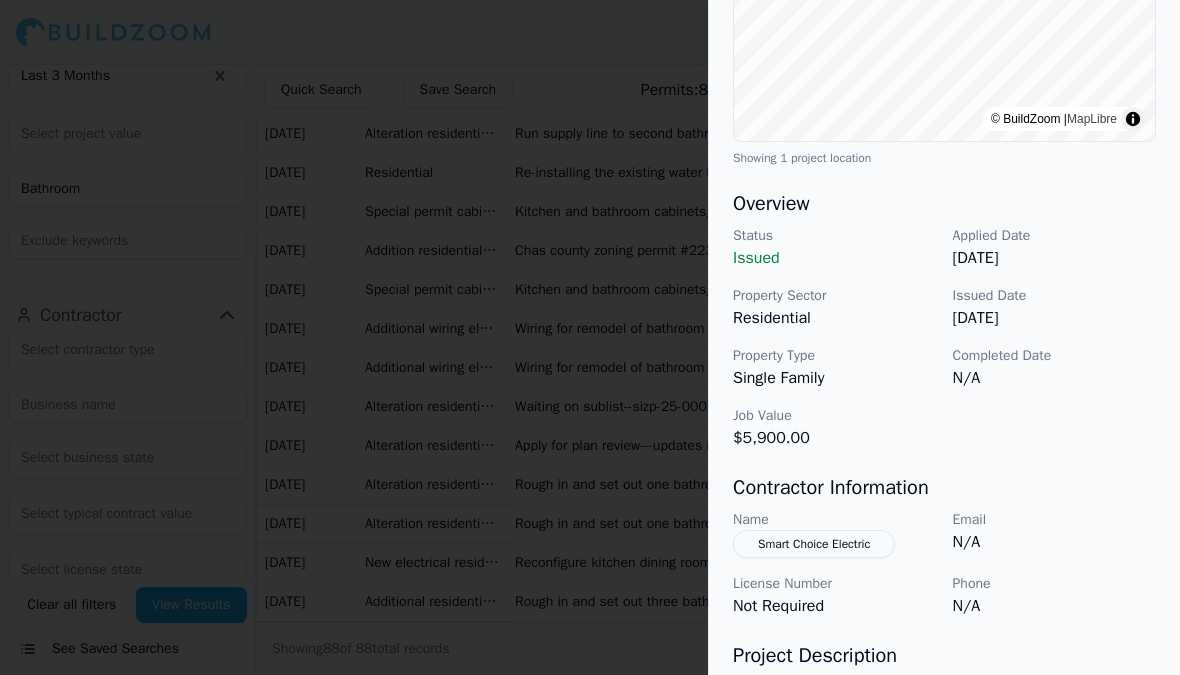 click at bounding box center (590, 337) 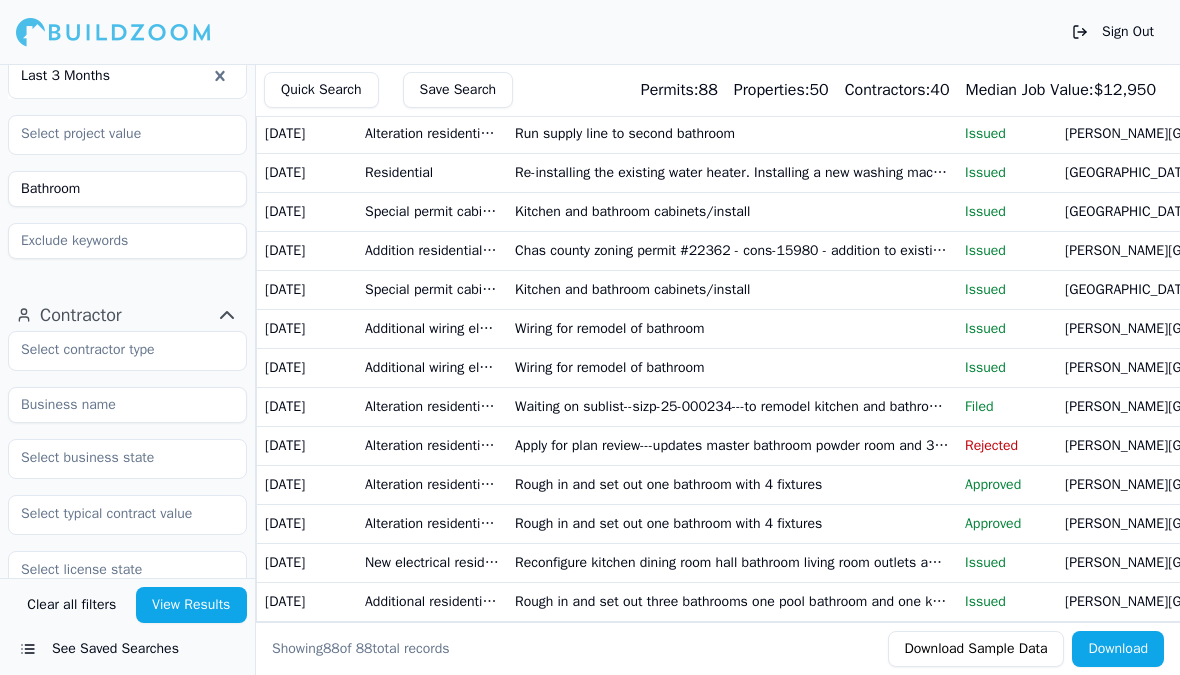 click on "Apply for plan review---updates master bathroom powder room and 3 upstairs baths install prefinished hardwood on first floor new kitchen cabinets and countertops convert pantry in laundry area closet into kitchen pantry new fireplace surround paint interior of entire house new closet systems" at bounding box center [732, 445] 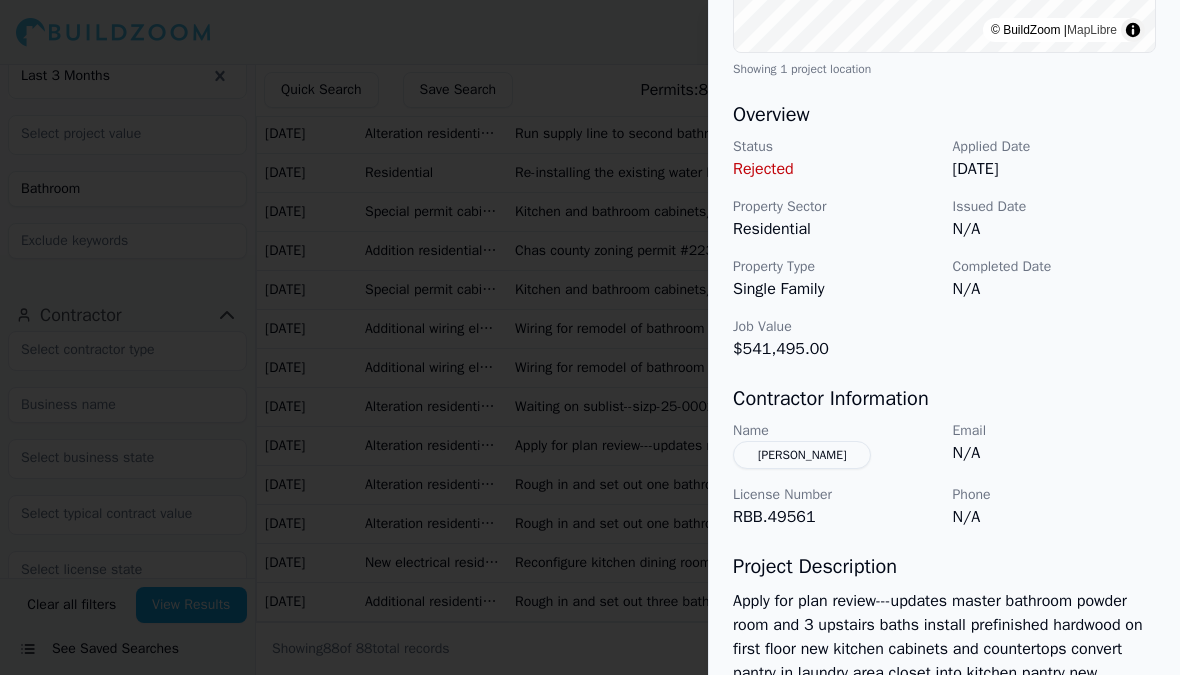 scroll, scrollTop: 530, scrollLeft: 0, axis: vertical 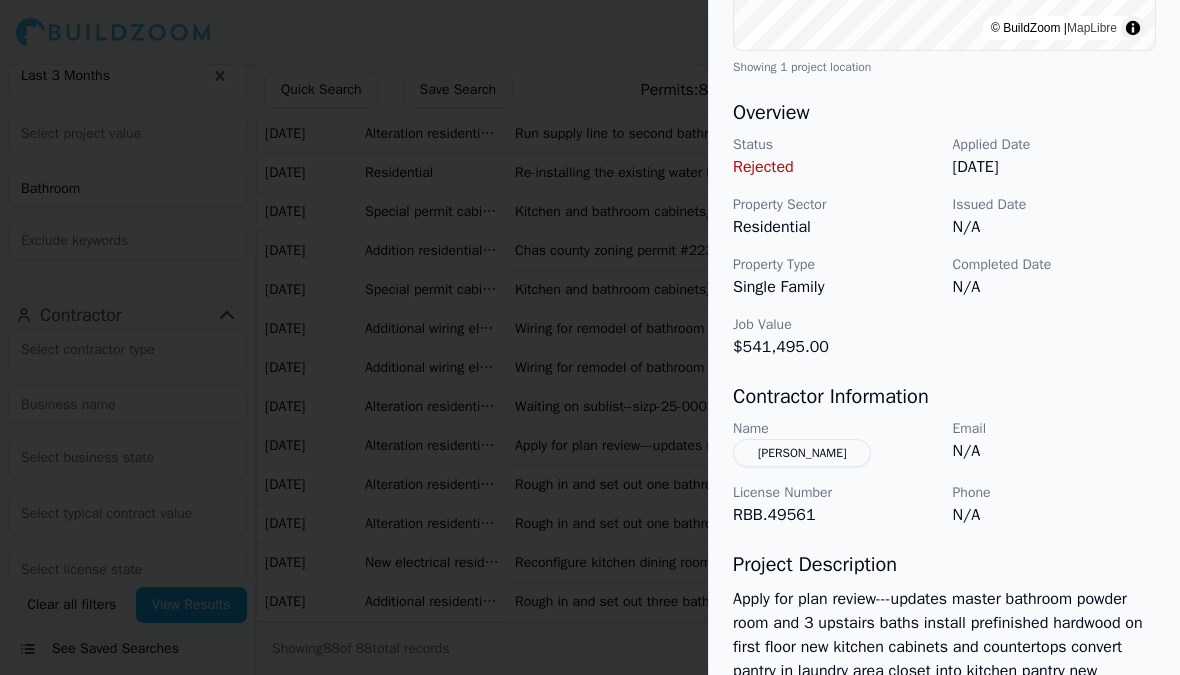 click at bounding box center (590, 337) 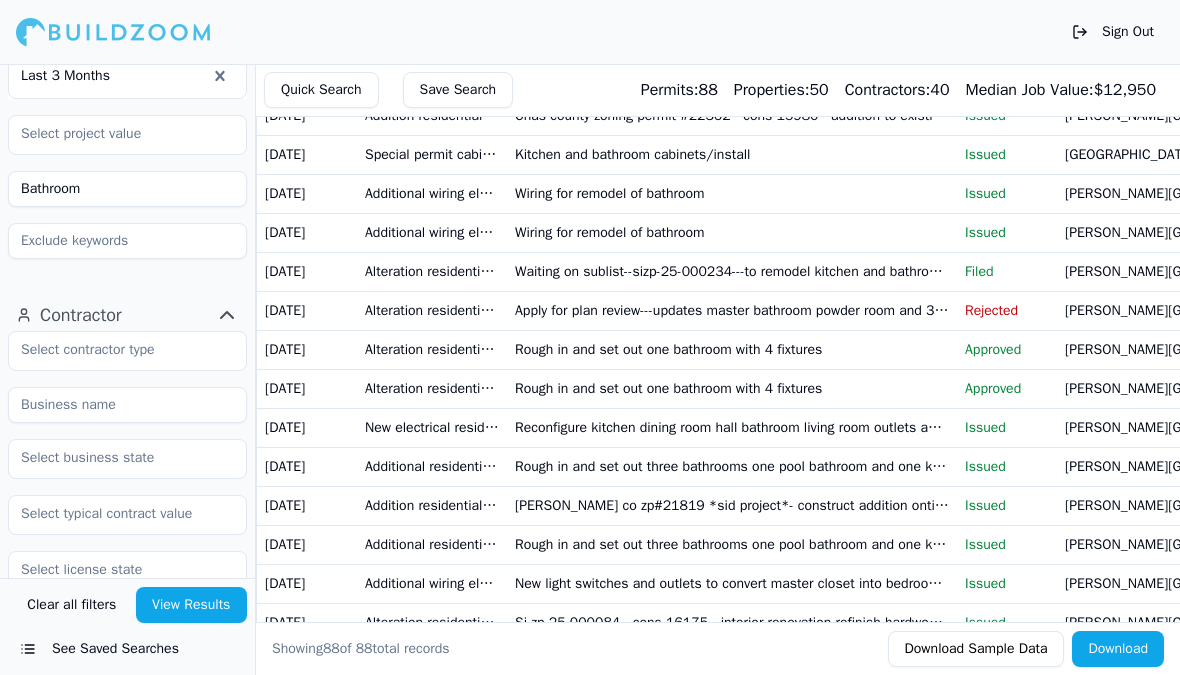 scroll, scrollTop: 668, scrollLeft: 0, axis: vertical 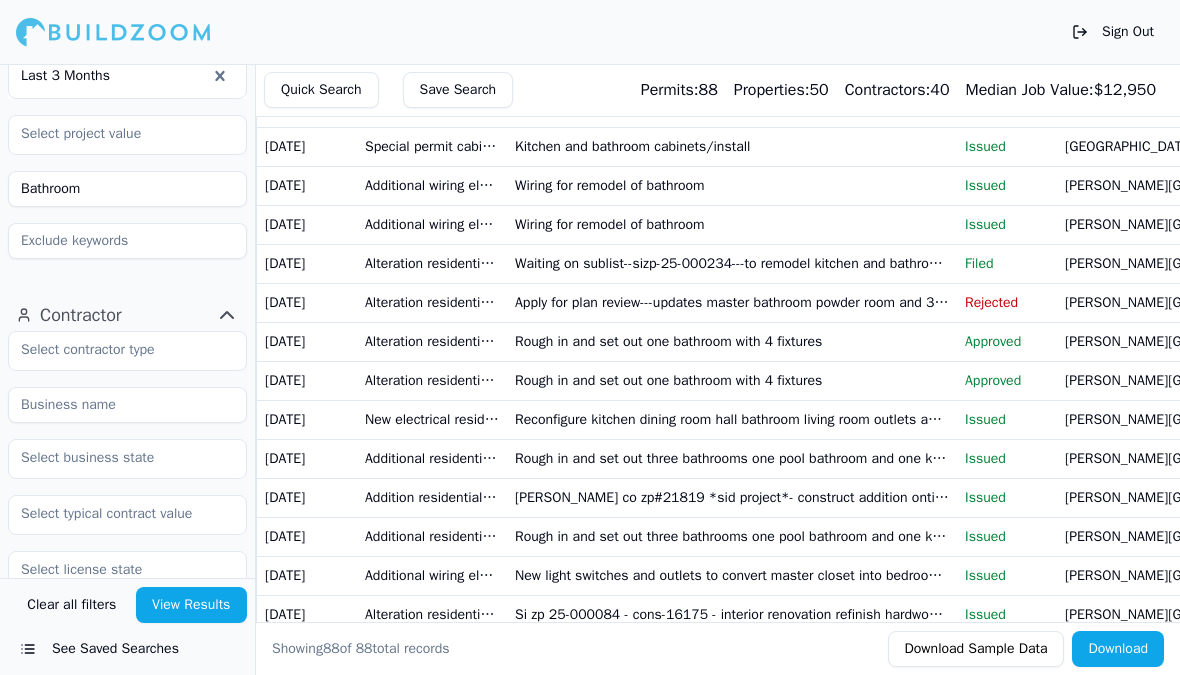 click on "Reconfigure kitchen dining room hall bathroom living room outlets and lights; addition smoke detectors; and reconfigure air conditioning circuits" at bounding box center (732, 419) 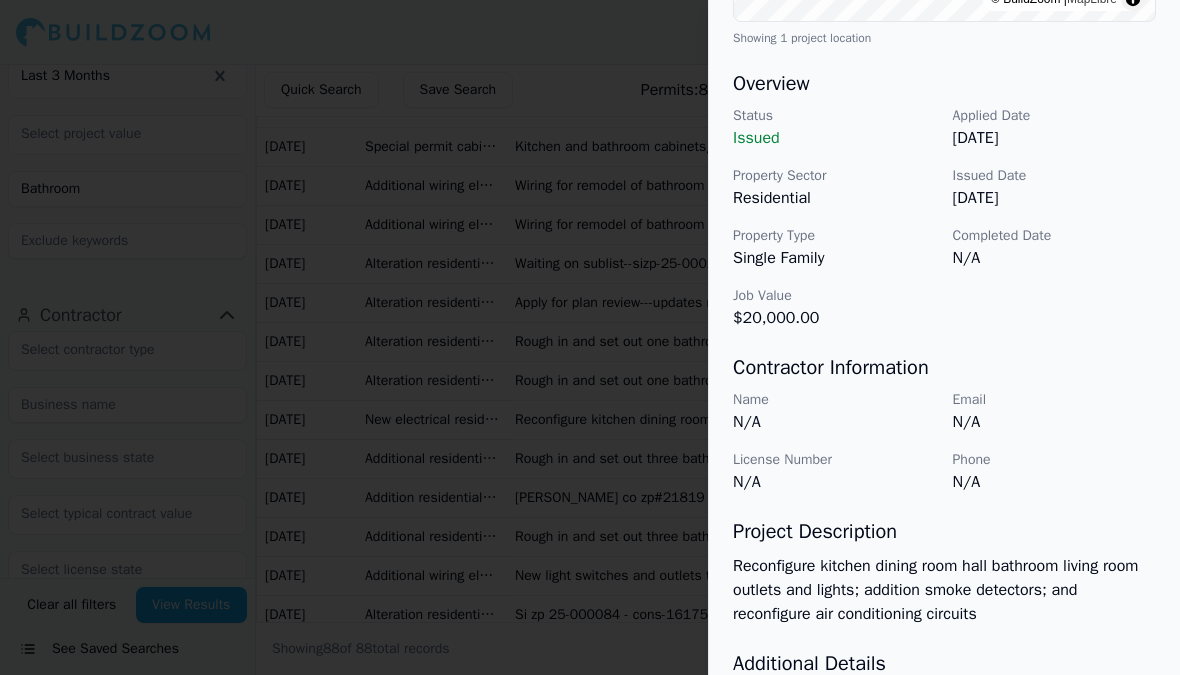 scroll, scrollTop: 622, scrollLeft: 0, axis: vertical 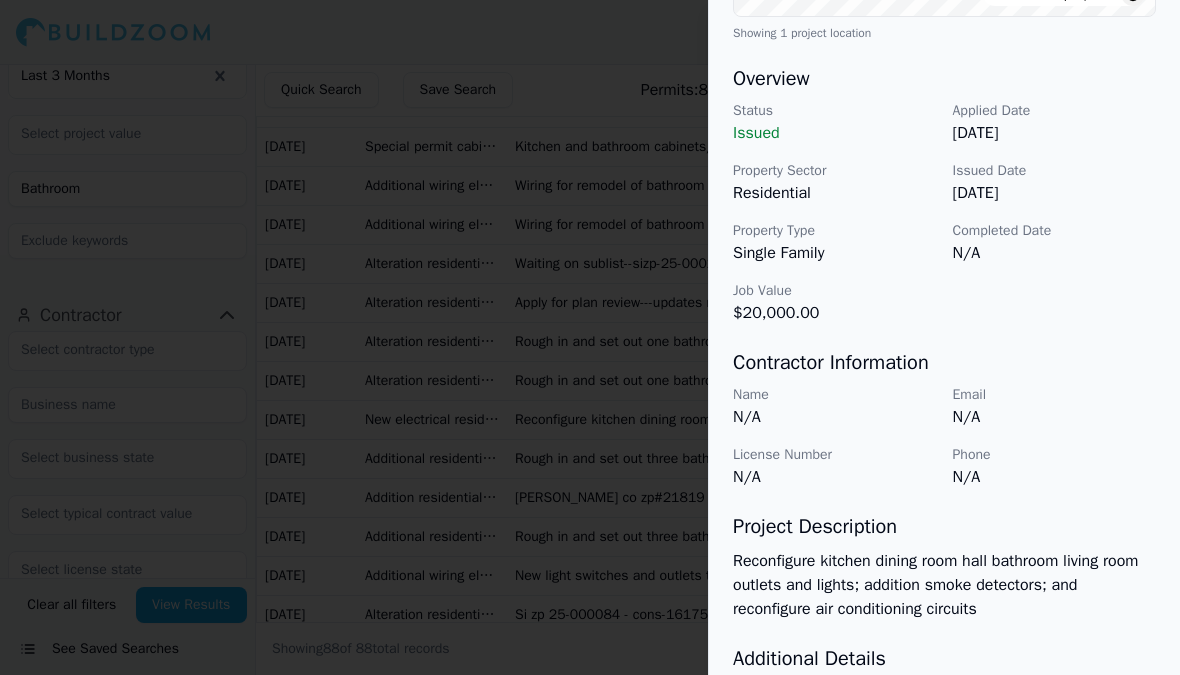 click at bounding box center [590, 337] 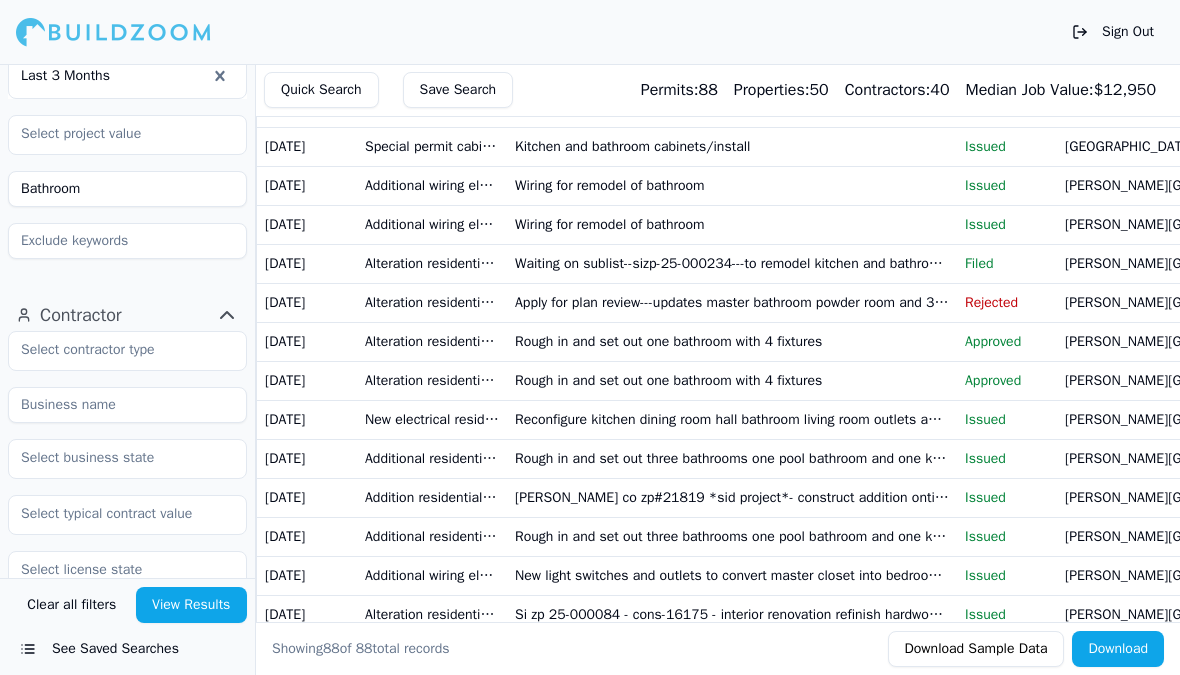 click on "[PERSON_NAME] co zp#21819 *sid project*- construct addition ontion exisiting single family residence. Scope of work includes - the addition consists of sunroom full bathroom and laundry room ***bringing house up to code as well*** (contractor subbing mep)" at bounding box center (732, 497) 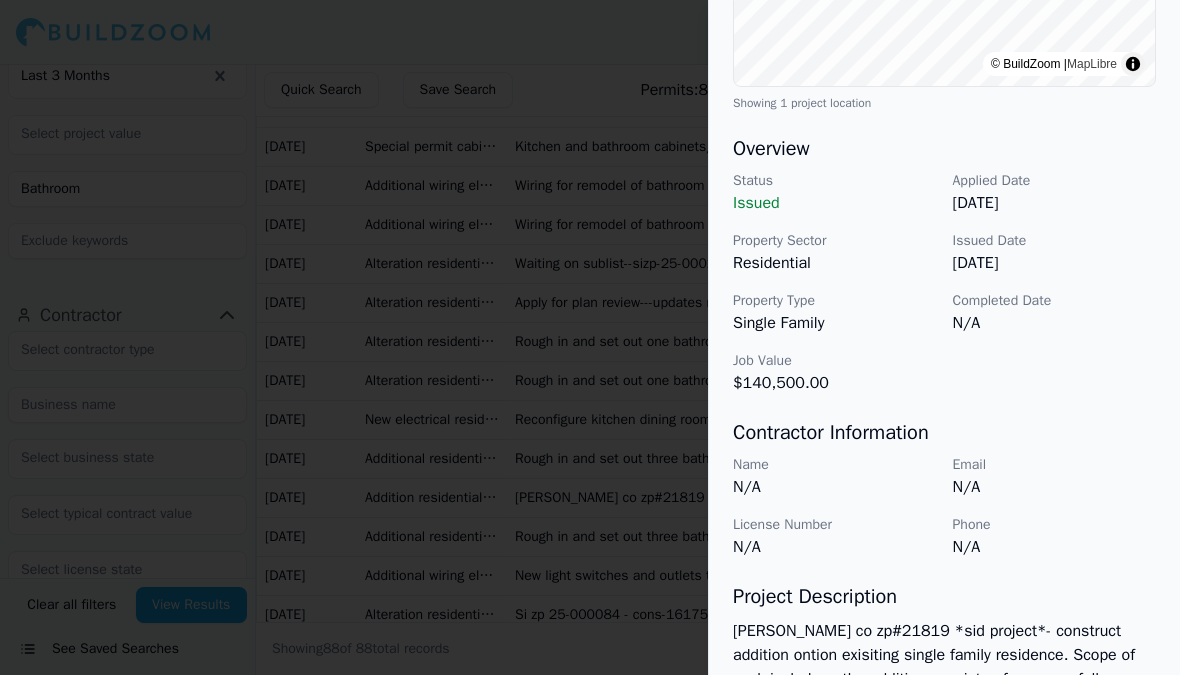 scroll, scrollTop: 473, scrollLeft: 0, axis: vertical 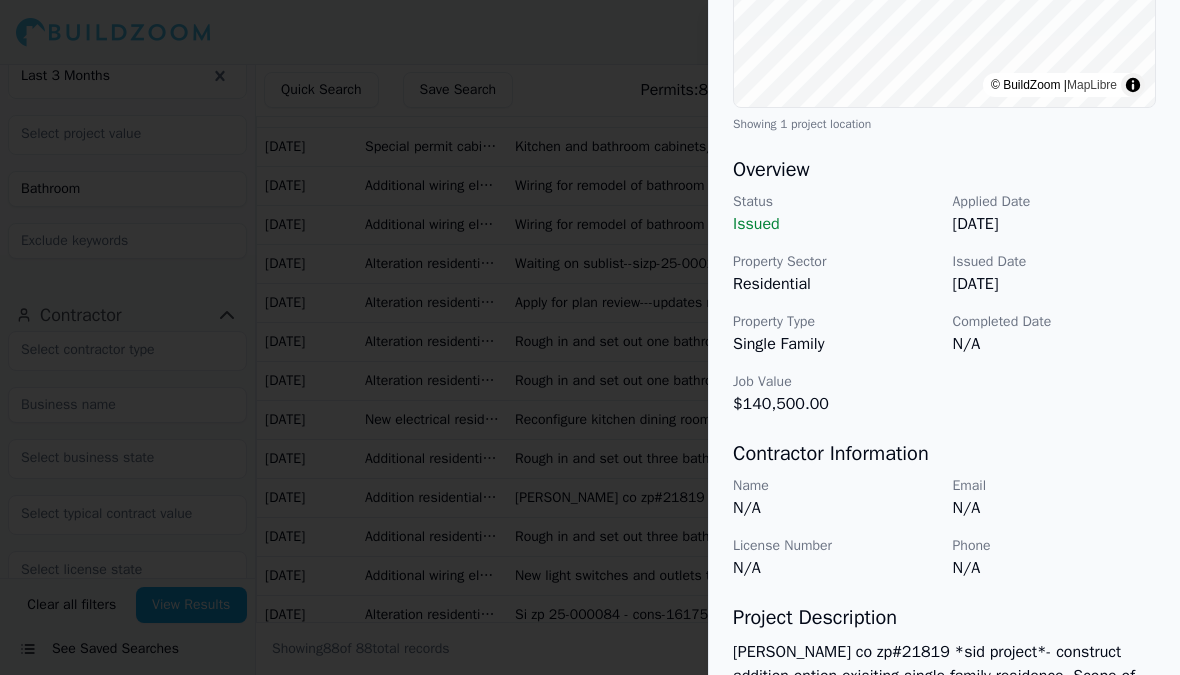 click at bounding box center [590, 337] 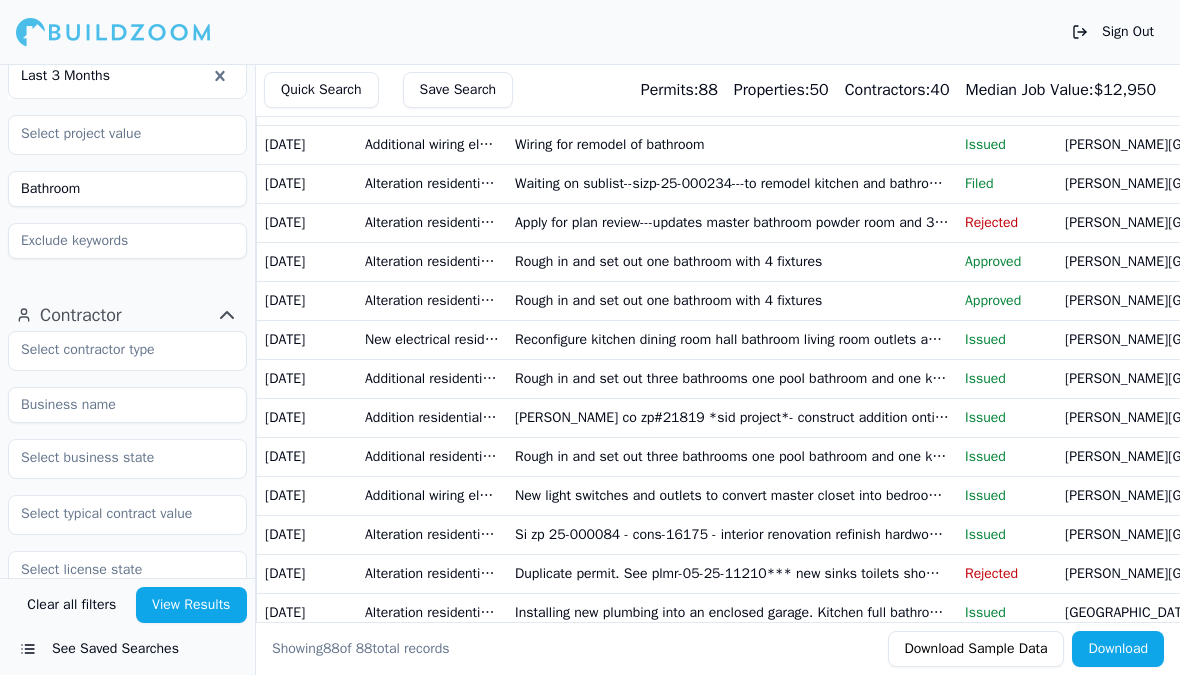 scroll, scrollTop: 763, scrollLeft: 0, axis: vertical 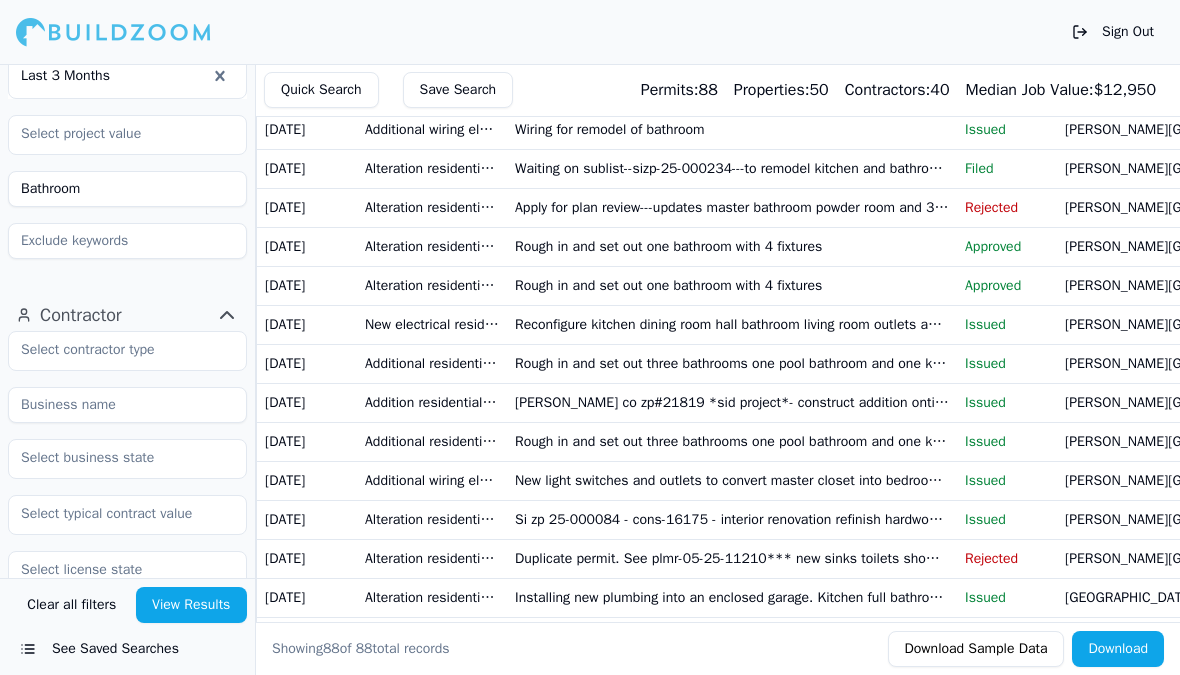 click on "Si zp 25-000084 - cons-16175 - interior renovation refinish hardwood floors replace for new flooring in 2 bedrooms sunroom and laundry room paint interior of home split one large bathroom into two full baths remove wheelchair lift in garage & restore steps. All work will be done on elevated first and second floors. None on ground floor/garage. No addition to footprint. - contractor subbing out cabinets counter tops painting and floor covering***" at bounding box center [732, 519] 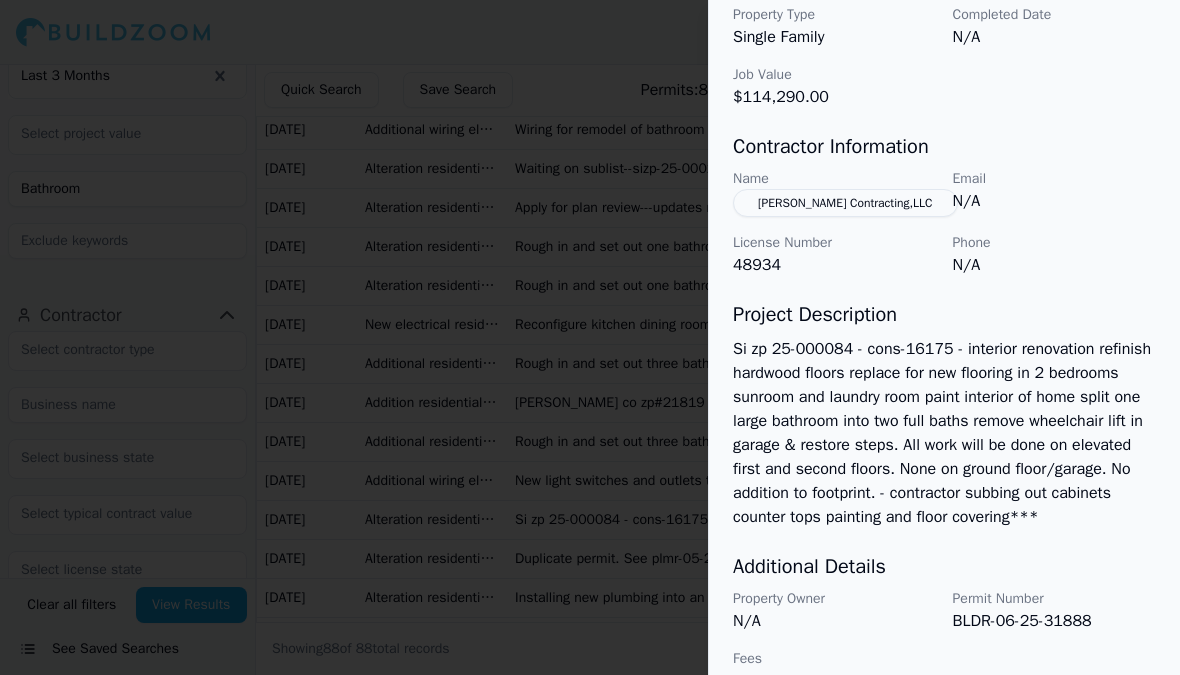 scroll, scrollTop: 788, scrollLeft: 0, axis: vertical 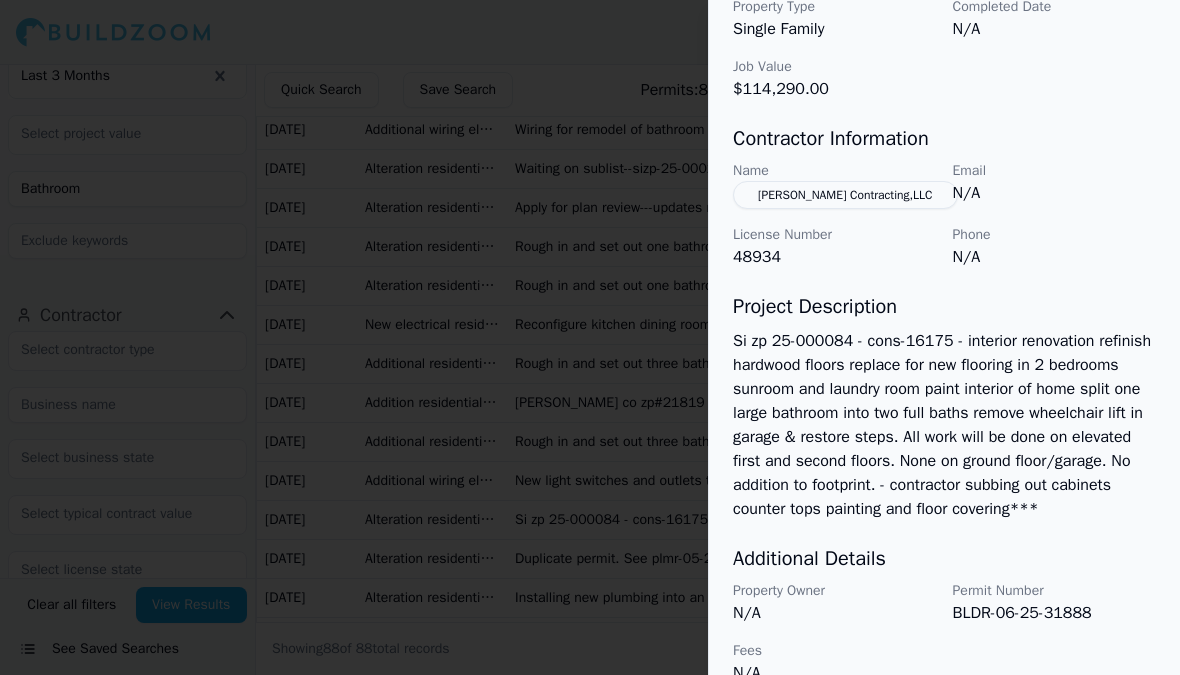 click at bounding box center [590, 337] 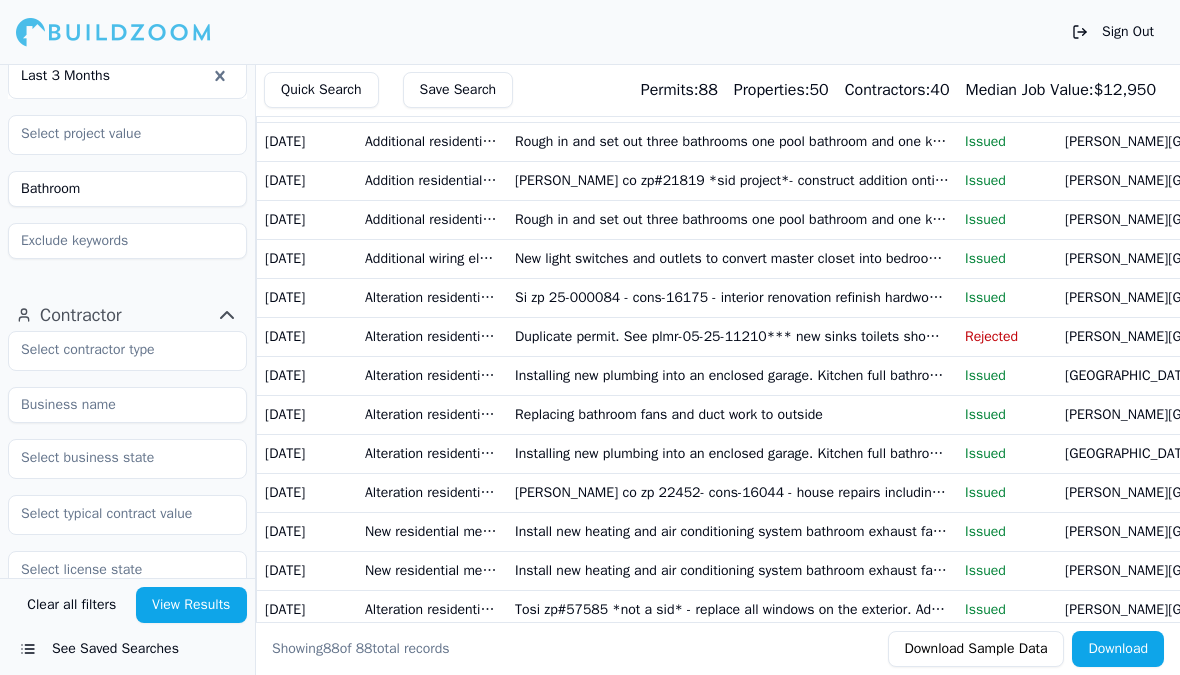 scroll, scrollTop: 988, scrollLeft: 0, axis: vertical 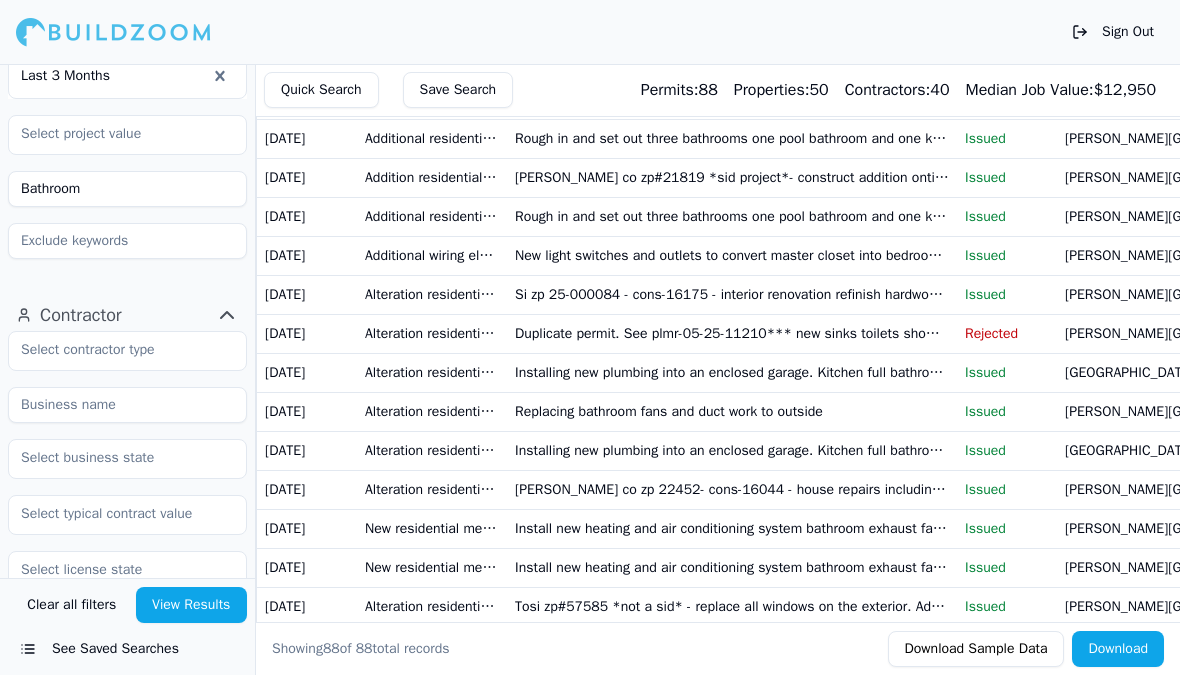 click on "Installing new plumbing into an enclosed garage. Kitchen full bathroom washer hook up" at bounding box center (732, 450) 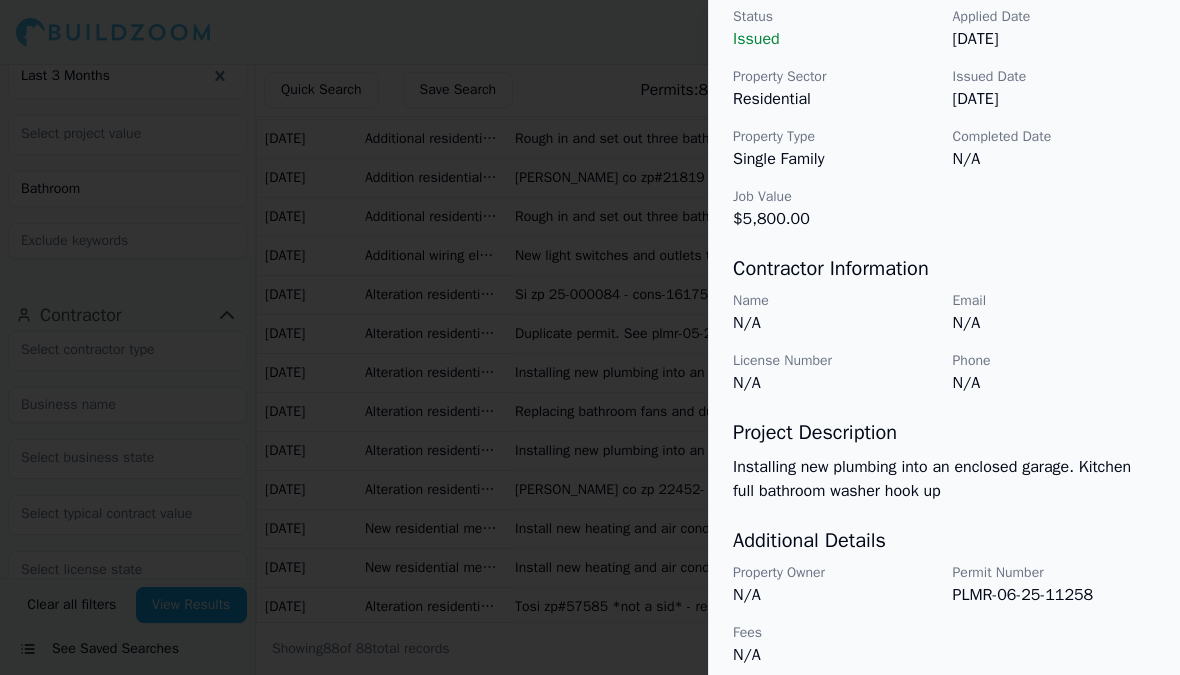 scroll, scrollTop: 667, scrollLeft: 0, axis: vertical 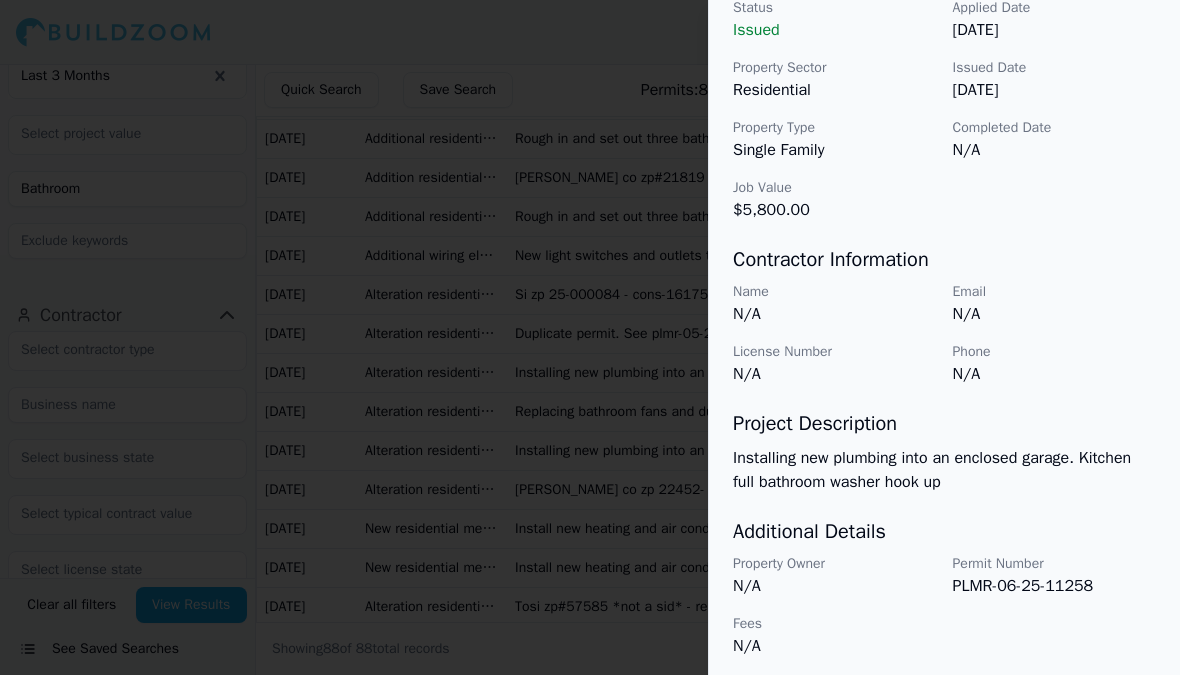 click at bounding box center (590, 337) 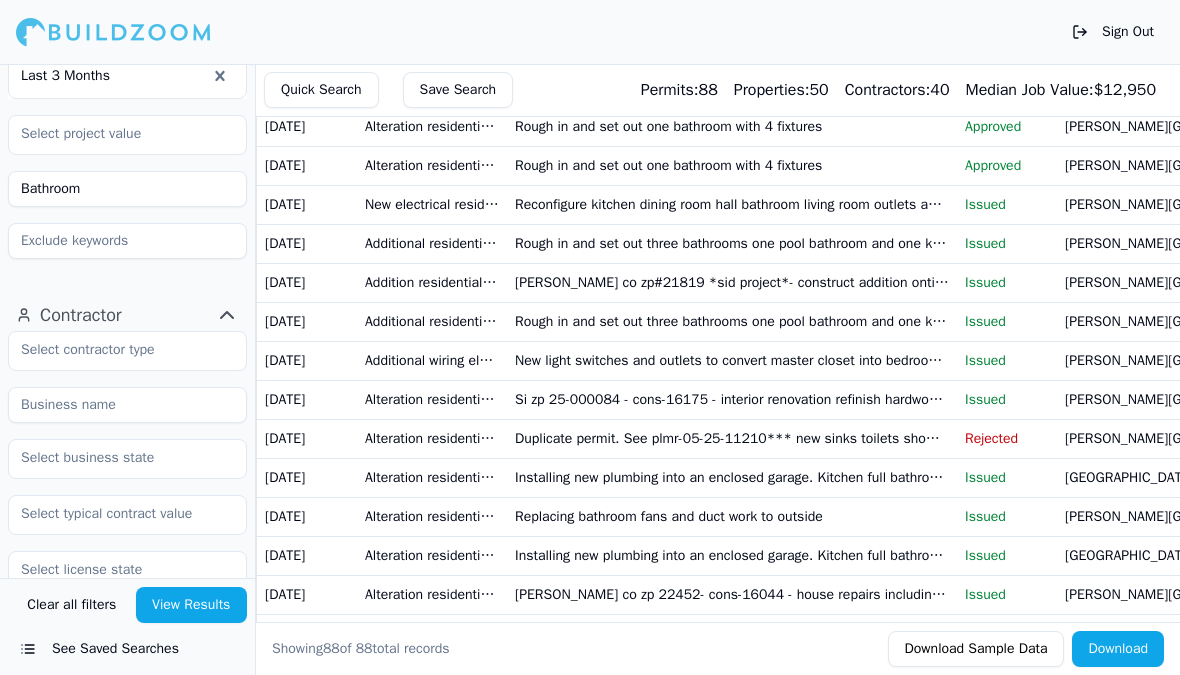 scroll, scrollTop: 881, scrollLeft: 0, axis: vertical 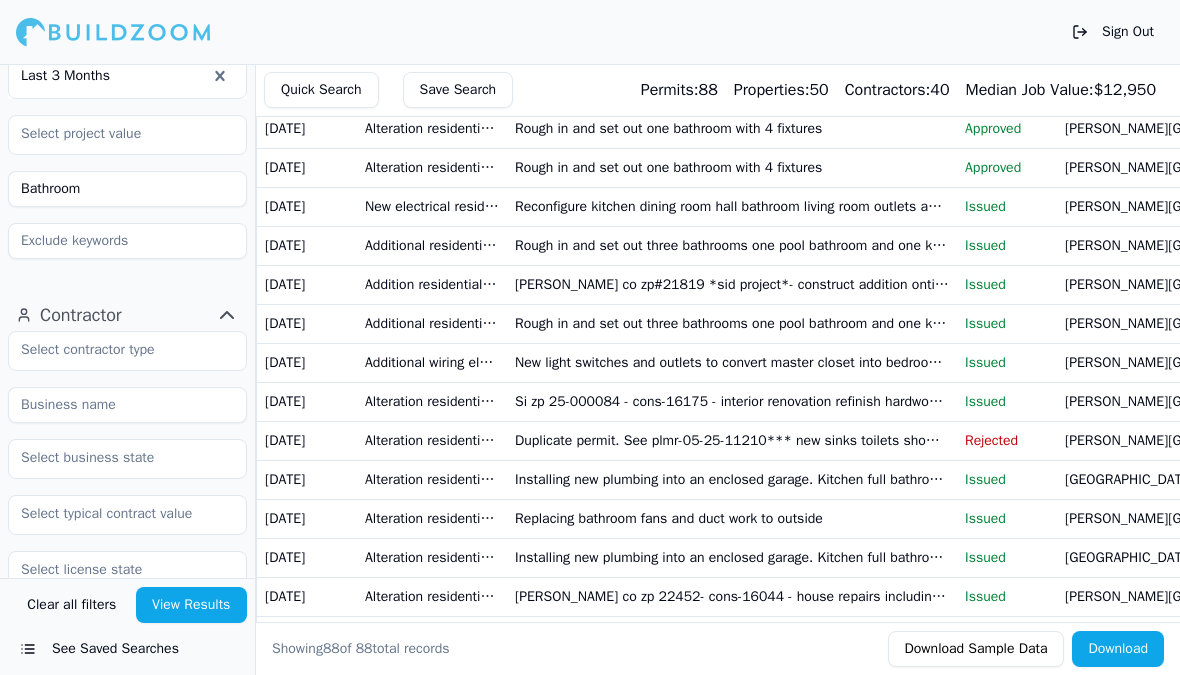 click on "[PERSON_NAME] co zp 22452- cons-16044 - house repairs including removing kitchen wall to make bigger and remodeling kitchen and bathroom. Paintin interior and exterior hardwood floor patches as needed. Changing light fixtures and electrical and plumbing work for kitchen and bath.contractor subbing out the following; insulation drywall counter tops and electric***" at bounding box center (732, 596) 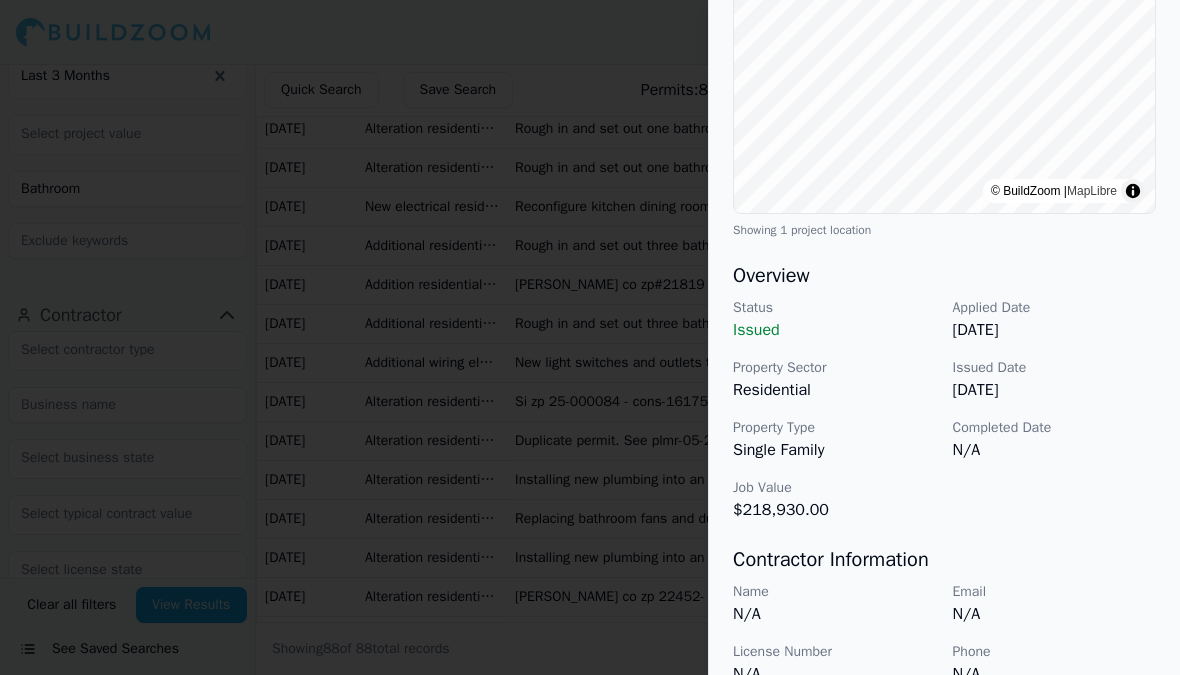 scroll, scrollTop: 395, scrollLeft: 0, axis: vertical 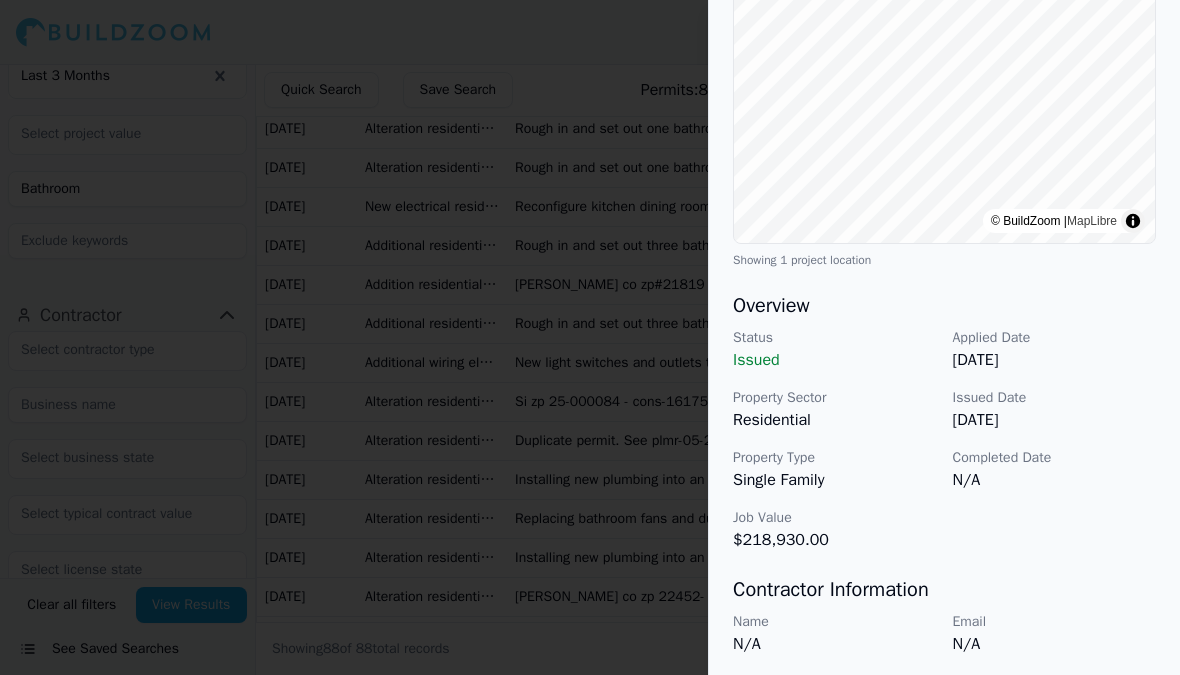 click at bounding box center (590, 337) 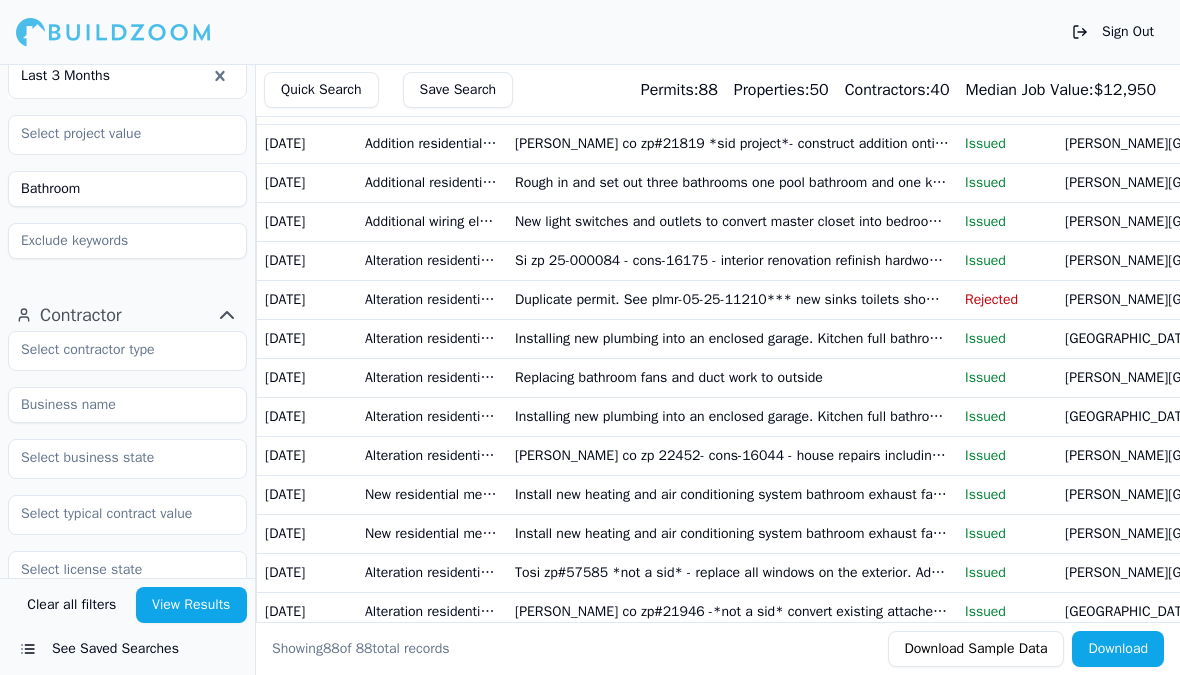 scroll, scrollTop: 1024, scrollLeft: 0, axis: vertical 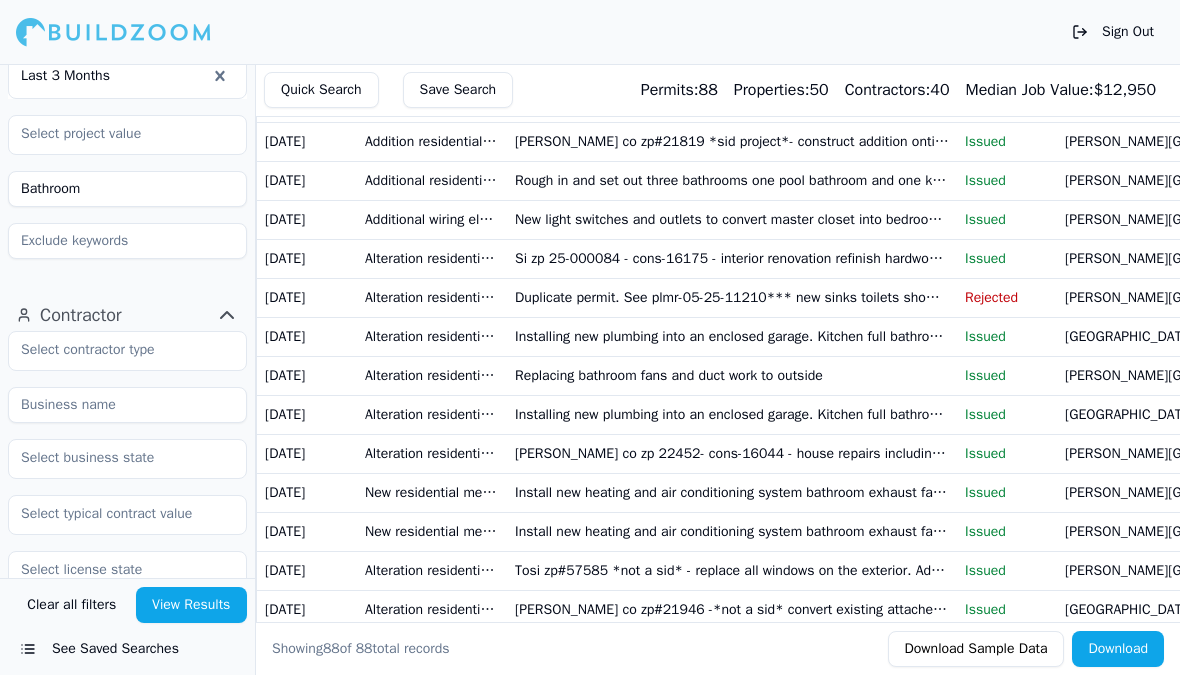 click on "Install new heating and air conditioning system bathroom exhaust fan. (not extending house system for addition-installing new system)" at bounding box center [732, 492] 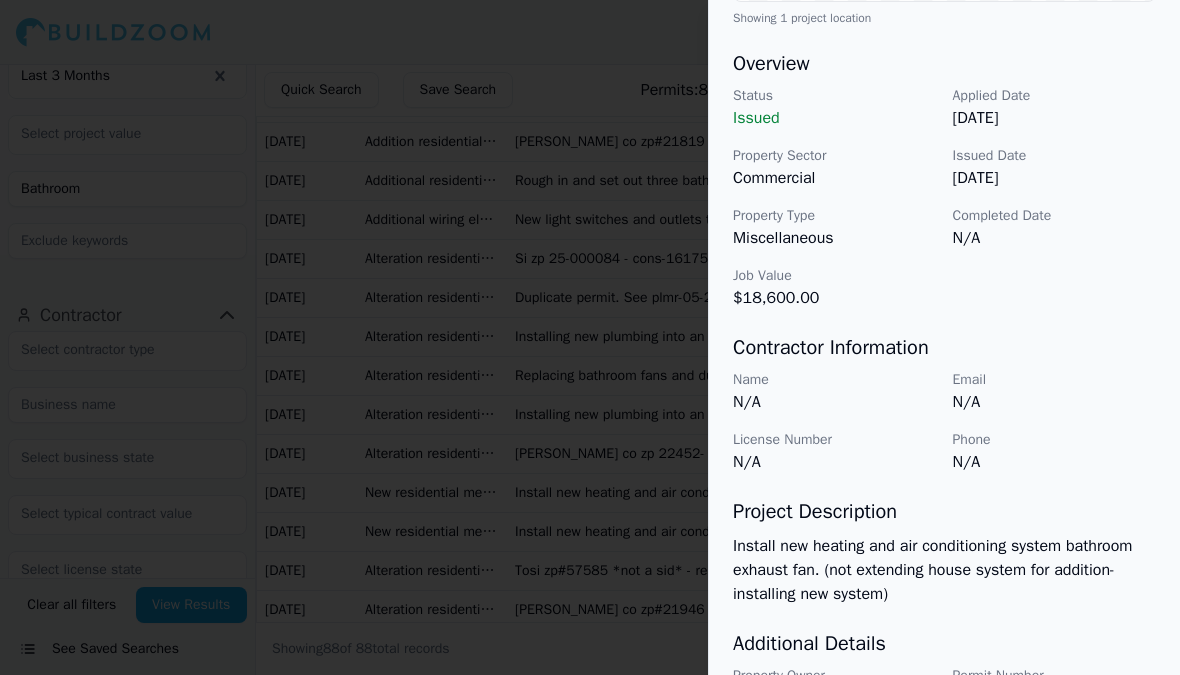 scroll, scrollTop: 588, scrollLeft: 0, axis: vertical 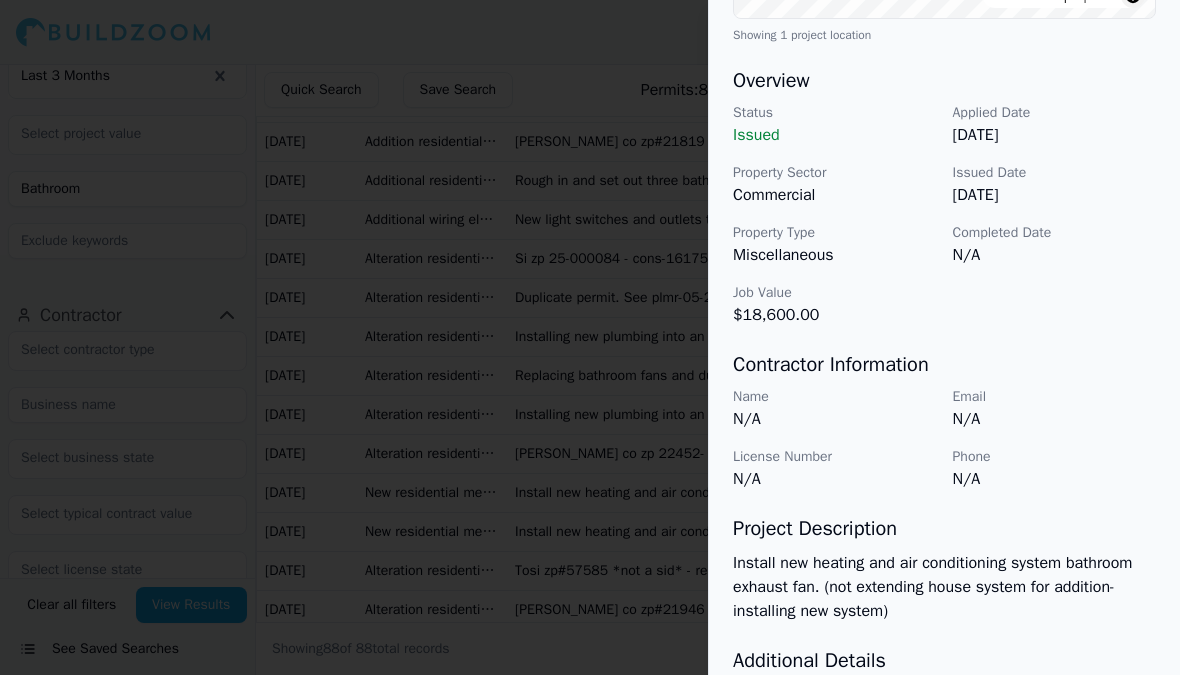 click at bounding box center [590, 337] 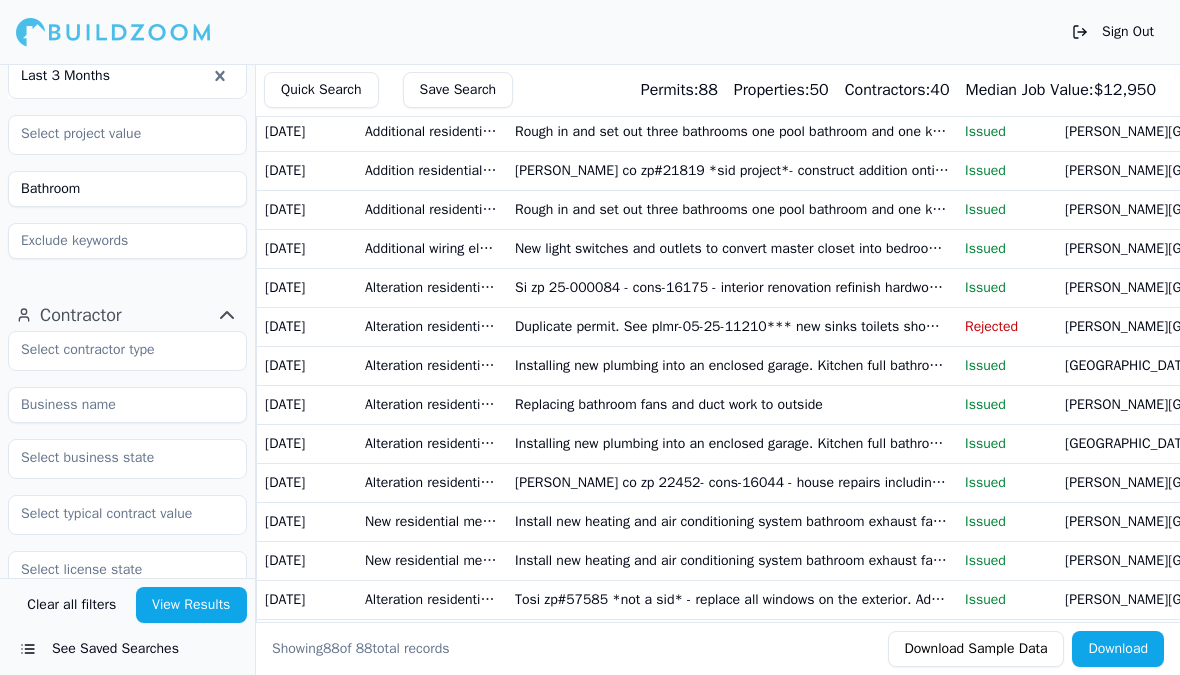 scroll, scrollTop: 994, scrollLeft: 0, axis: vertical 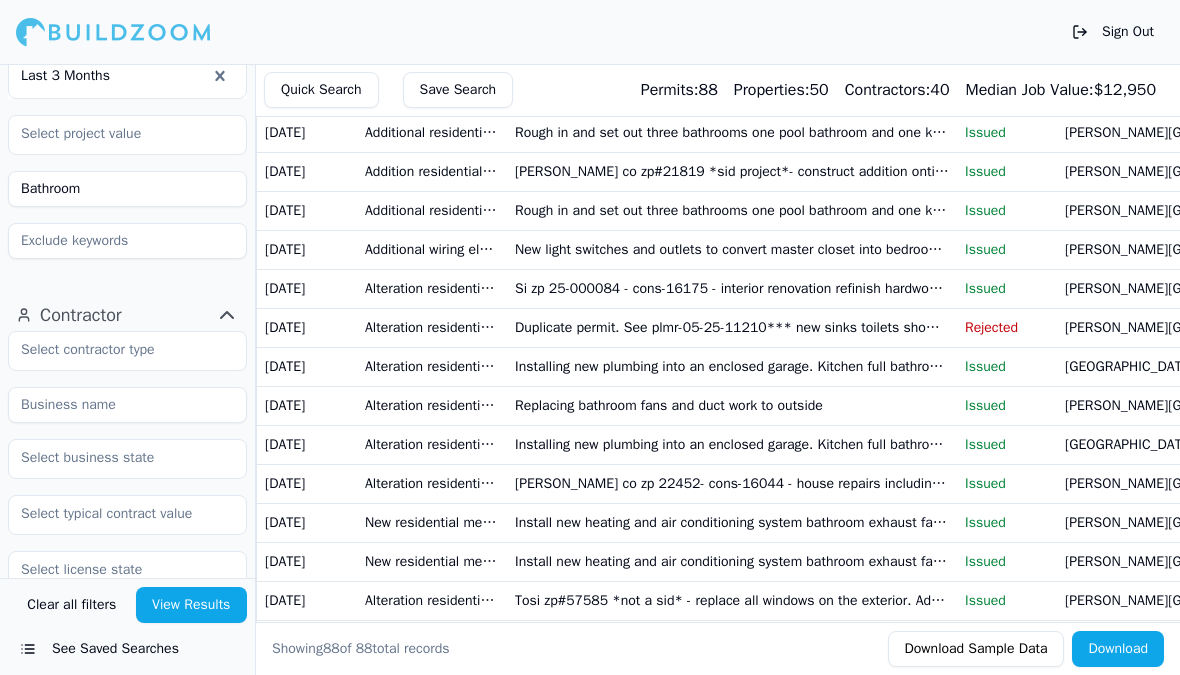 click on "Issued" at bounding box center [1007, 600] 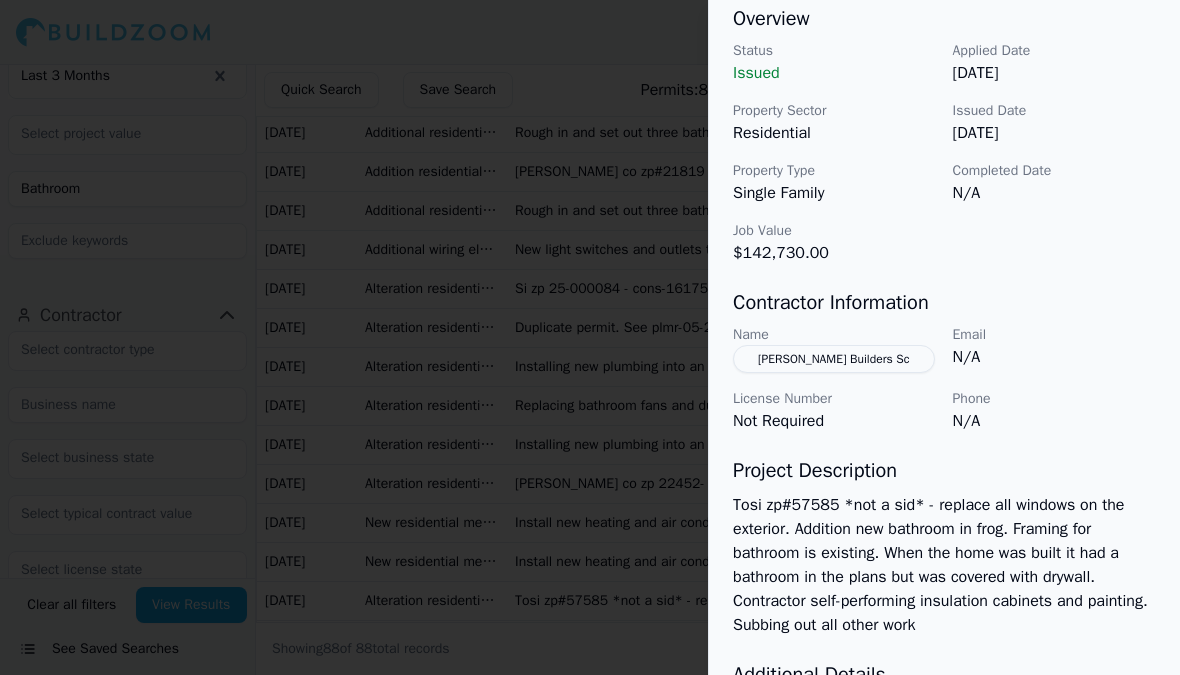 scroll, scrollTop: 610, scrollLeft: 0, axis: vertical 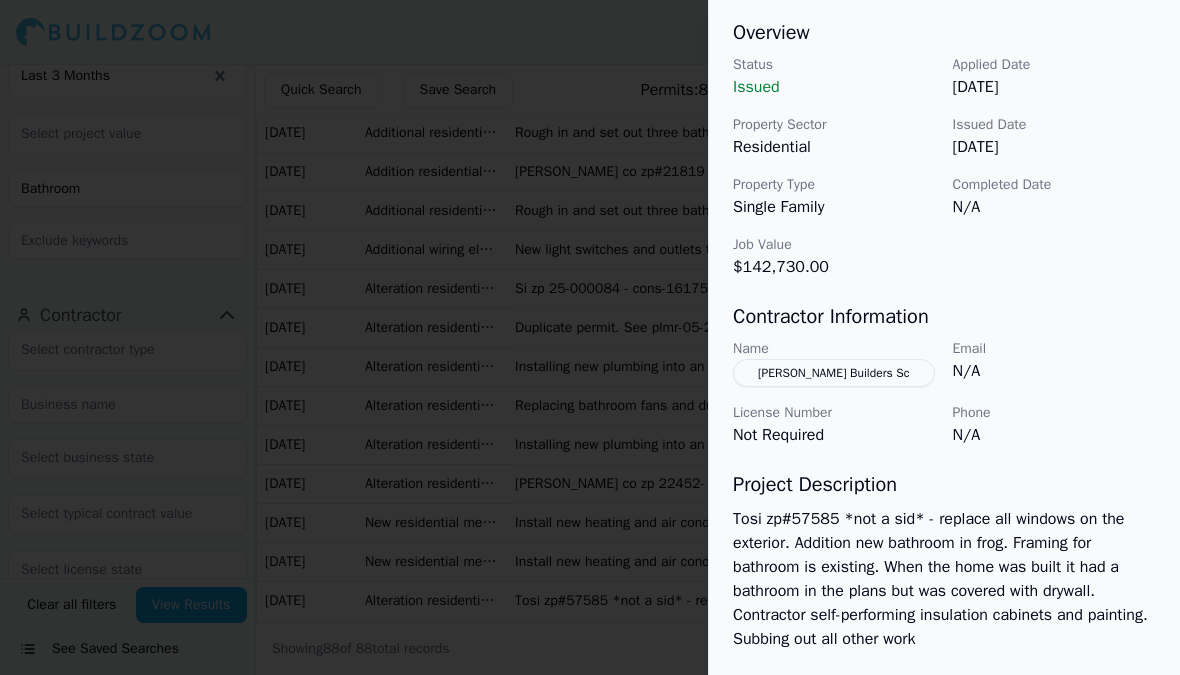 click at bounding box center [590, 337] 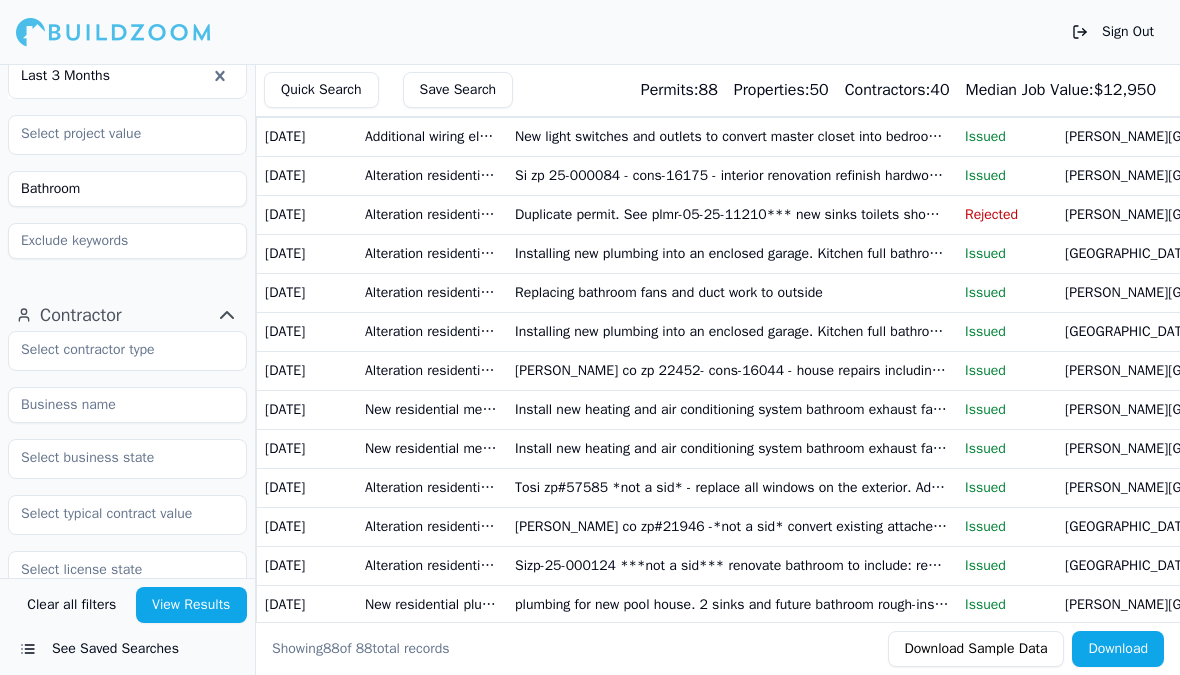 scroll, scrollTop: 1113, scrollLeft: 0, axis: vertical 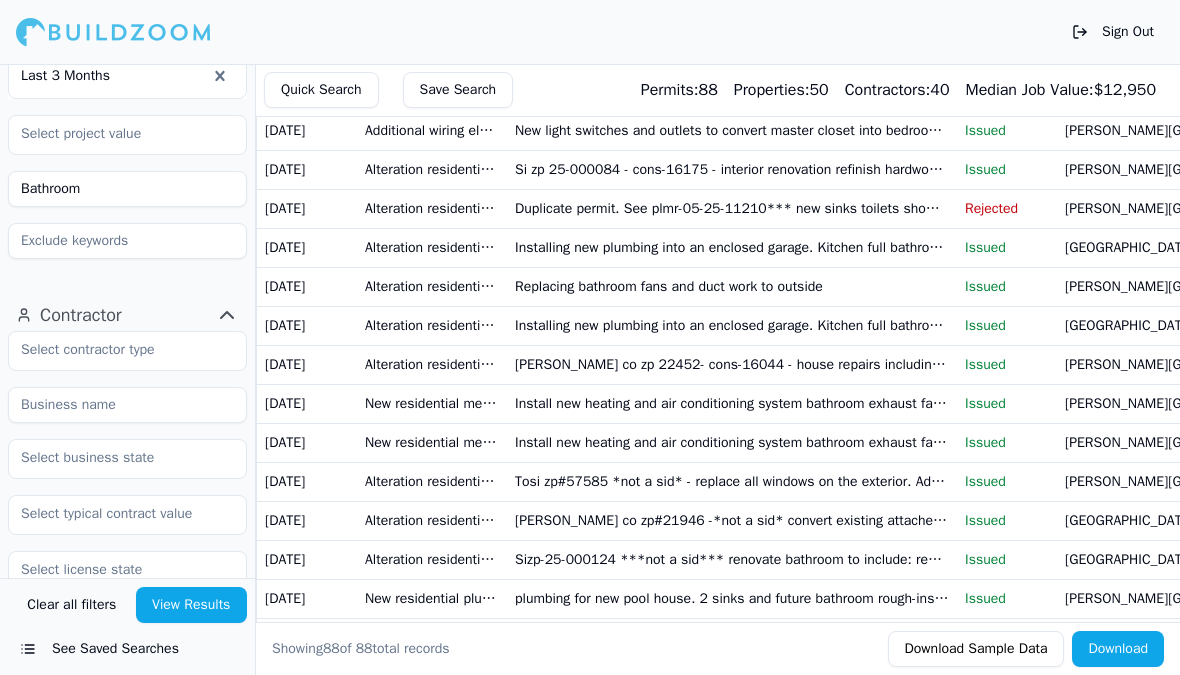 click on "[PERSON_NAME] co zp#21946 -*not a sid* convert existing attached garage into heated space-mother-in-law suite (1 bedroom bathroom kitchen) for existing single family residence (subbing out major trades)" at bounding box center (732, 520) 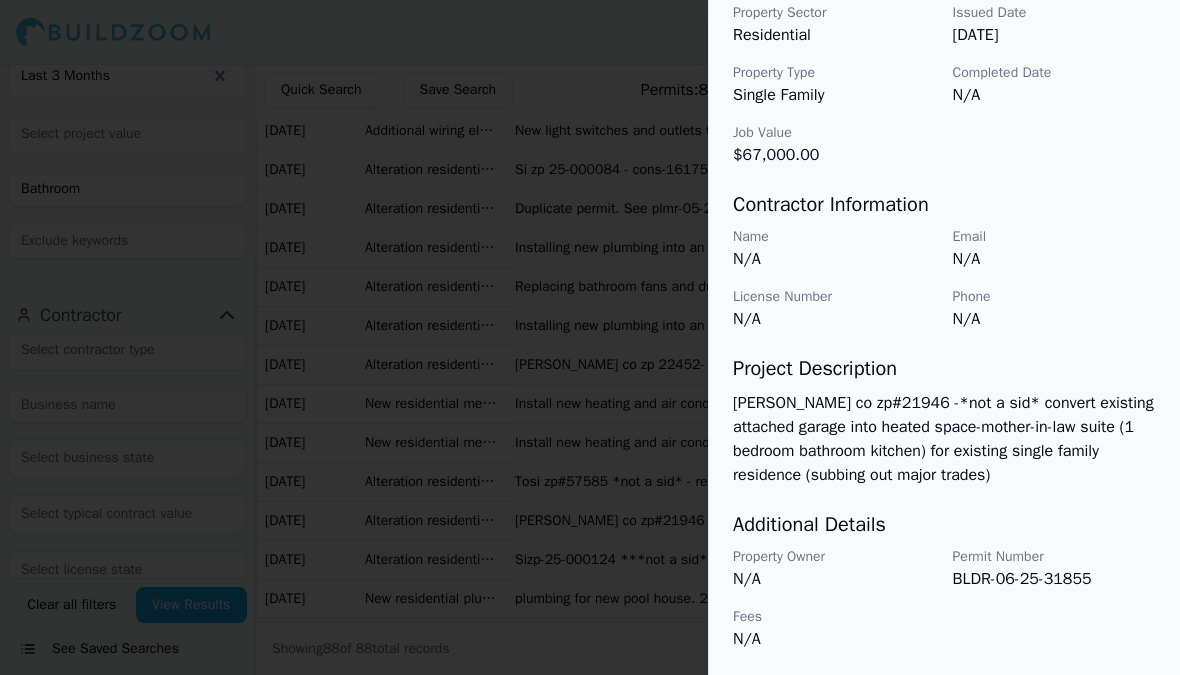 scroll, scrollTop: 754, scrollLeft: 0, axis: vertical 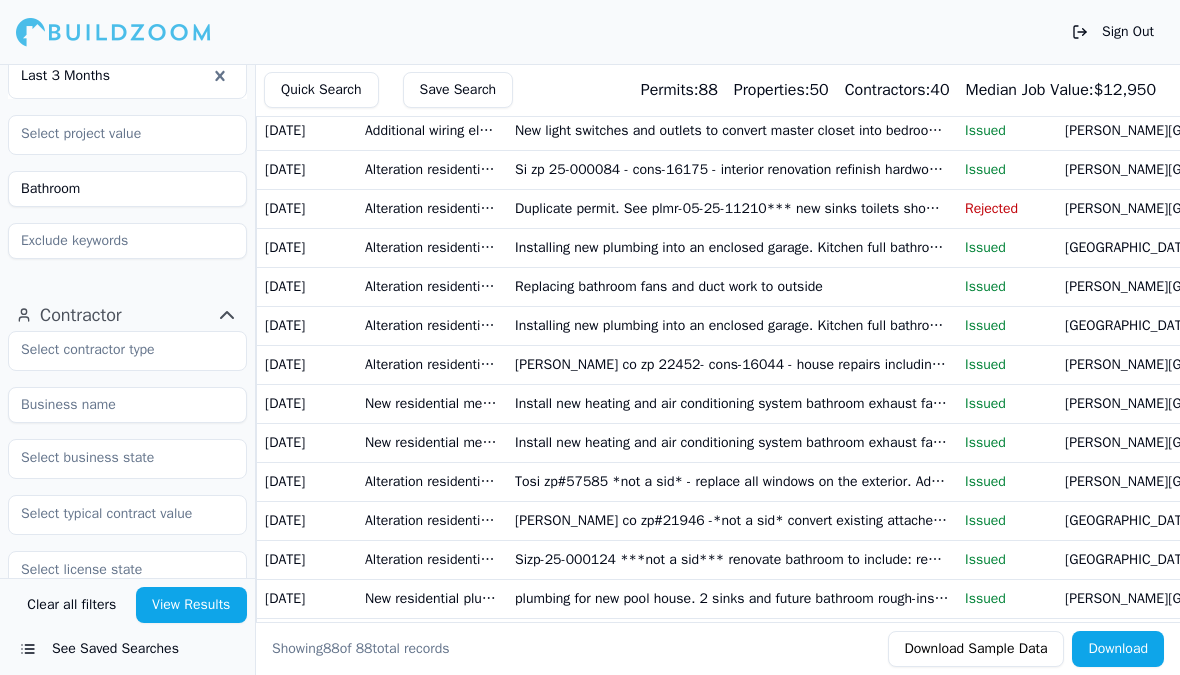 click on "Sizp-25-000124 ***not a sid*** renovate bathroom to include: replacing shower floors vanity/fixtures bathroom fans shower pans tile walls and floors new glass doors new sliding barn door paint all walls and trim (subbing out plumbing and electrical)" at bounding box center [732, 559] 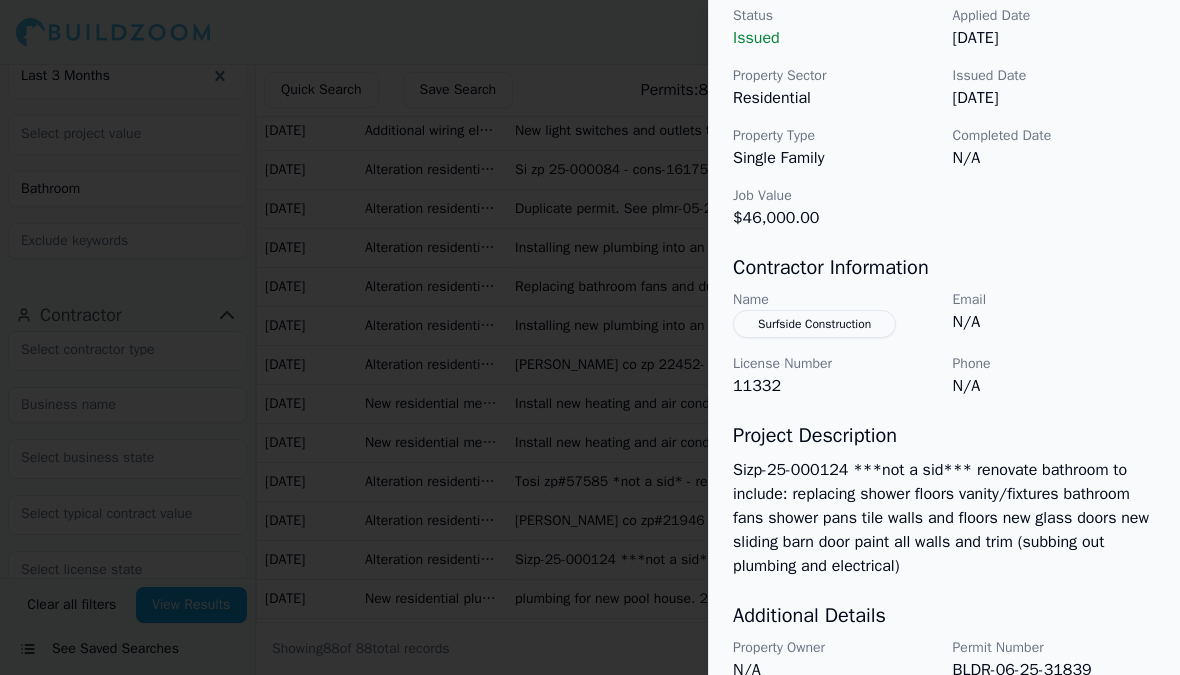 scroll, scrollTop: 670, scrollLeft: 0, axis: vertical 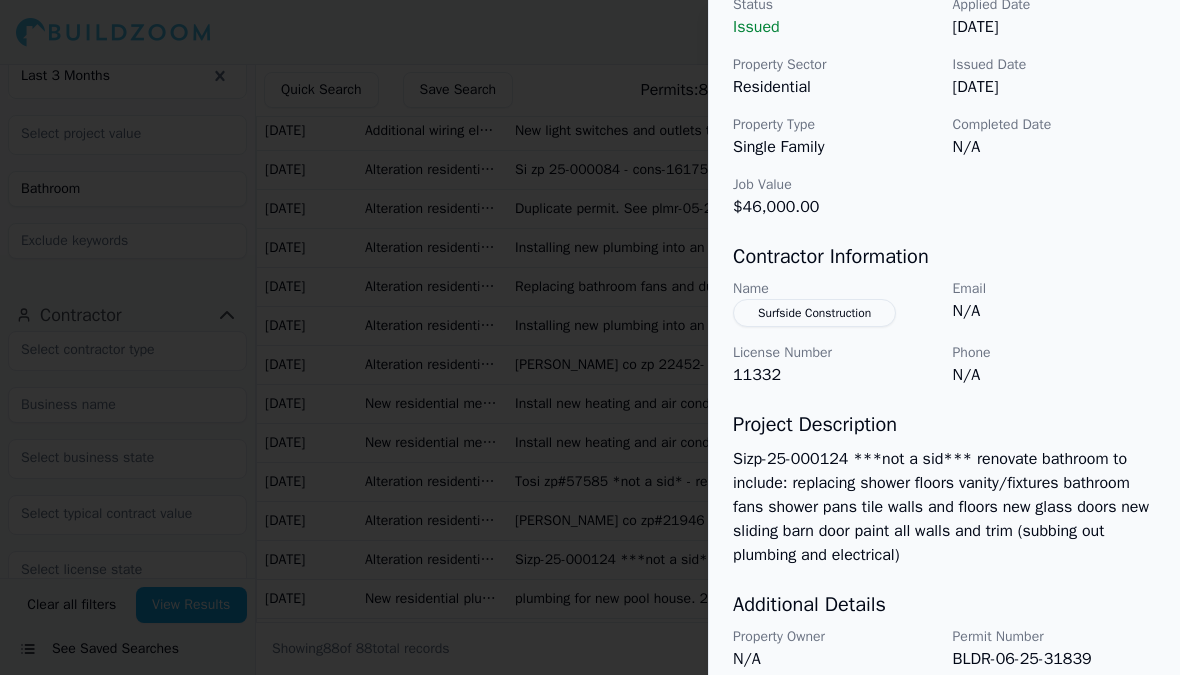 click at bounding box center [590, 337] 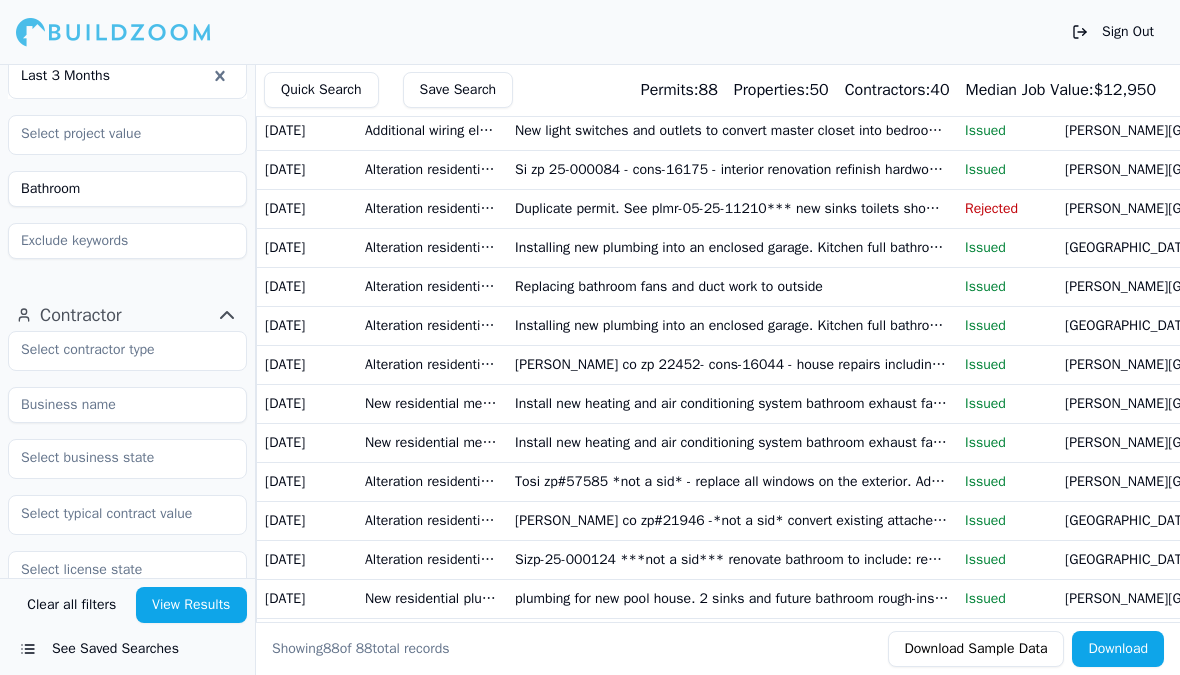 click on "plumbing for new pool house. 2 sinks and future bathroom rough-ins...5 fixtures water heater" at bounding box center [732, 598] 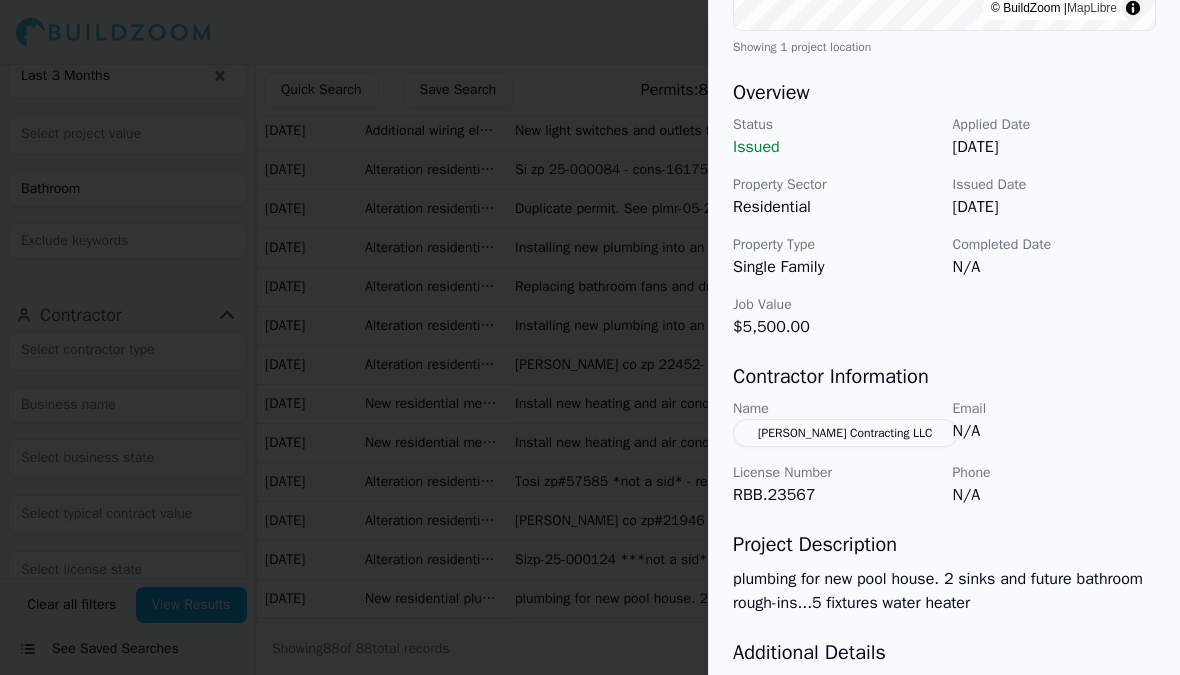 scroll, scrollTop: 549, scrollLeft: 0, axis: vertical 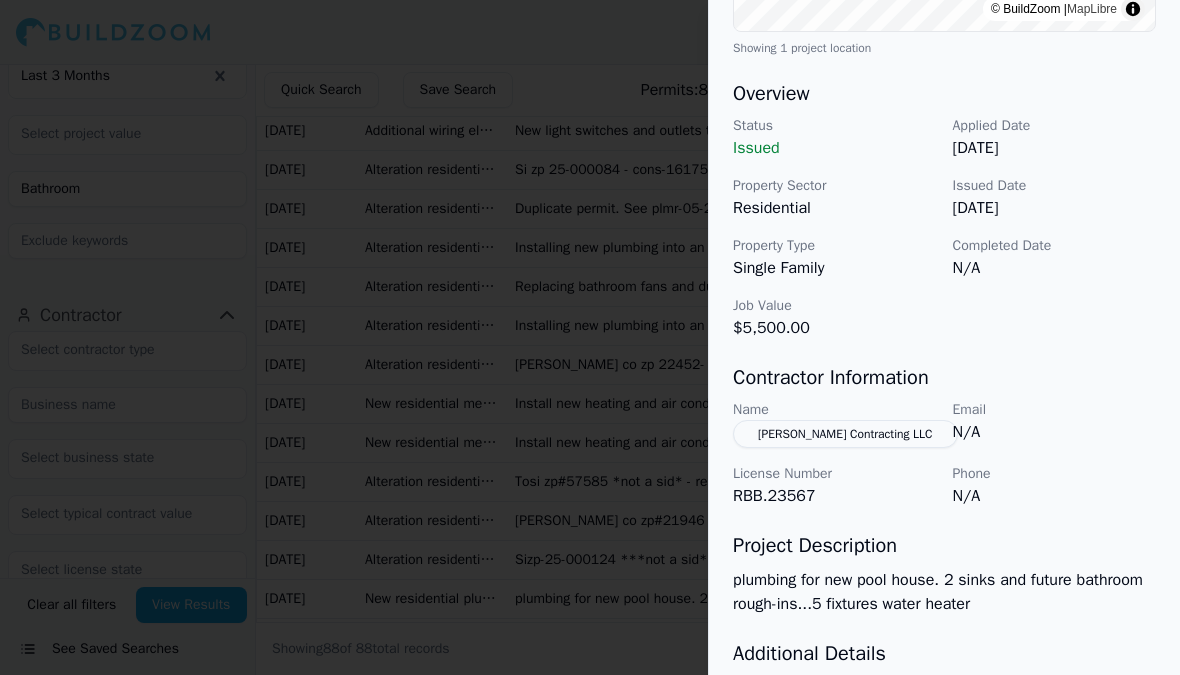 click at bounding box center [590, 337] 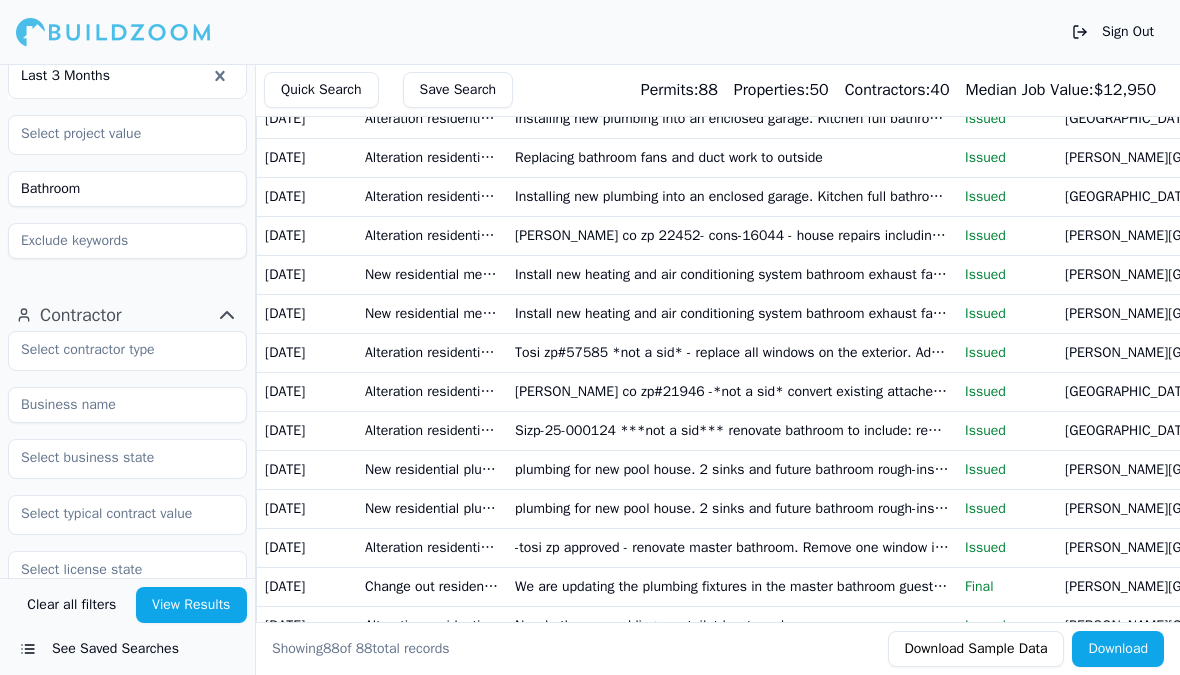 scroll, scrollTop: 1245, scrollLeft: 0, axis: vertical 